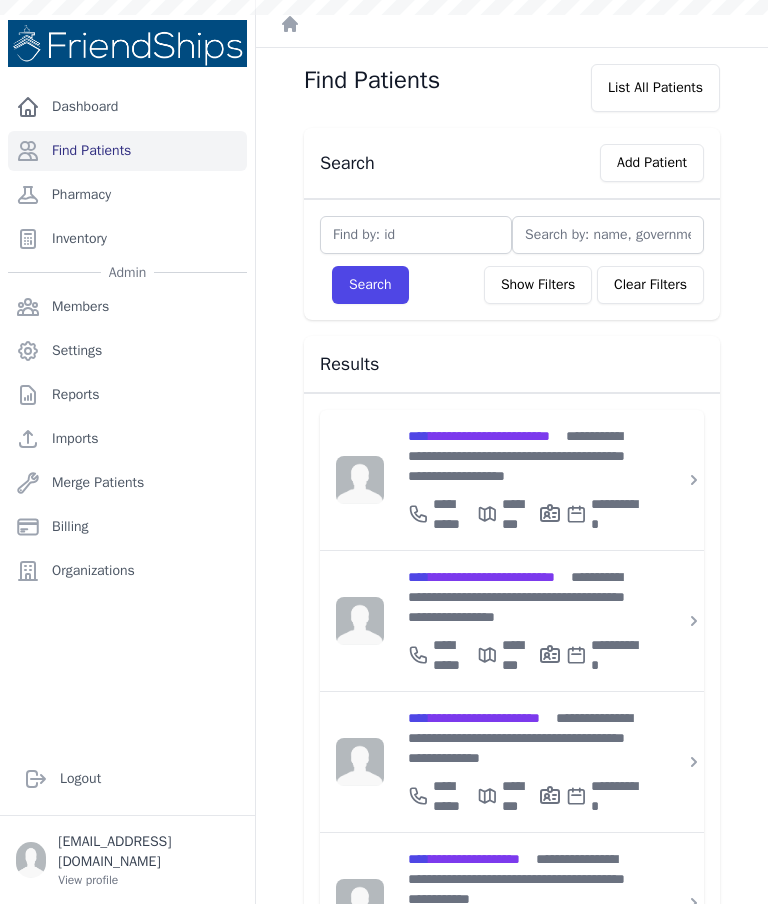 click on "Add Patient" at bounding box center [652, 163] 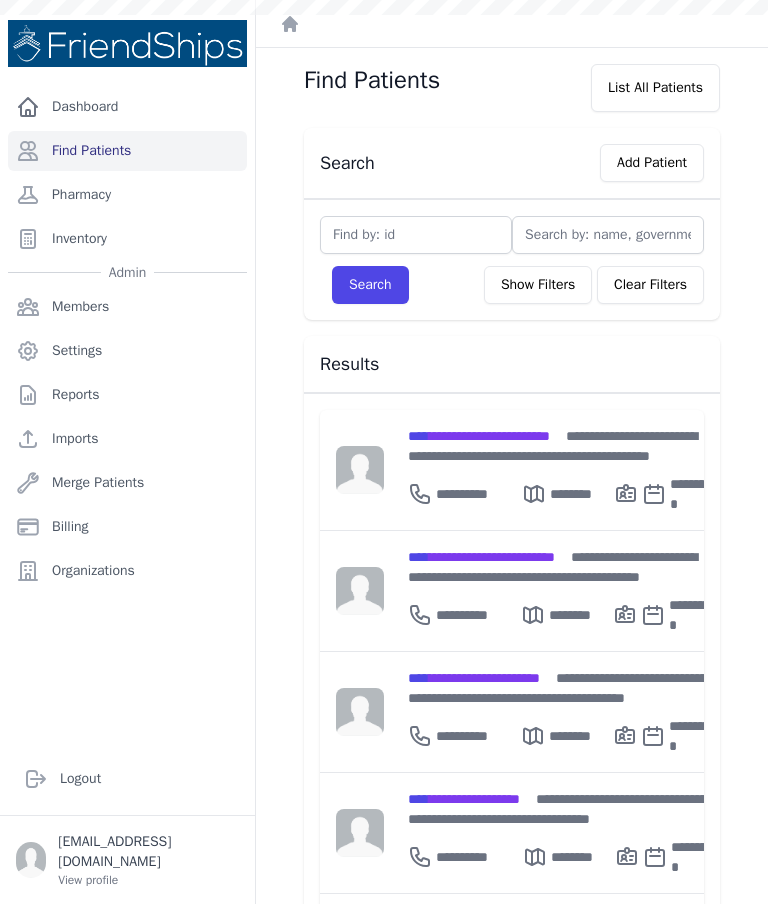 scroll, scrollTop: 0, scrollLeft: 0, axis: both 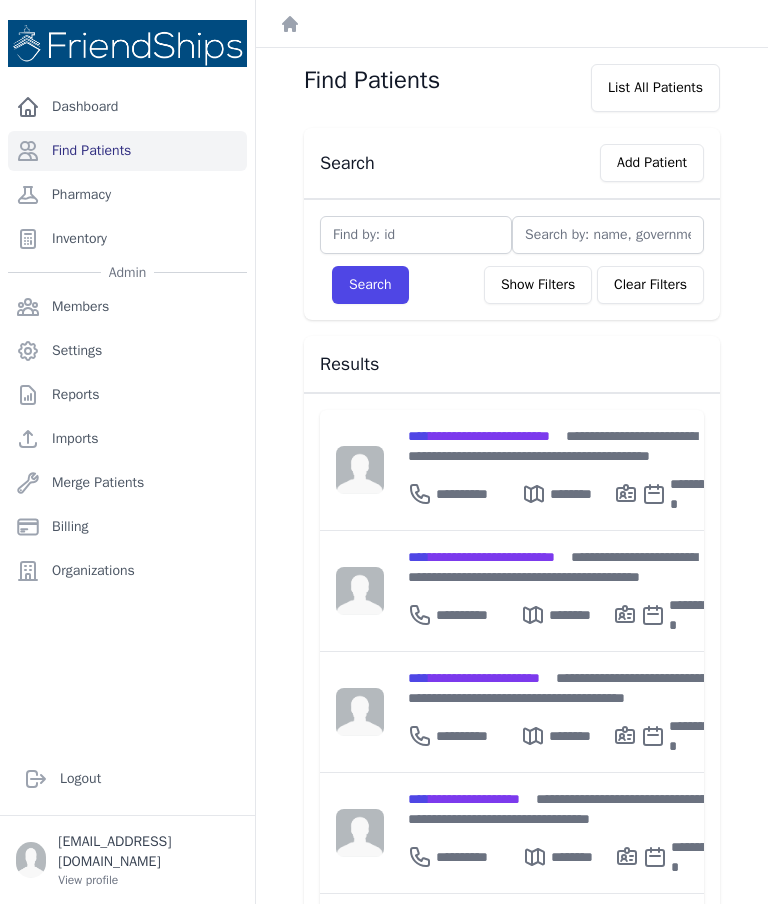 click on "Add Patient" at bounding box center [652, 163] 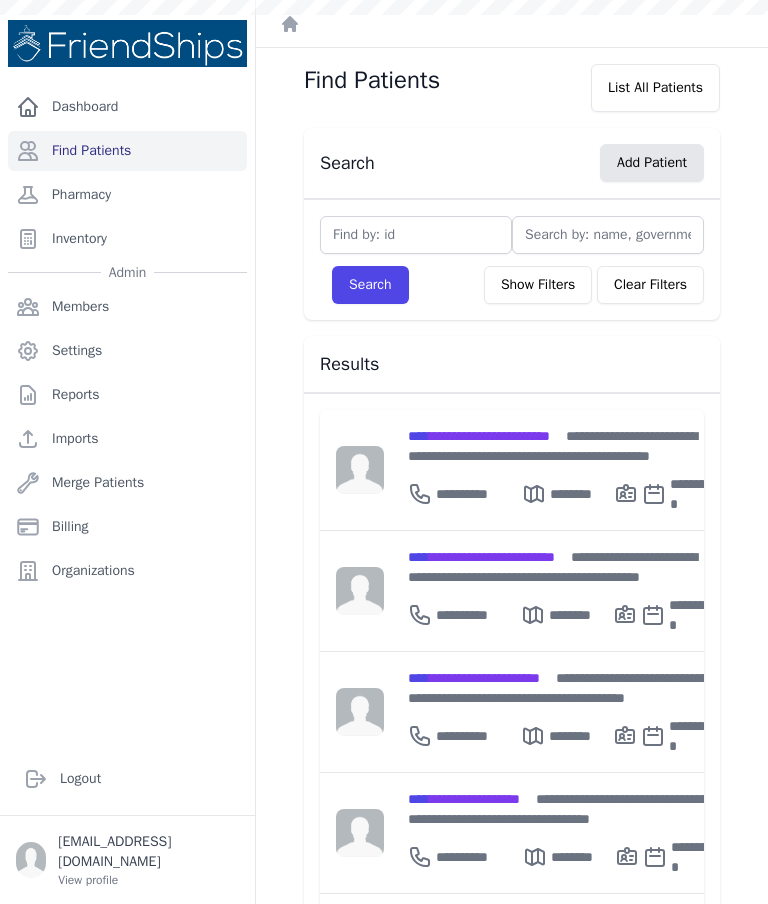 click on "Search
Add Patient
Search
Show Filters
Clear Filters
Filter By Age 0-20 21-40 41-60 60+
Filter By Gender Male Female
Hamadiya
Al-Samadaniah
Alrouade" at bounding box center (512, 901) 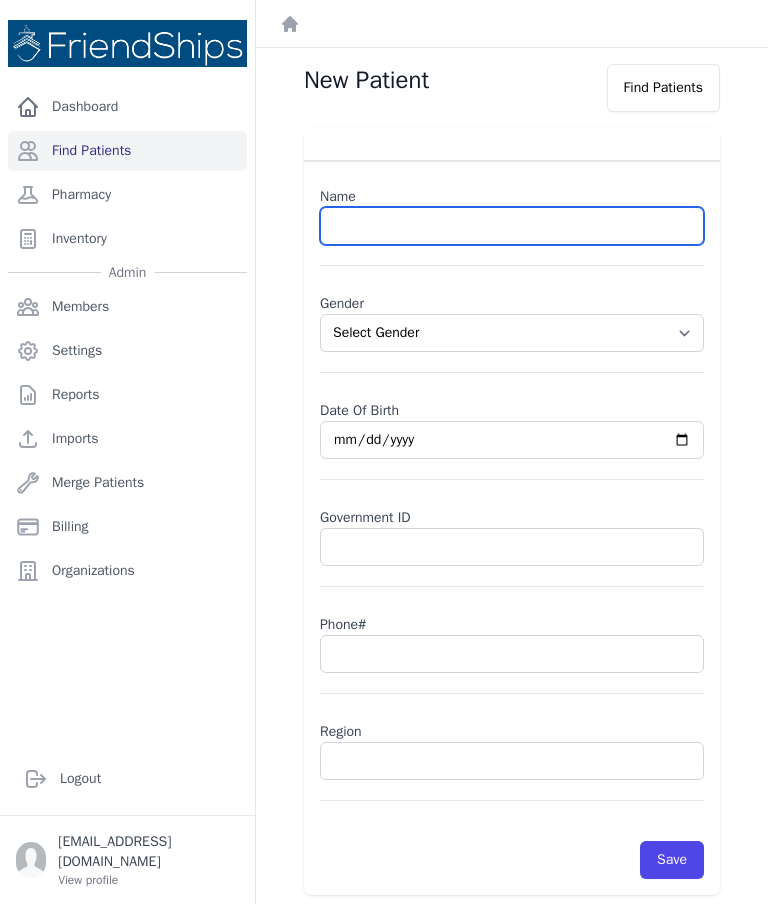 click at bounding box center (512, 226) 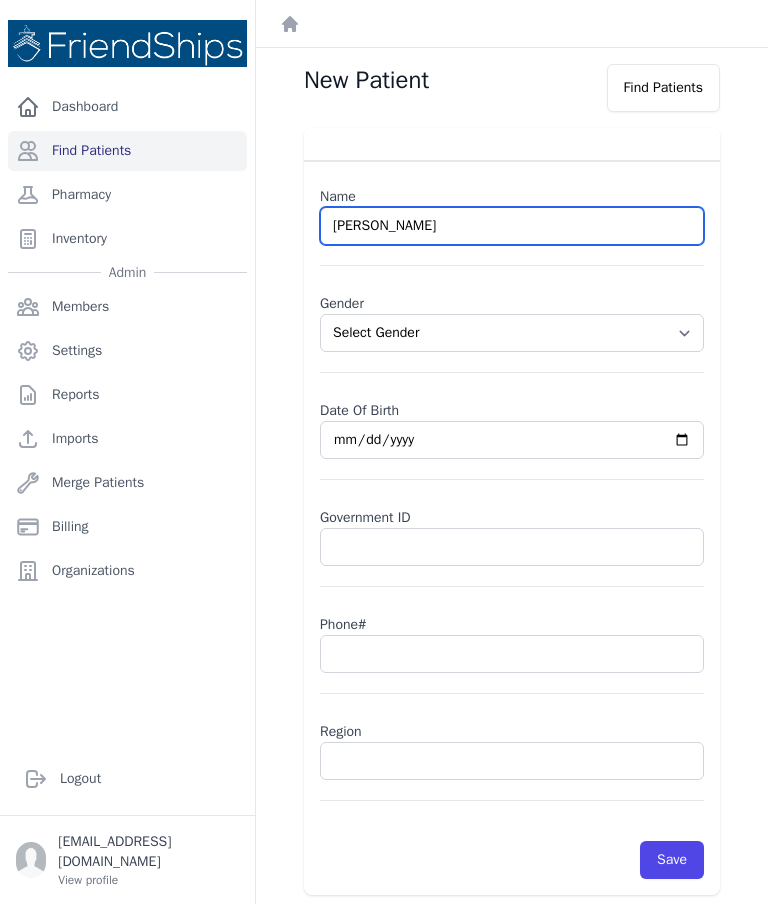 type on "Ibtisan Mahmoud Jarida" 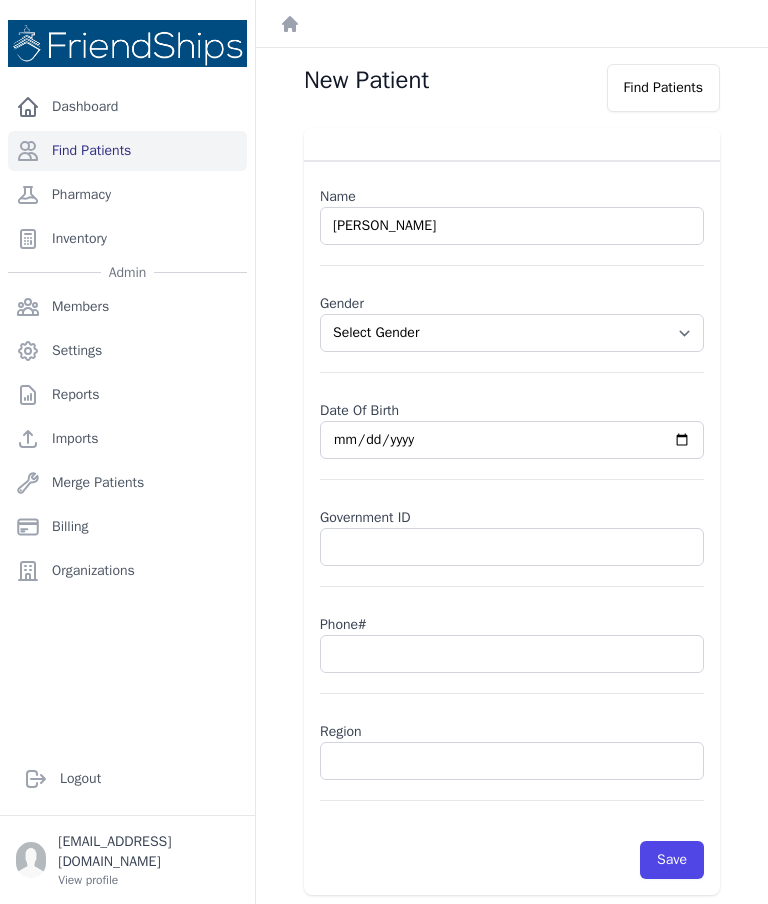 click on "Select Gender Male Female" at bounding box center (512, 333) 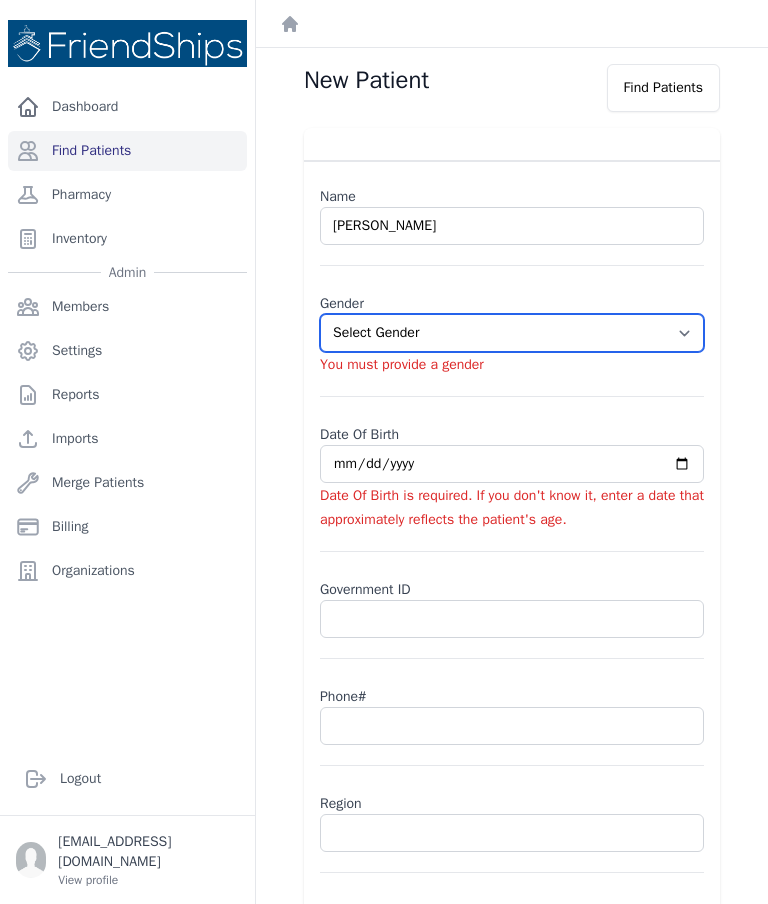 select on "female" 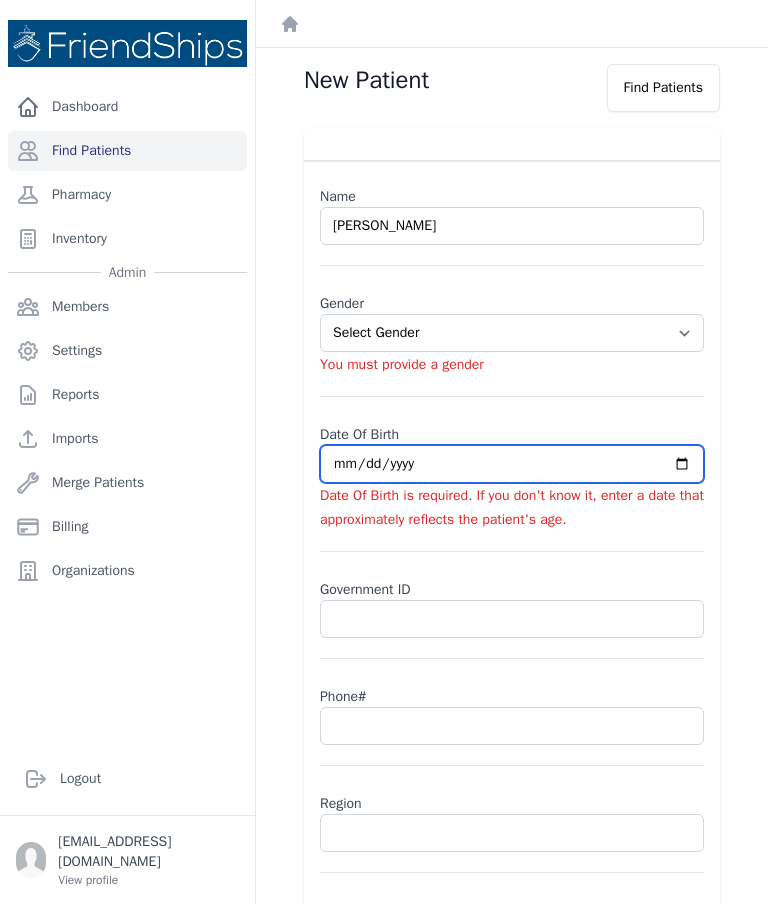 click at bounding box center (512, 464) 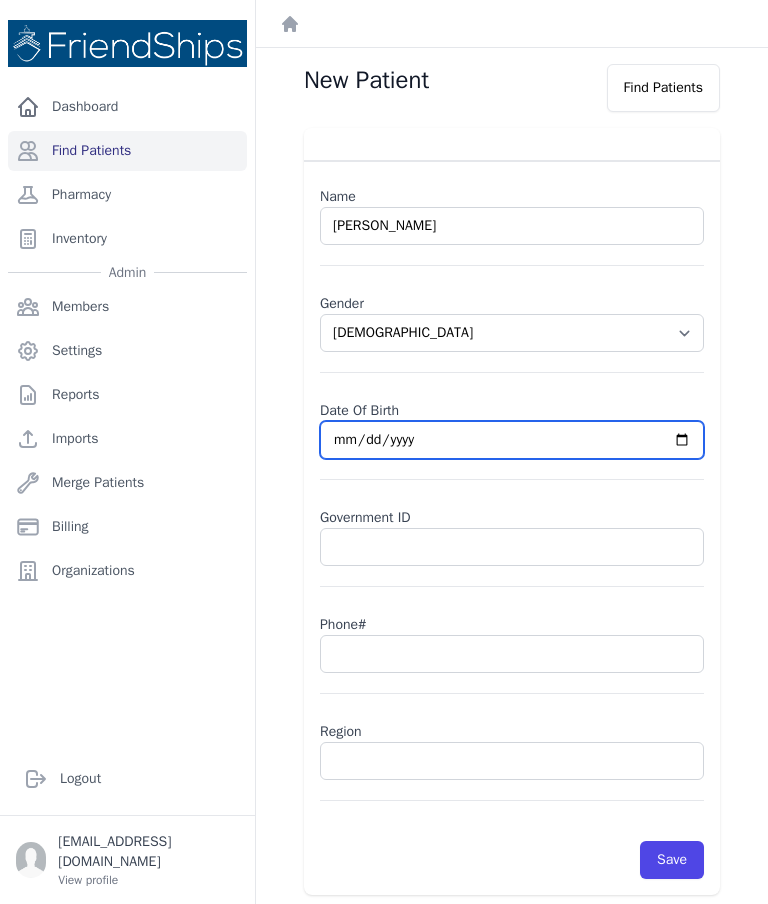 select on "female" 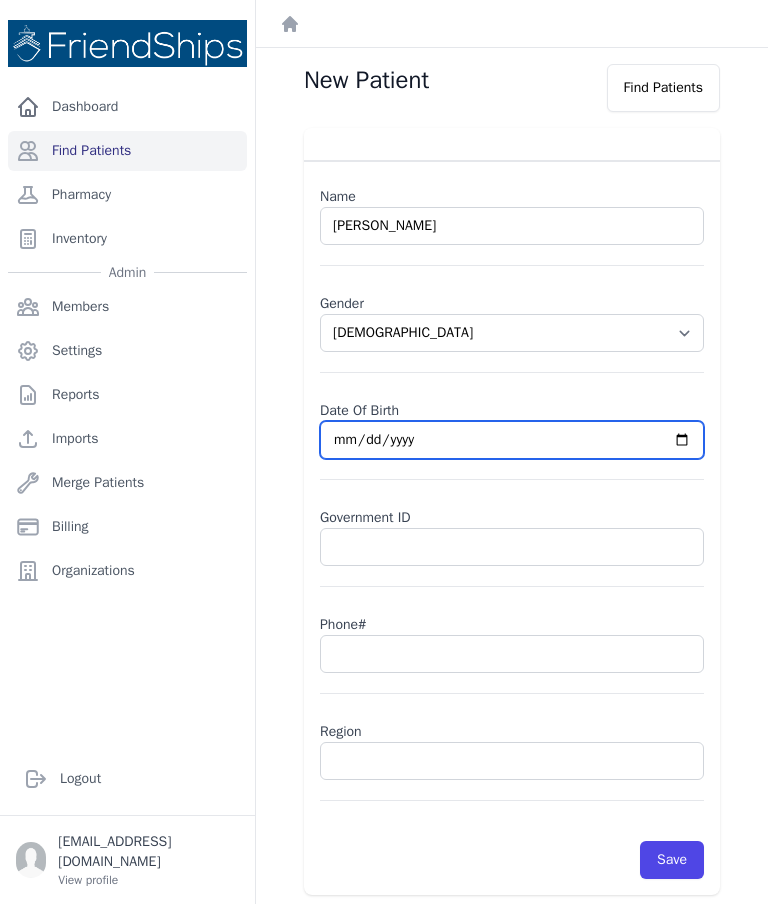 click on "2025-07-28" at bounding box center [512, 440] 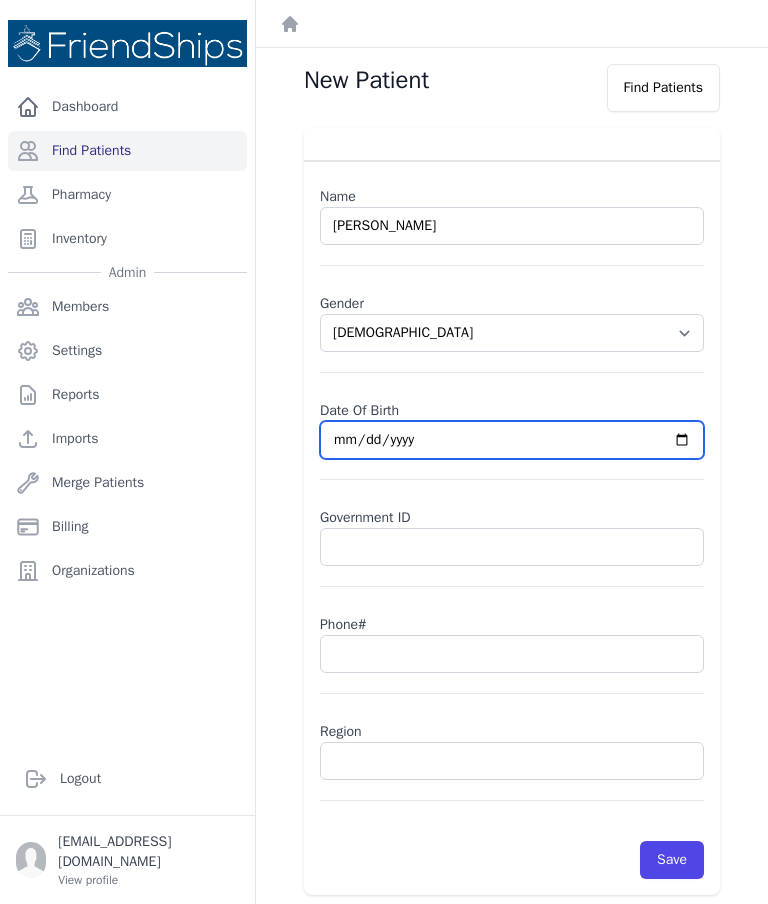 type on "1970-07-28" 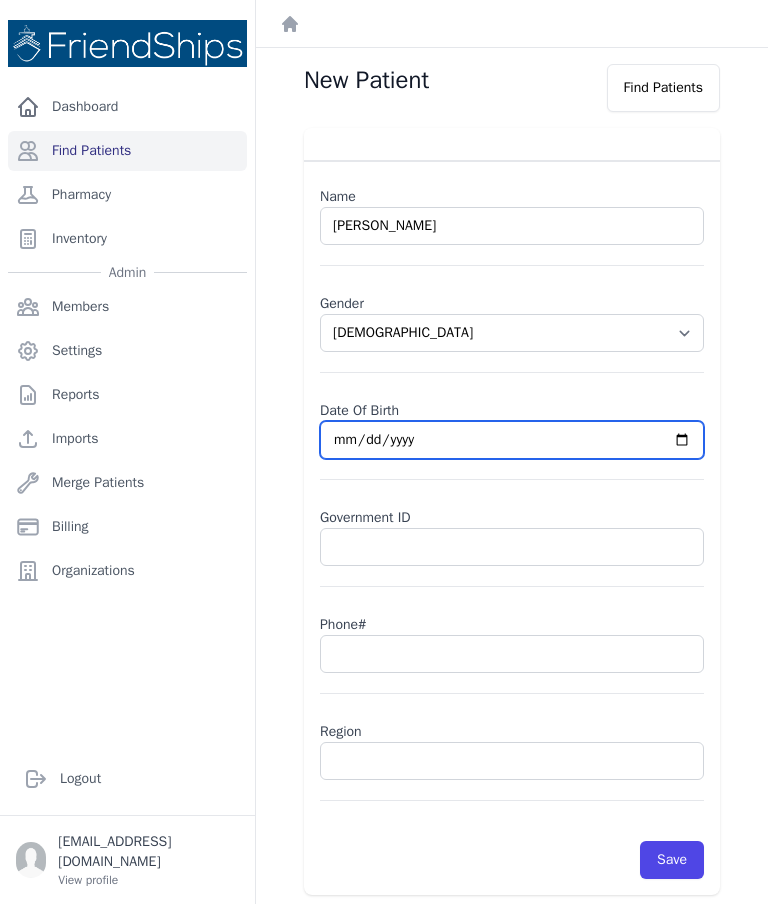 select on "female" 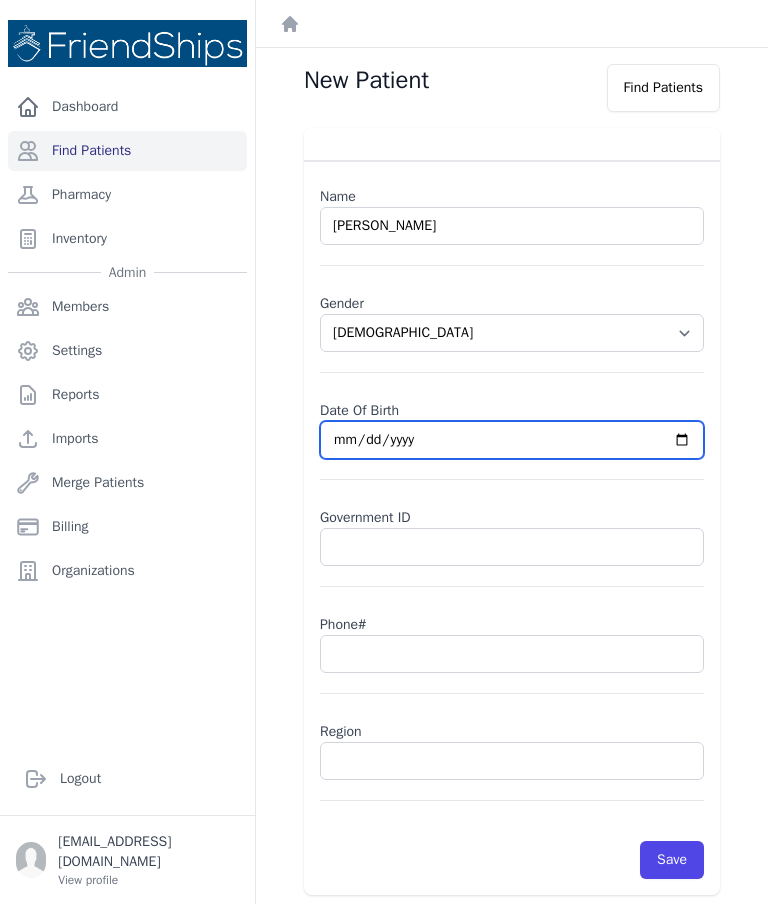 type on "1970-05-28" 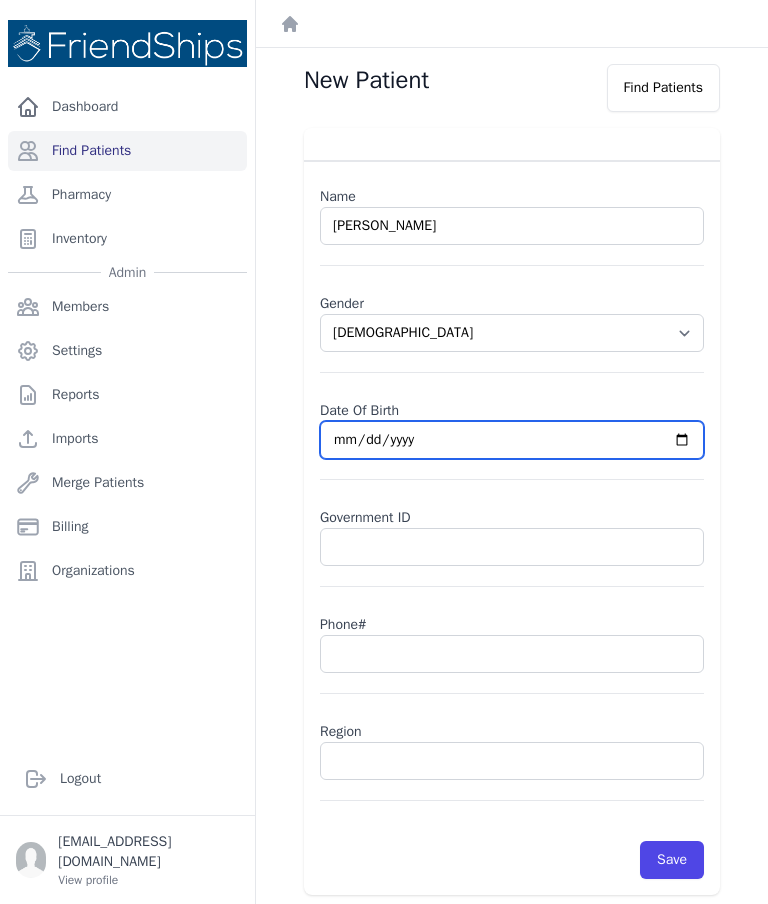 type on "1970-05-15" 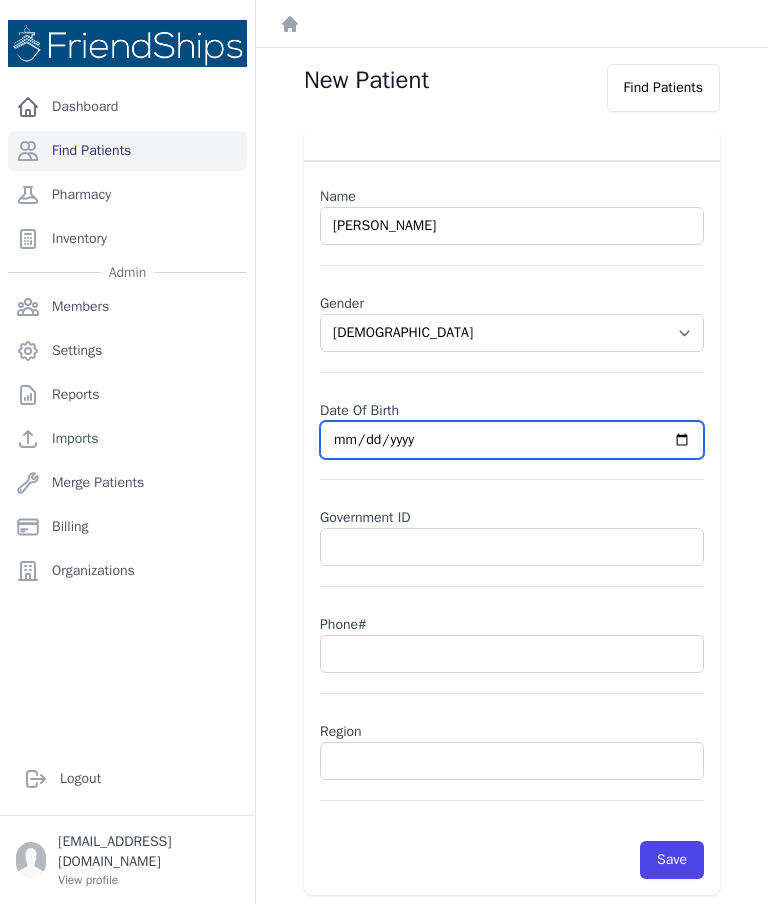 select on "female" 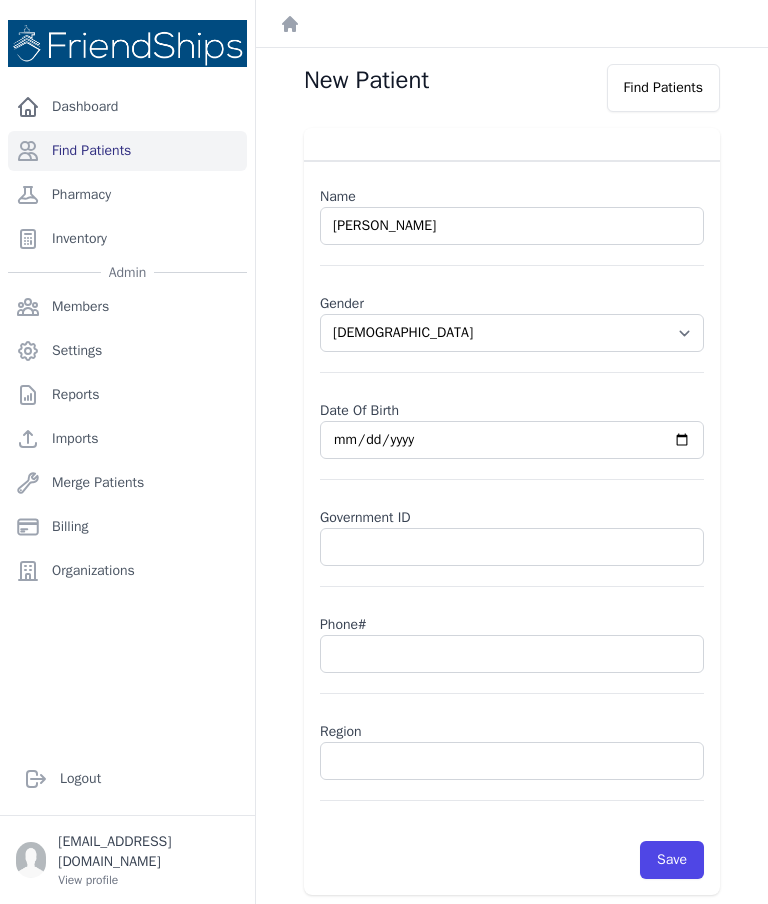 click at bounding box center (512, 654) 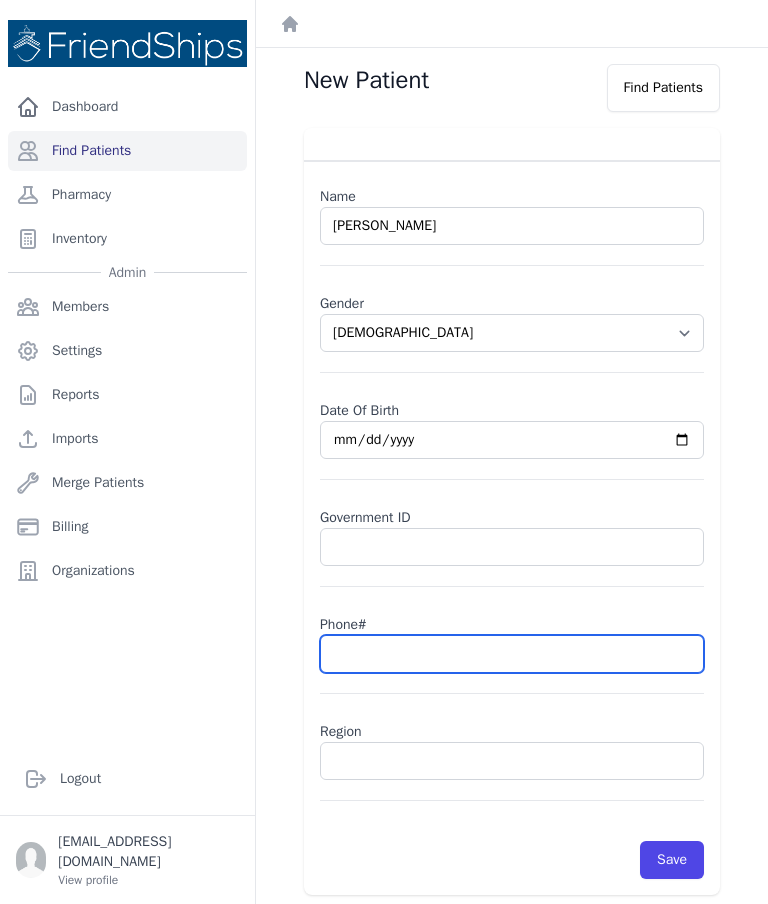 scroll, scrollTop: 21, scrollLeft: 0, axis: vertical 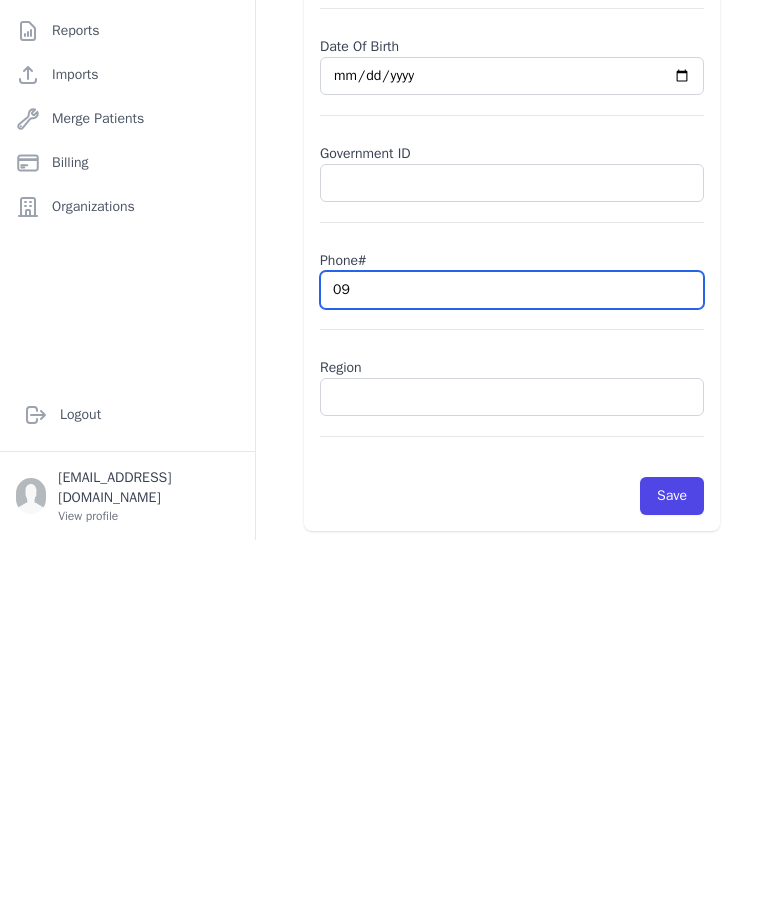 type on "099" 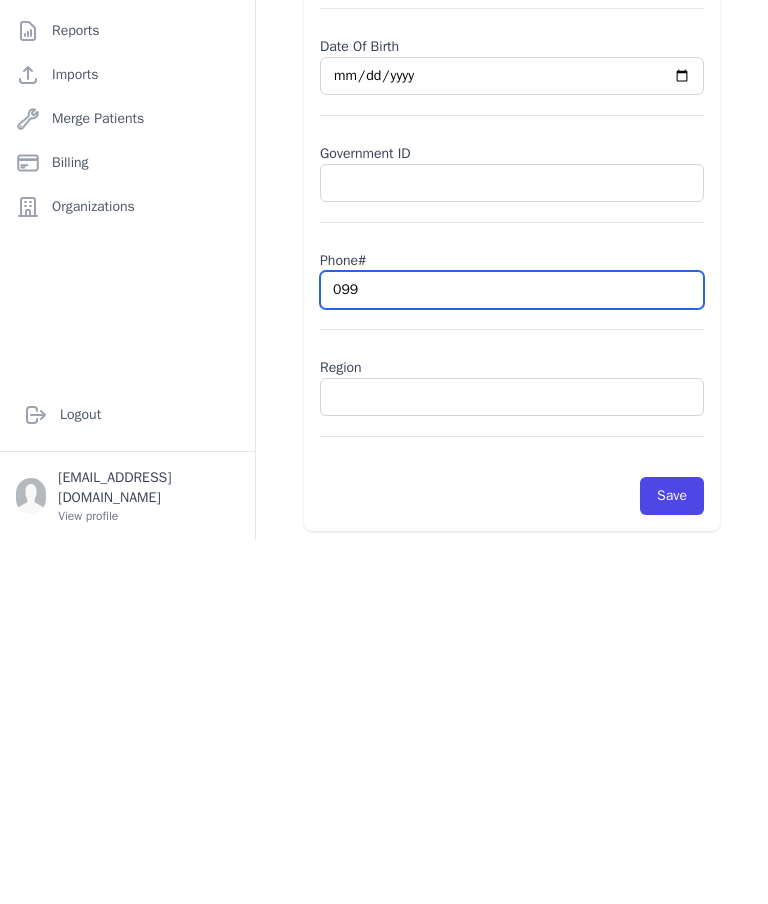 select on "female" 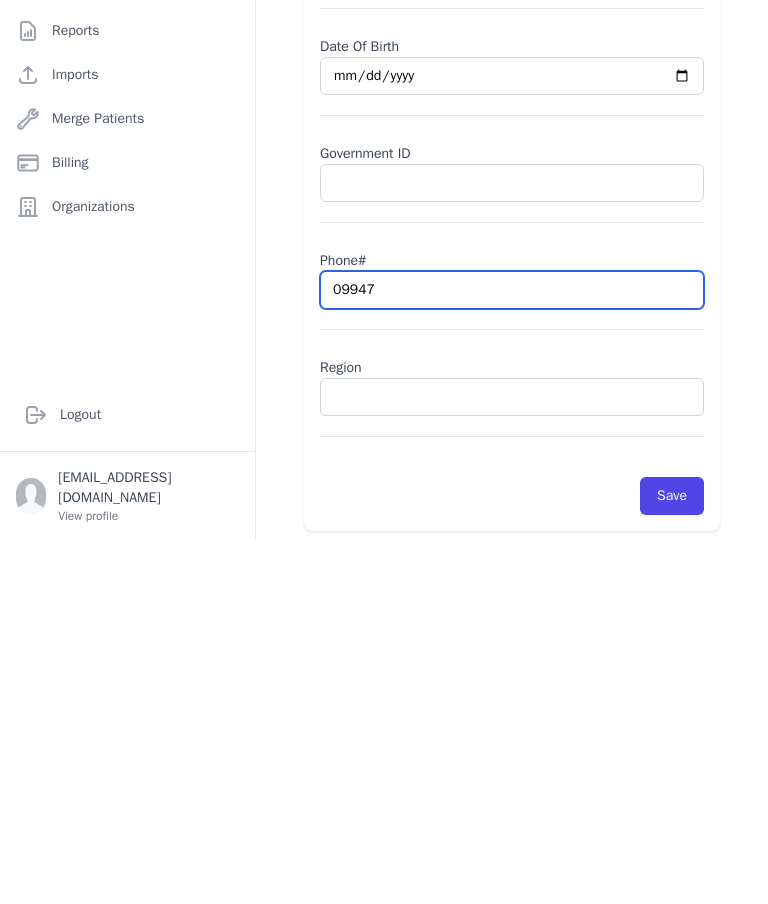 type on "099477" 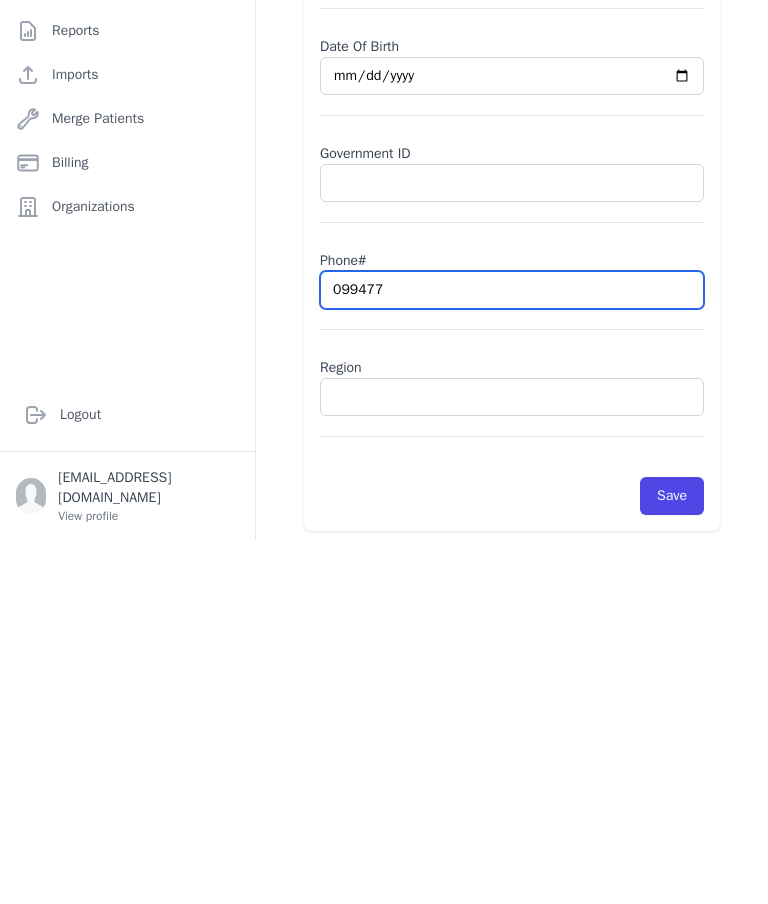 select on "female" 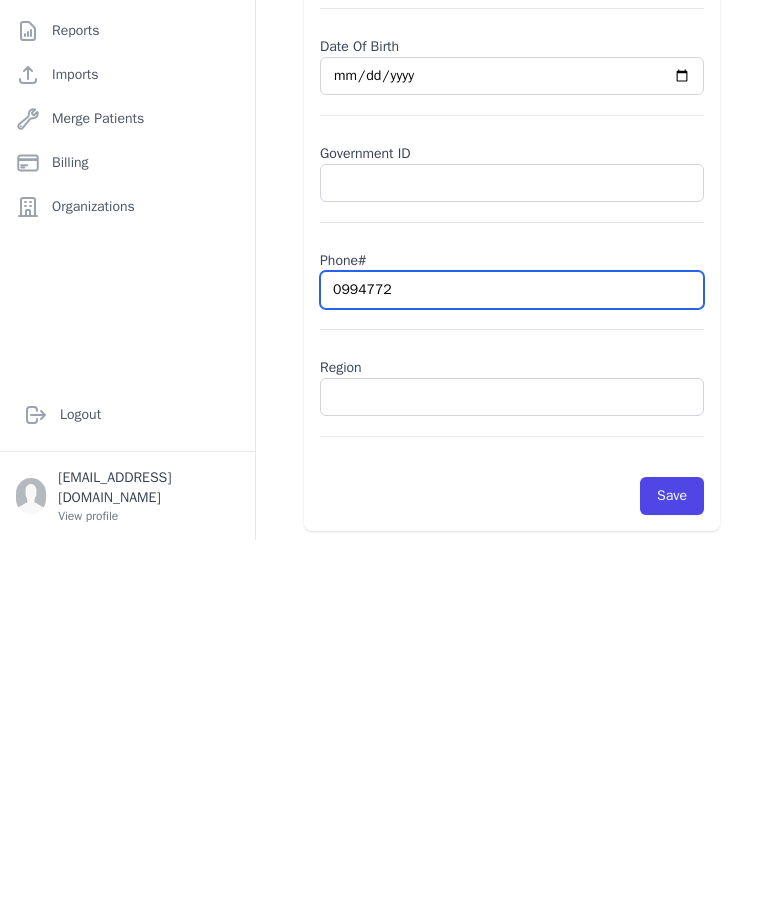 type on "09947724" 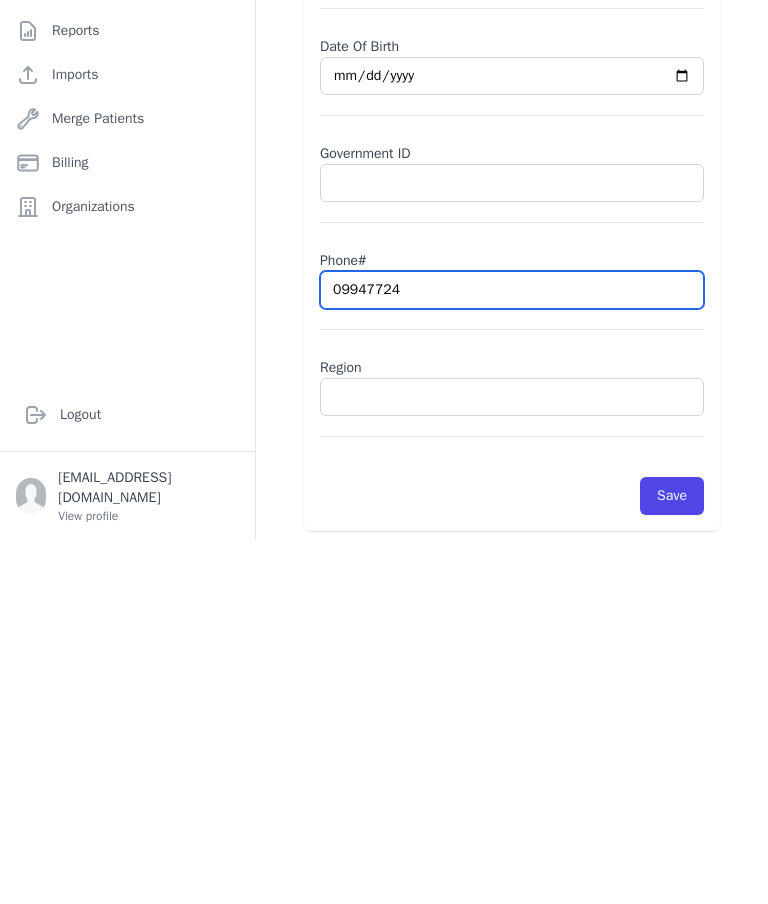 select on "female" 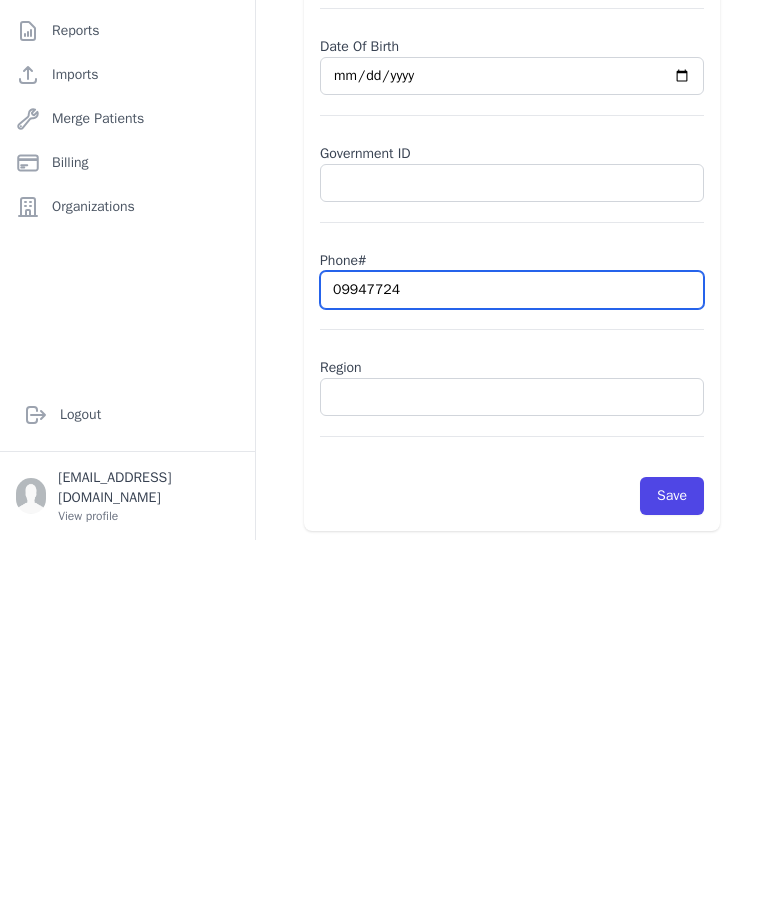 type on "099477245" 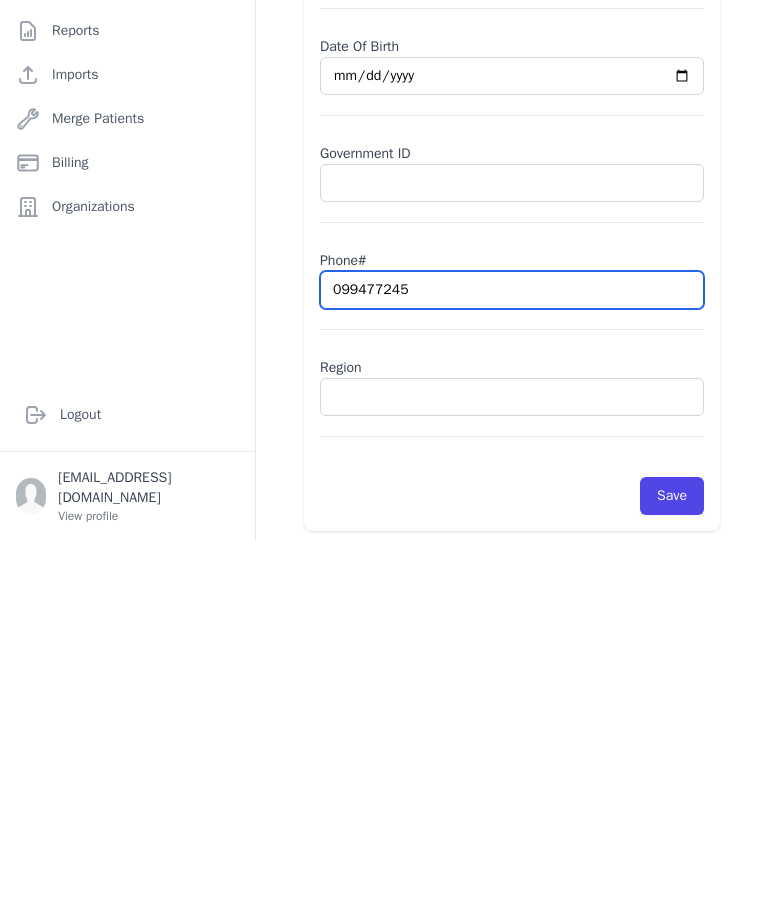 select on "female" 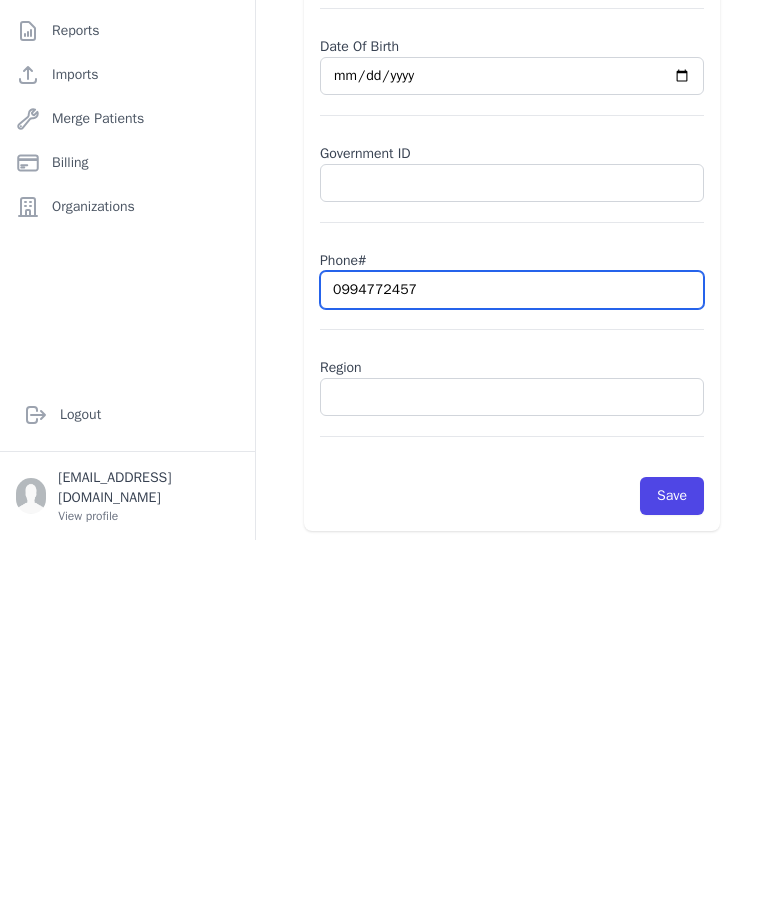 select on "female" 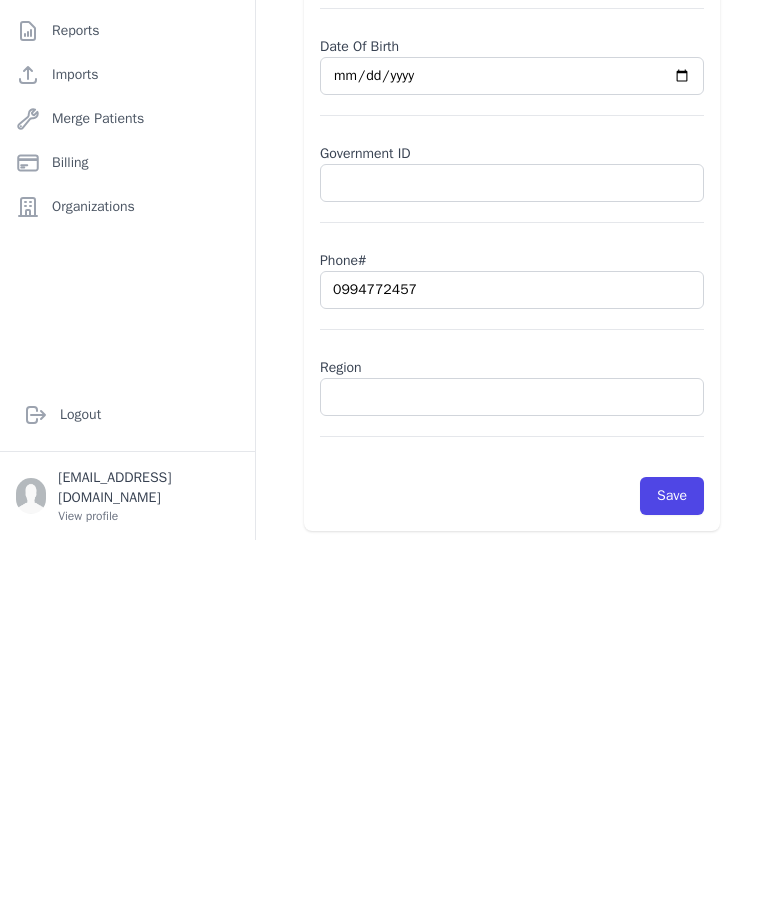 click at bounding box center (512, 761) 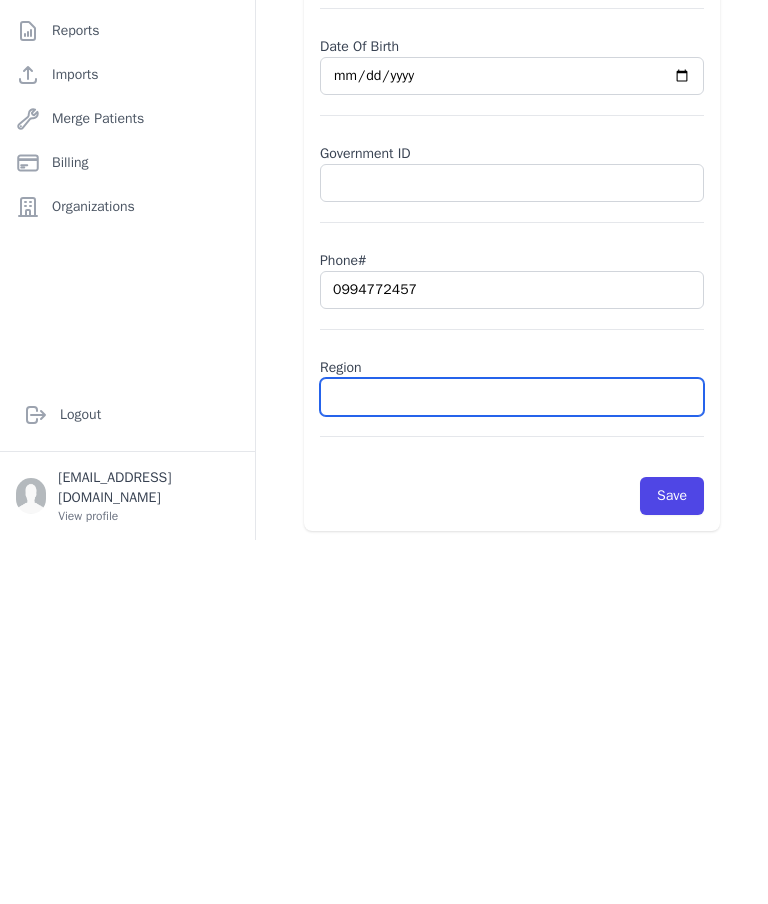 type on "K" 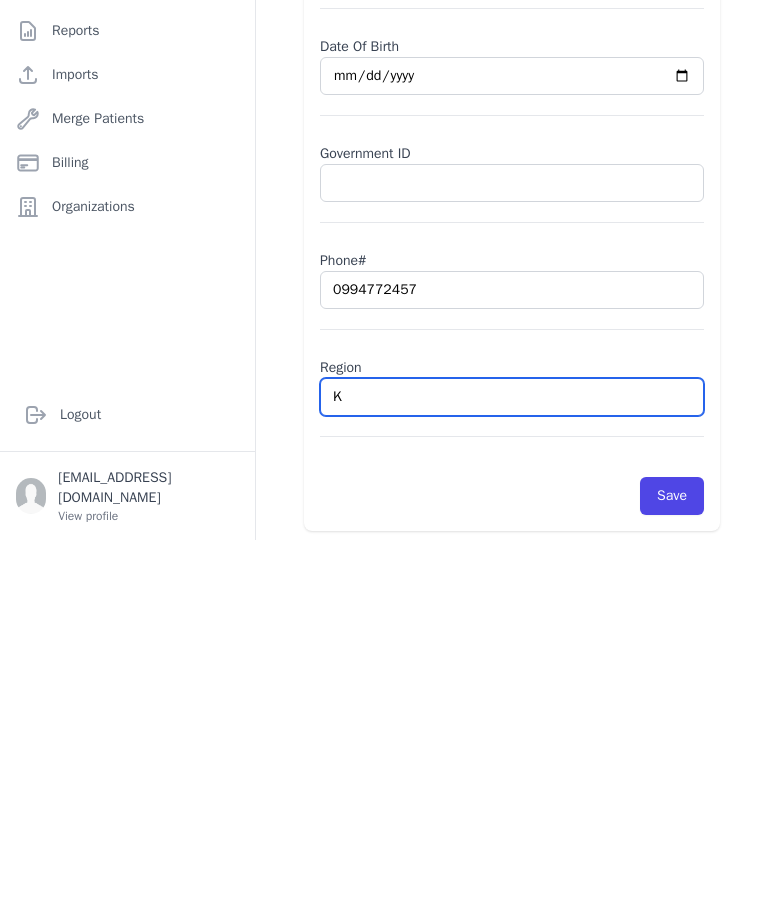 select on "female" 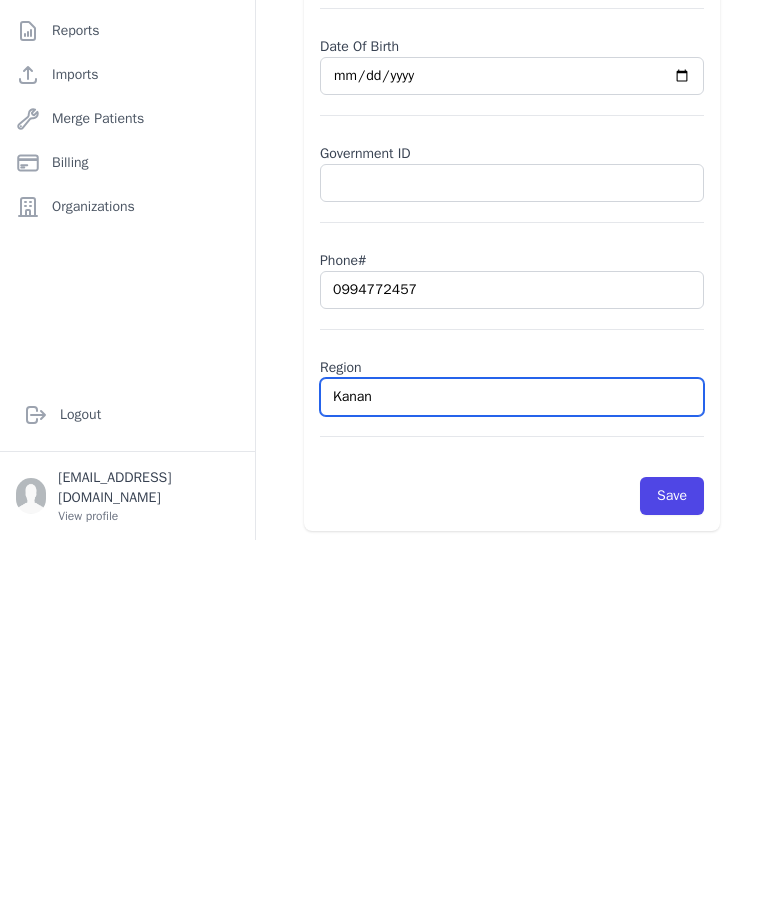 type on "Kananb" 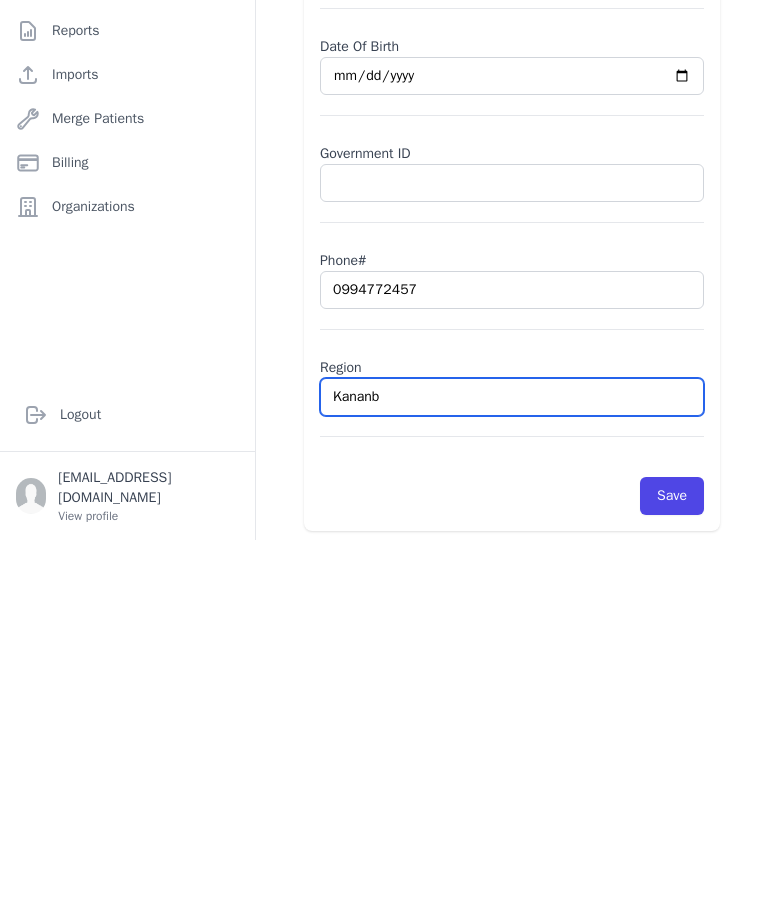 select on "female" 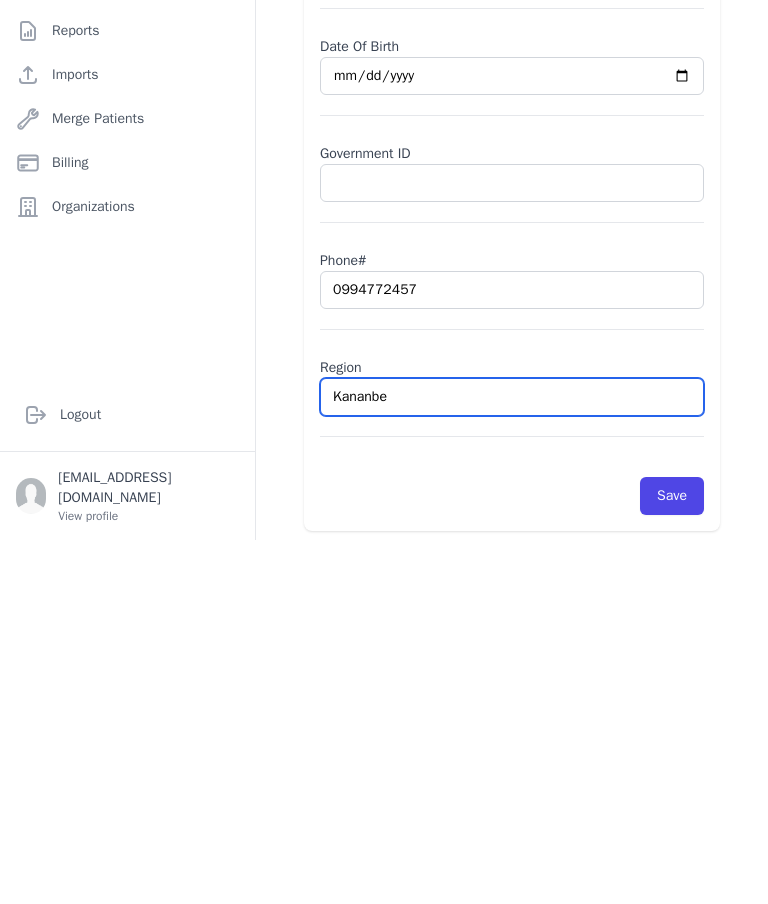 select on "female" 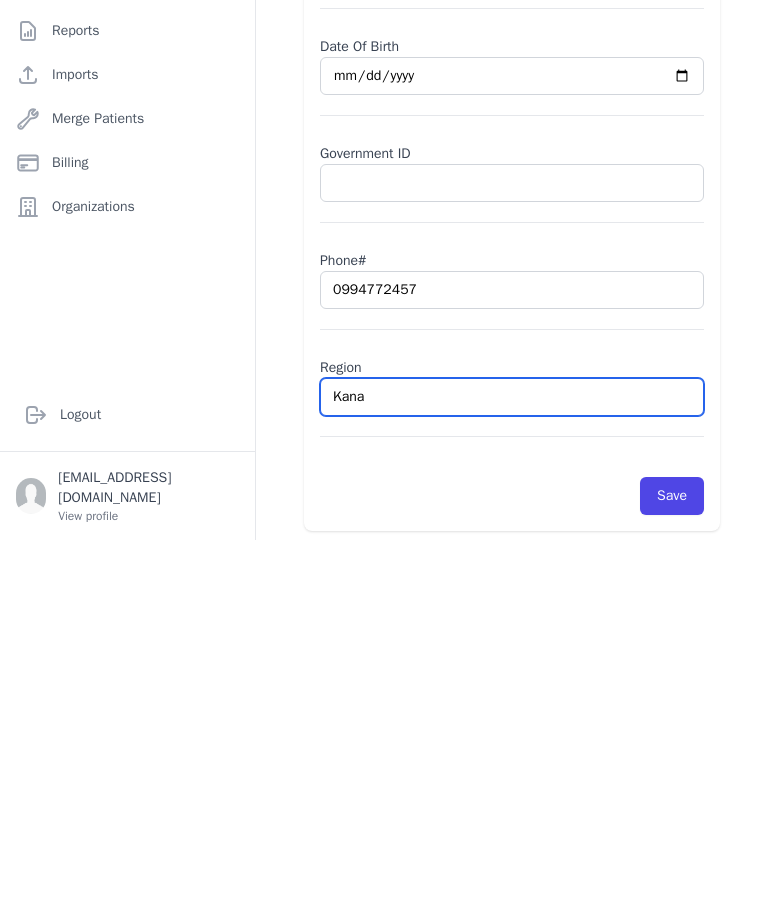 type on "Kan" 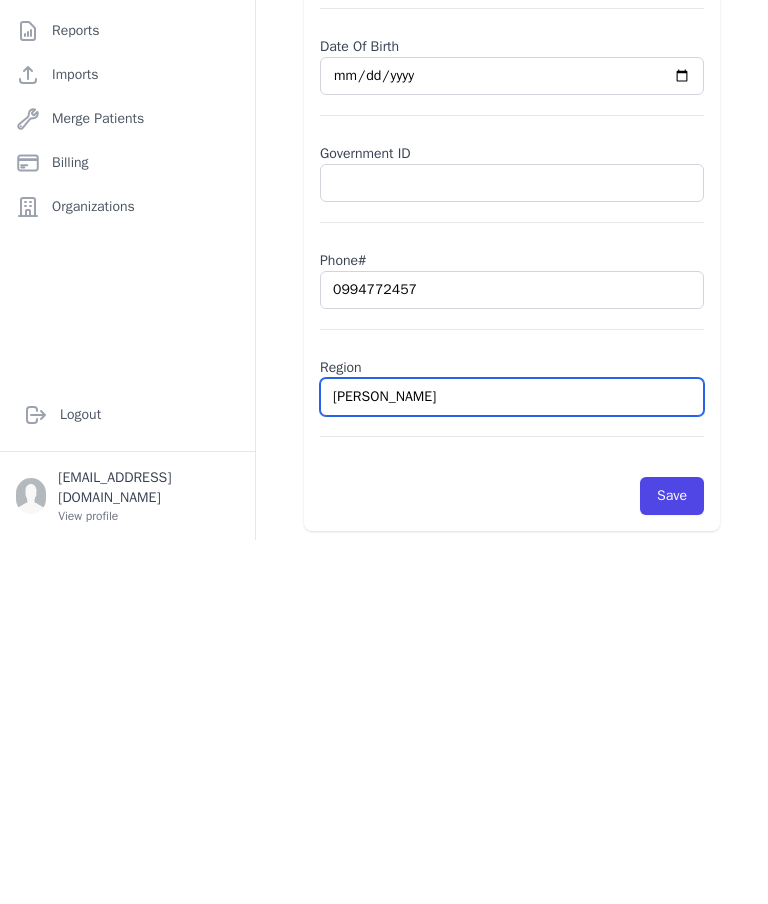 select on "female" 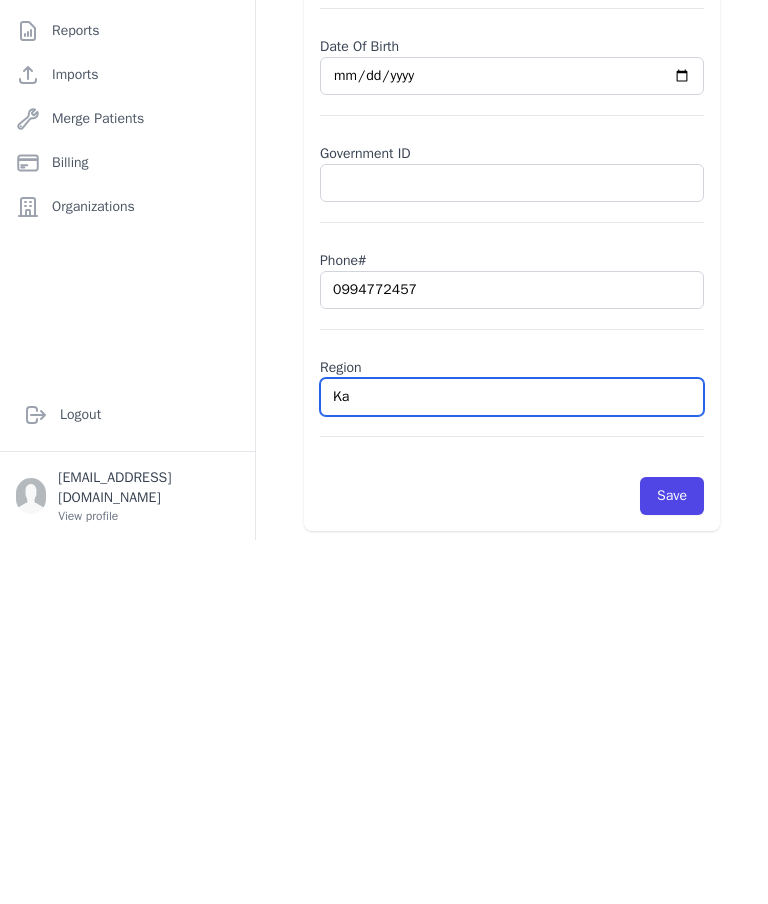 select on "female" 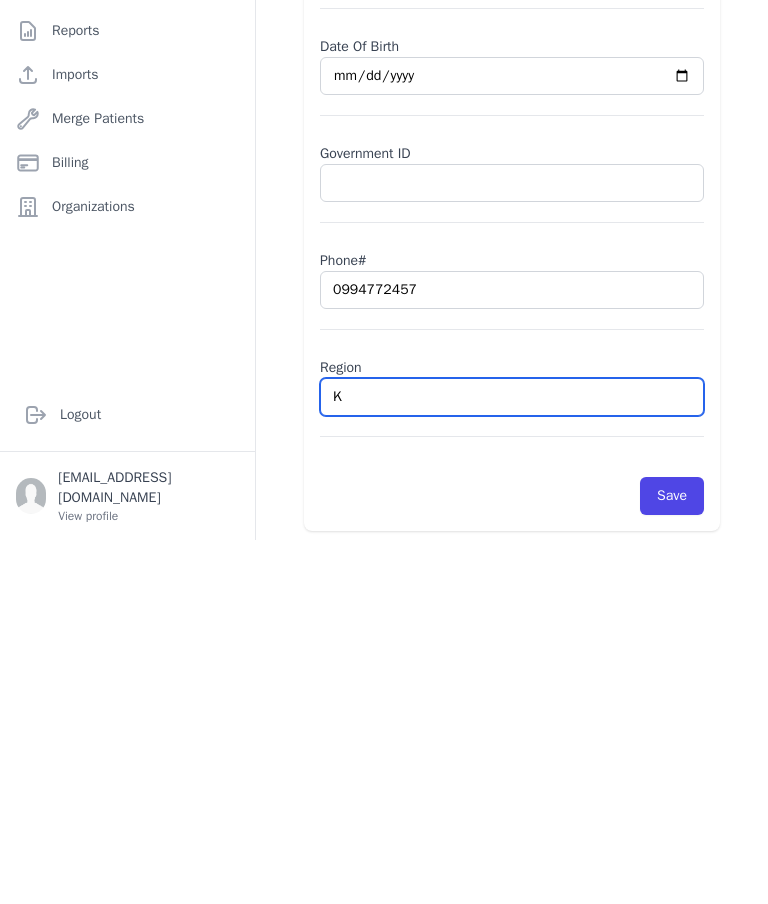 select on "female" 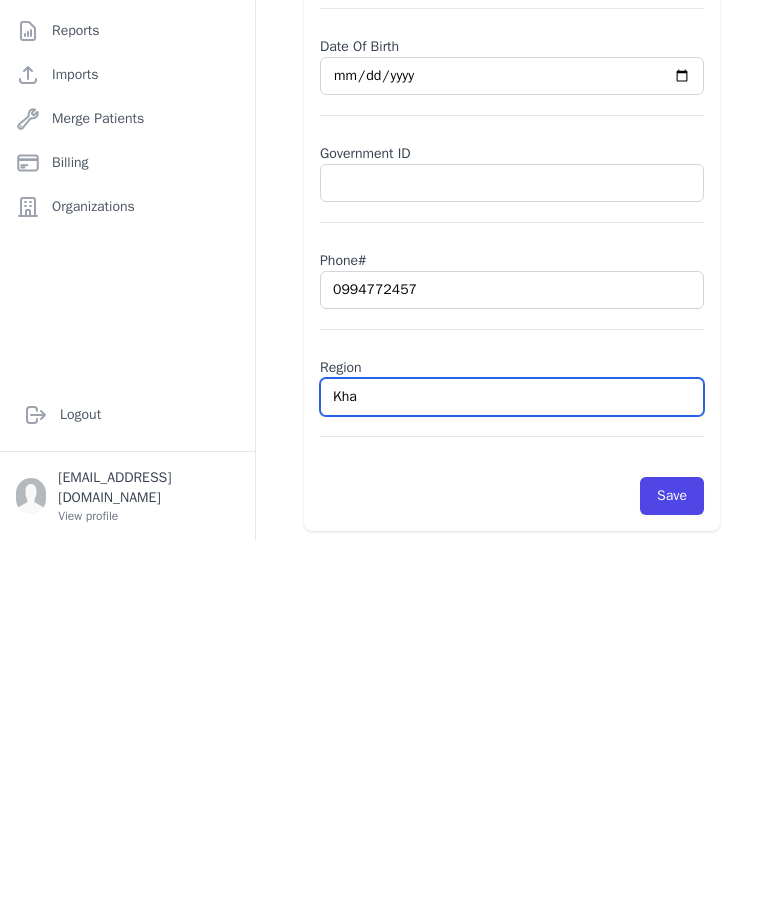 type on "Khan" 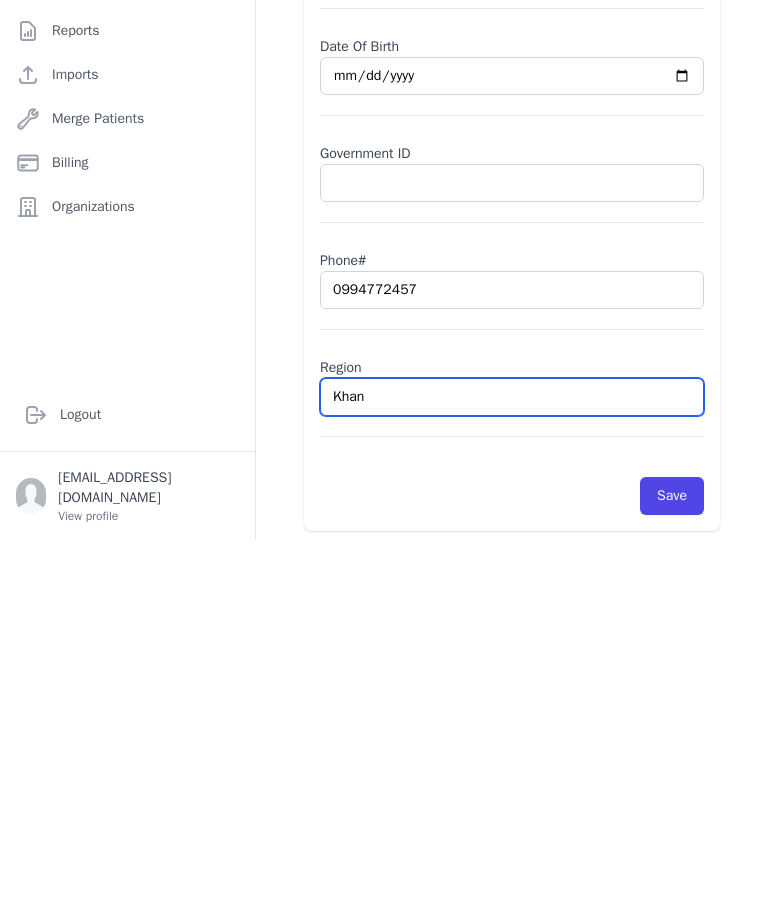 select on "female" 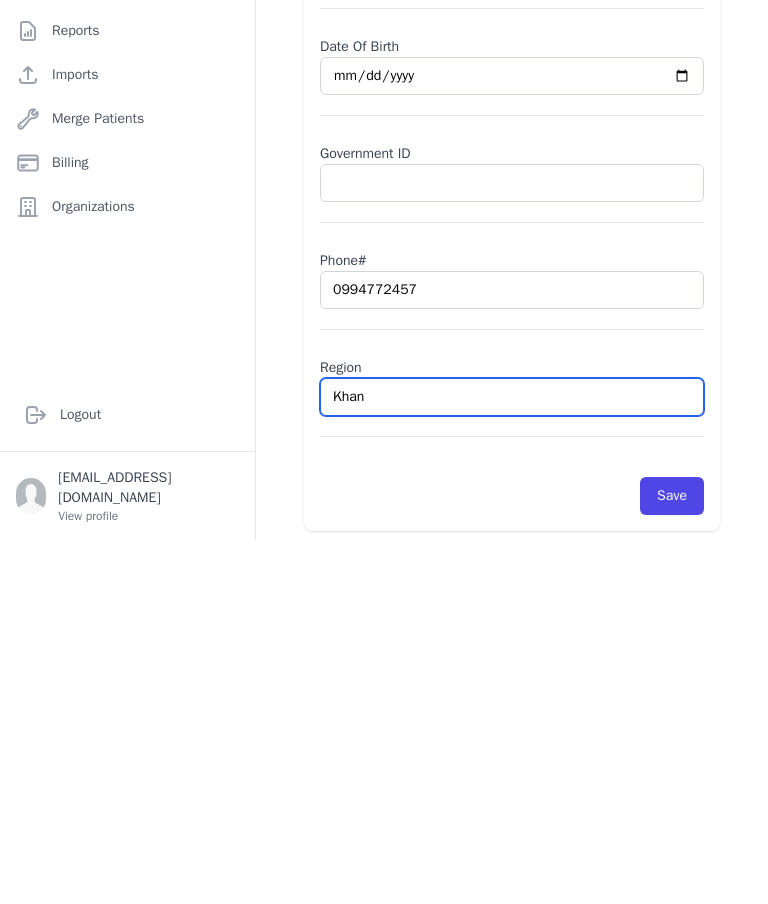 select on "female" 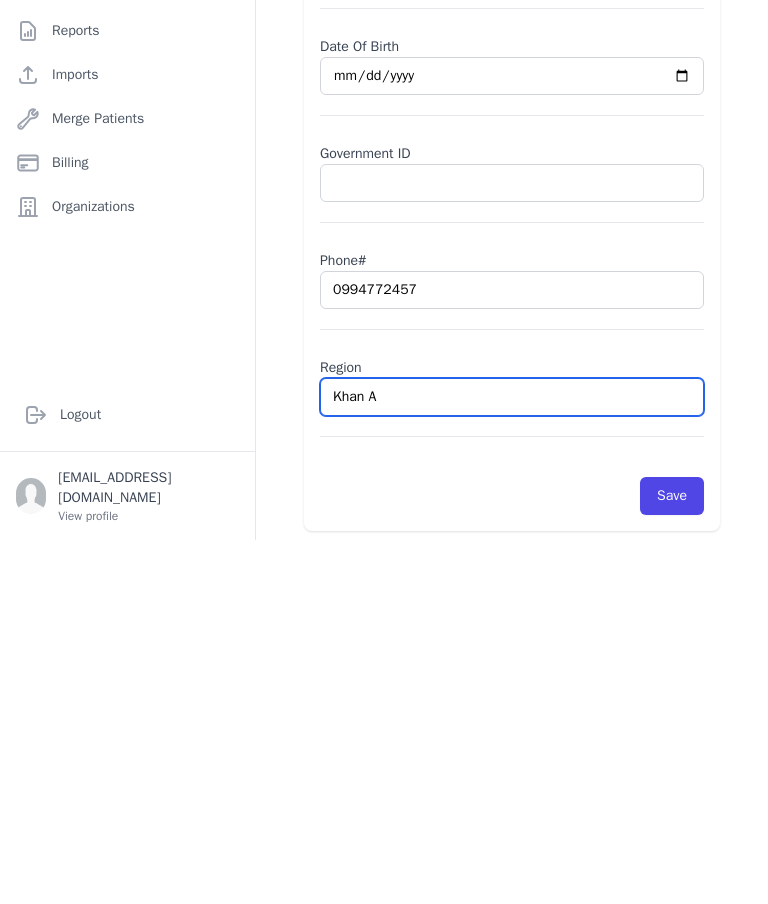 type on "Khan Ar" 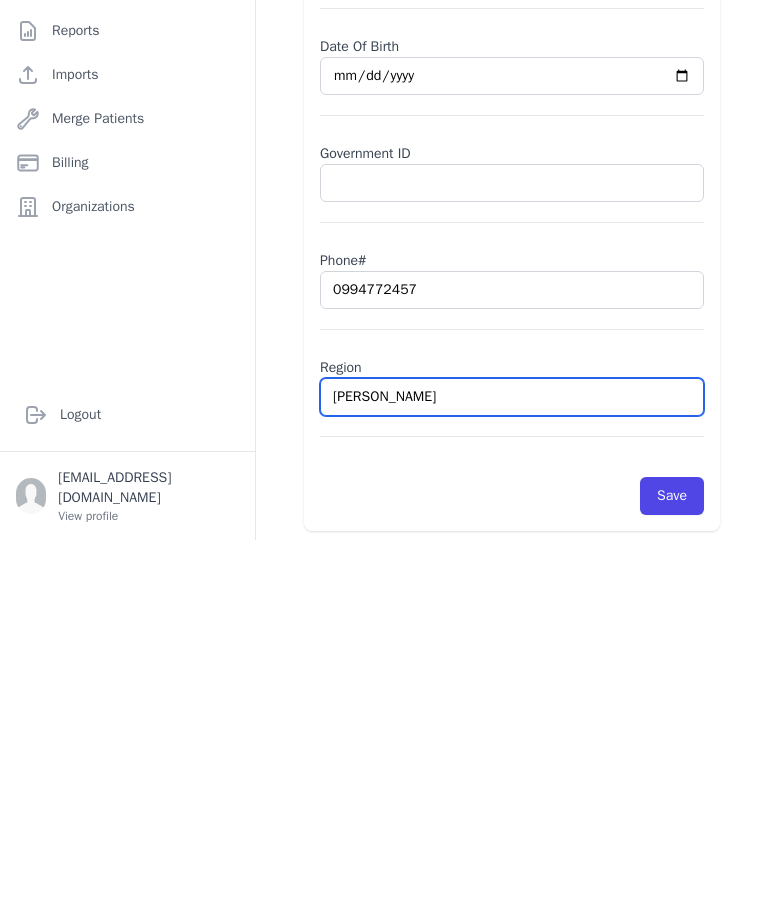 select on "female" 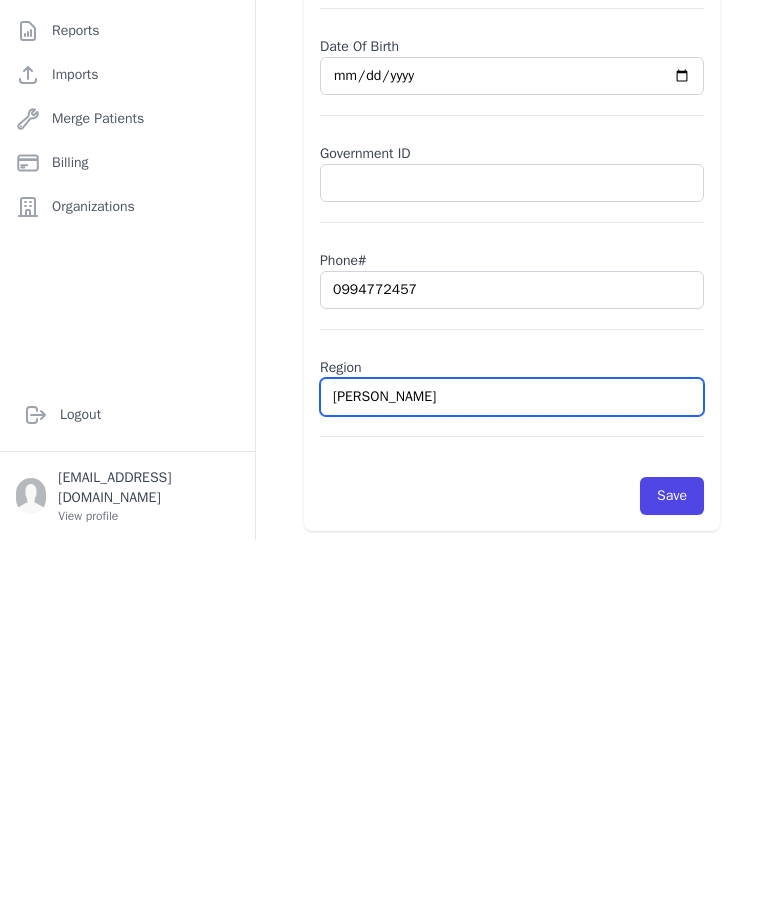 type on "[PERSON_NAME]" 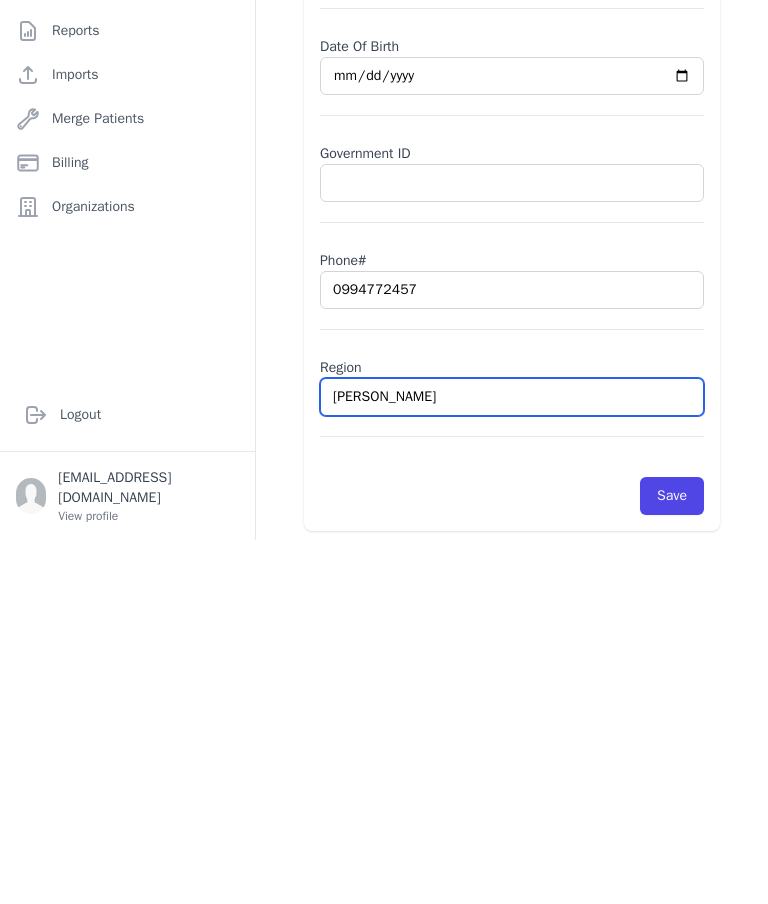 select on "female" 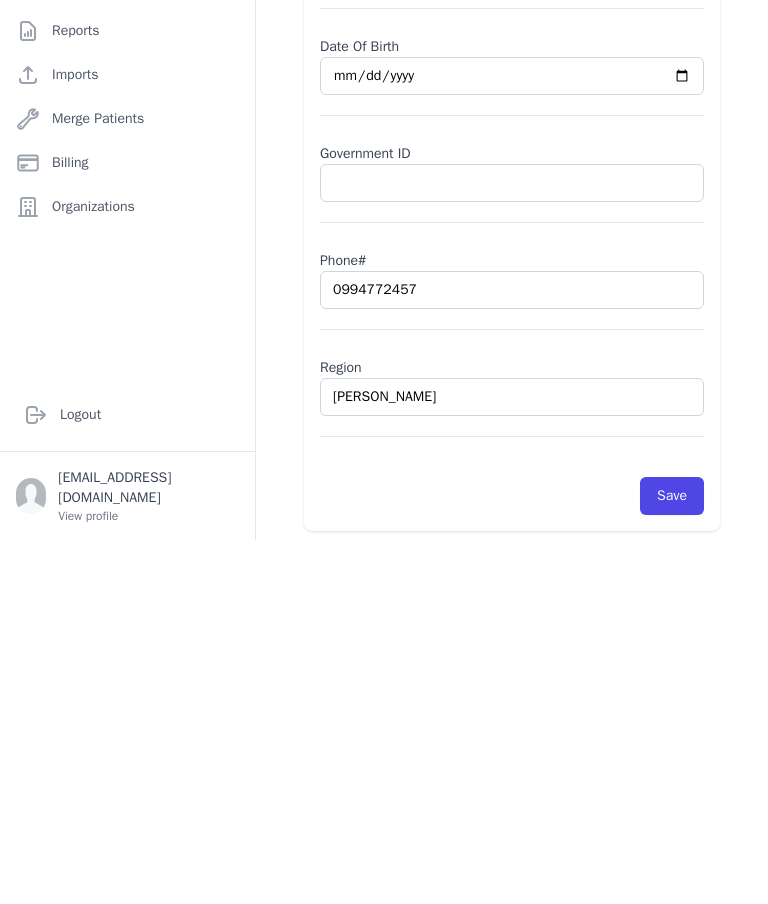 click on "Save" at bounding box center (672, 860) 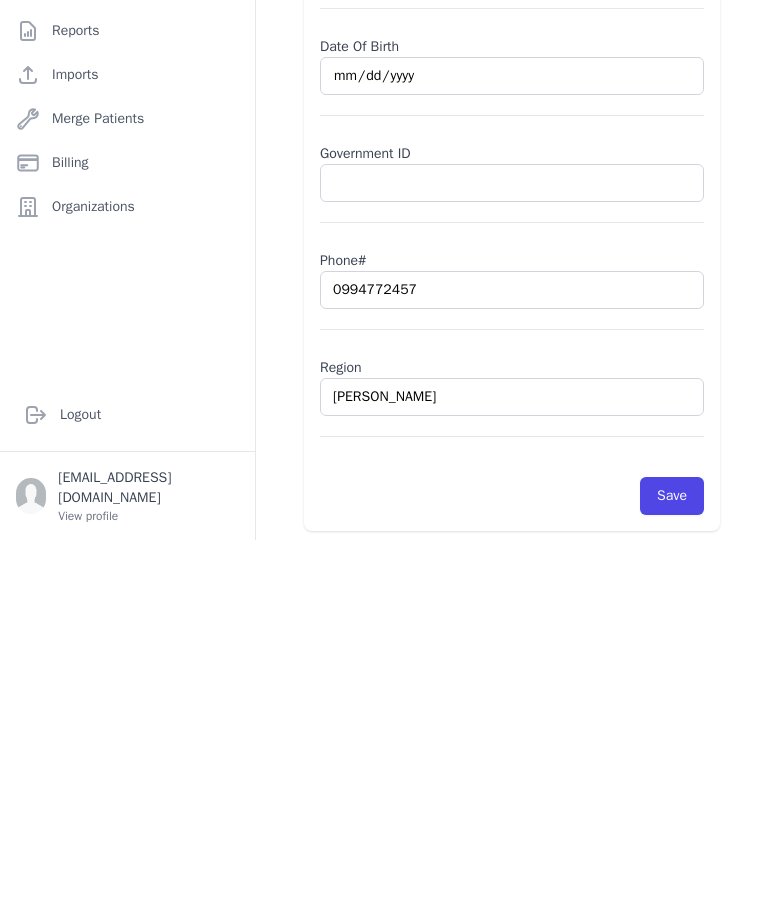 scroll, scrollTop: 80, scrollLeft: 0, axis: vertical 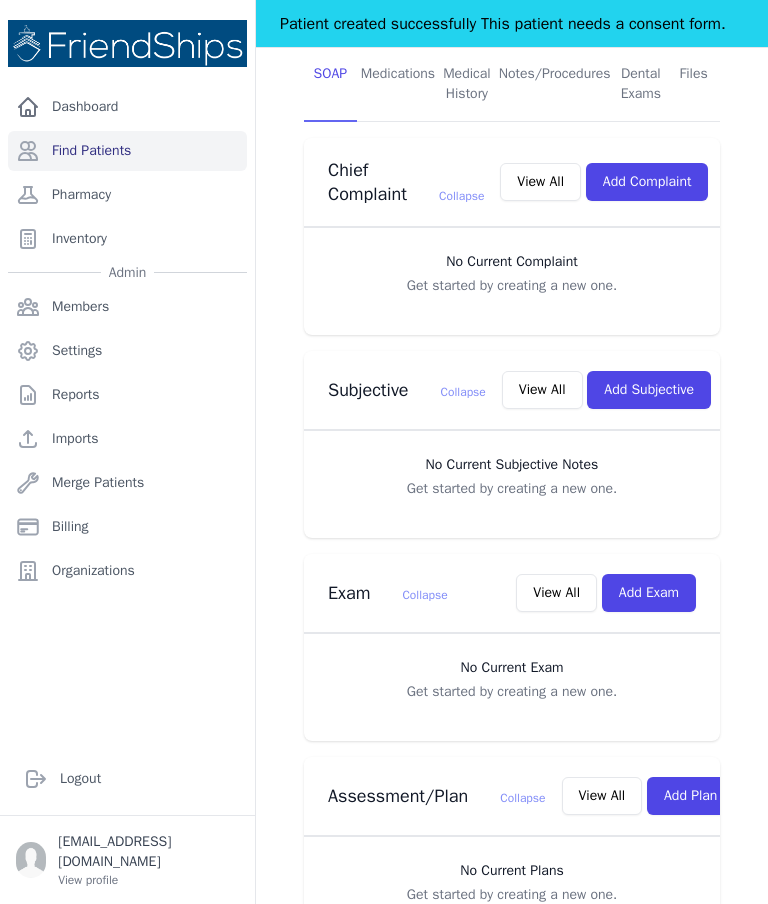 click on "Add Exam" at bounding box center [649, 593] 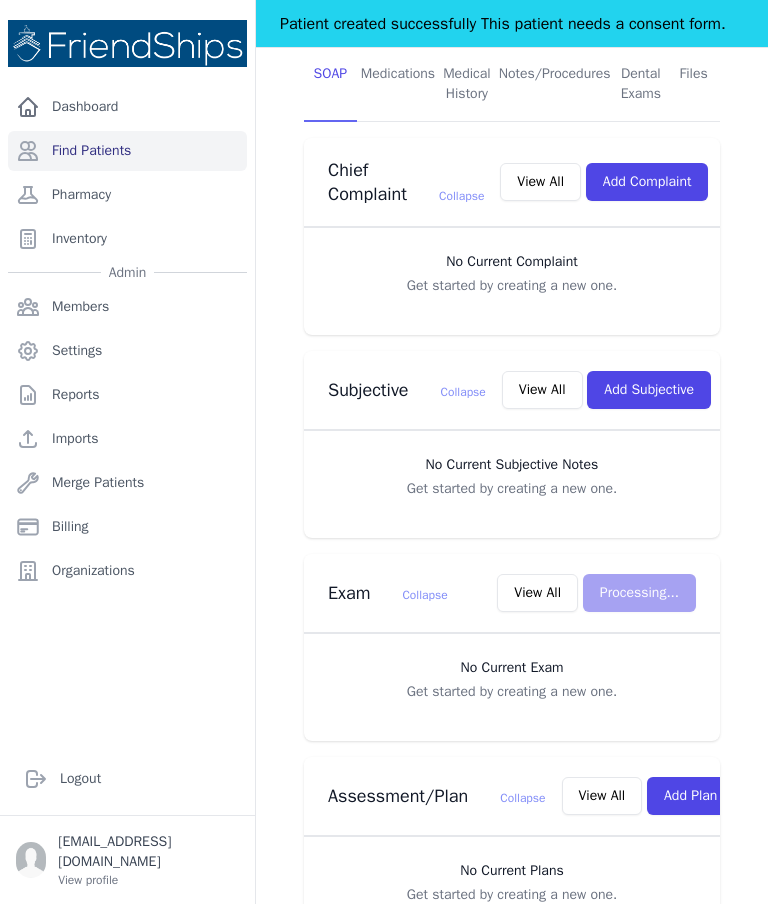 scroll, scrollTop: 0, scrollLeft: 0, axis: both 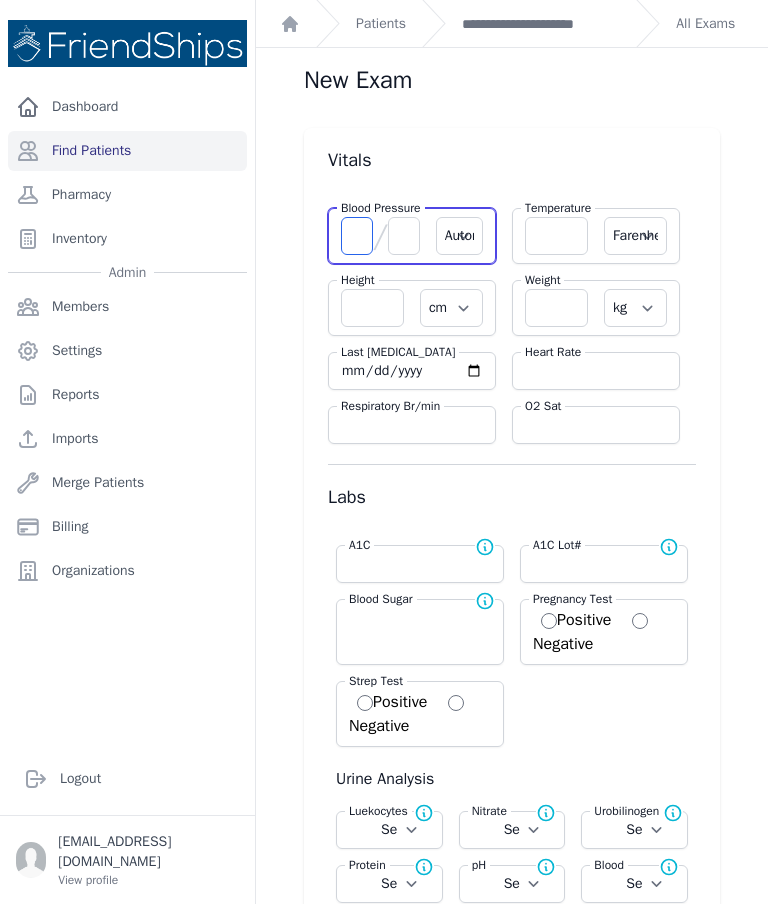 click at bounding box center (357, 236) 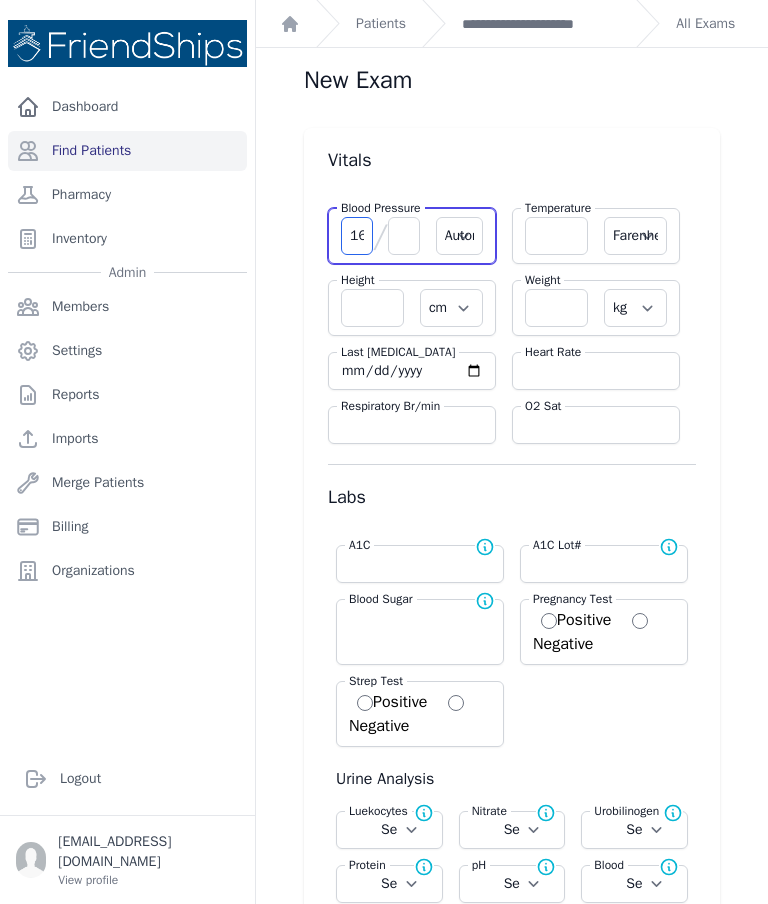 type on "167" 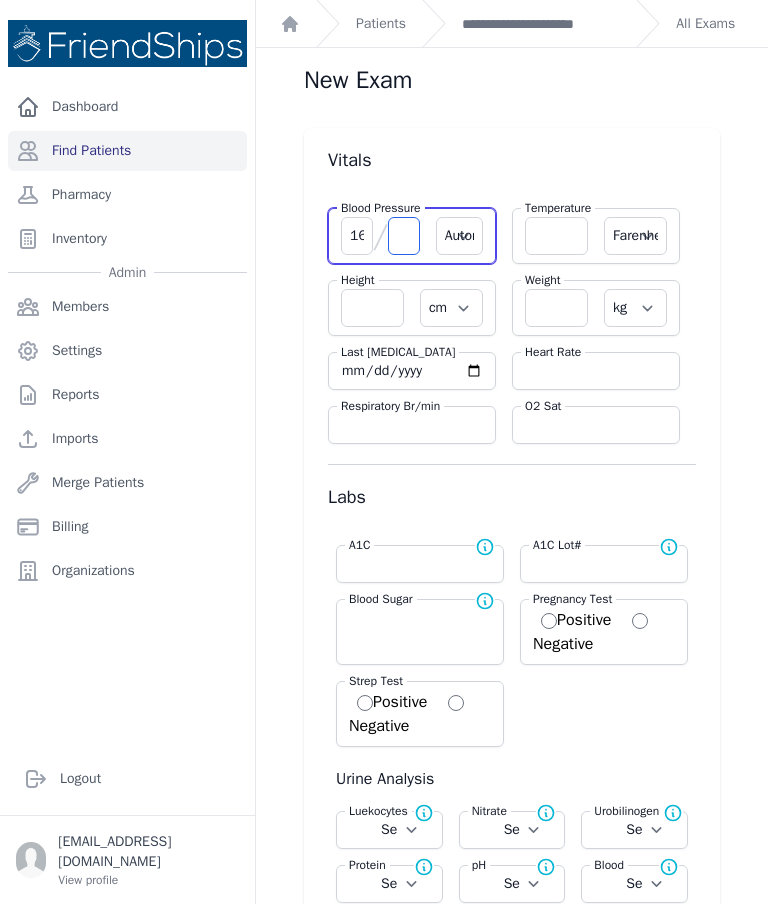 click at bounding box center [404, 236] 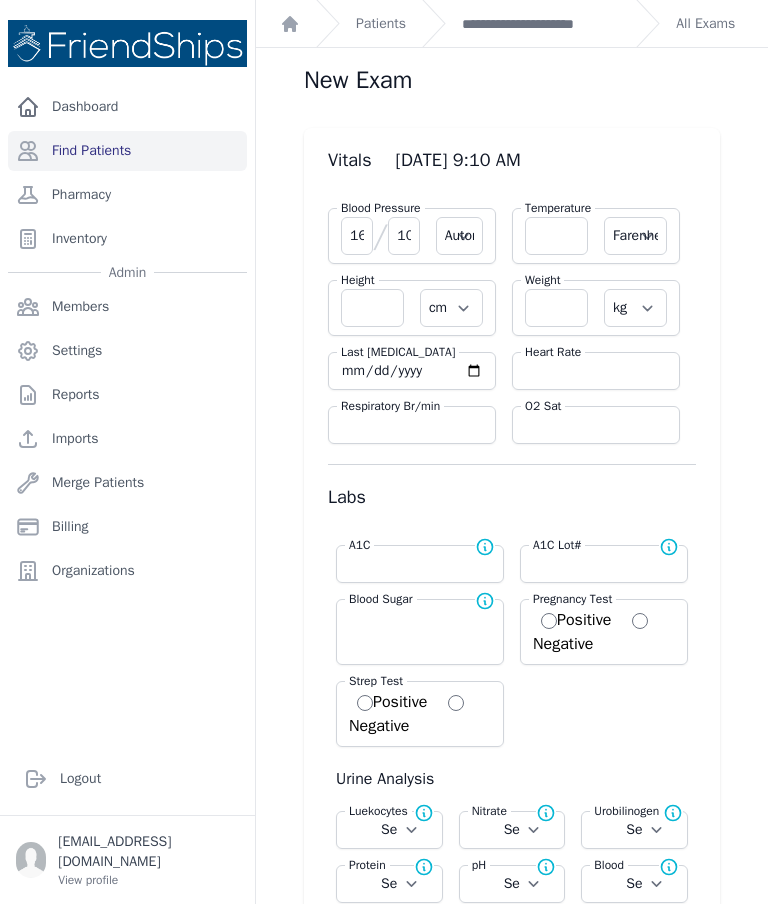 type on "102" 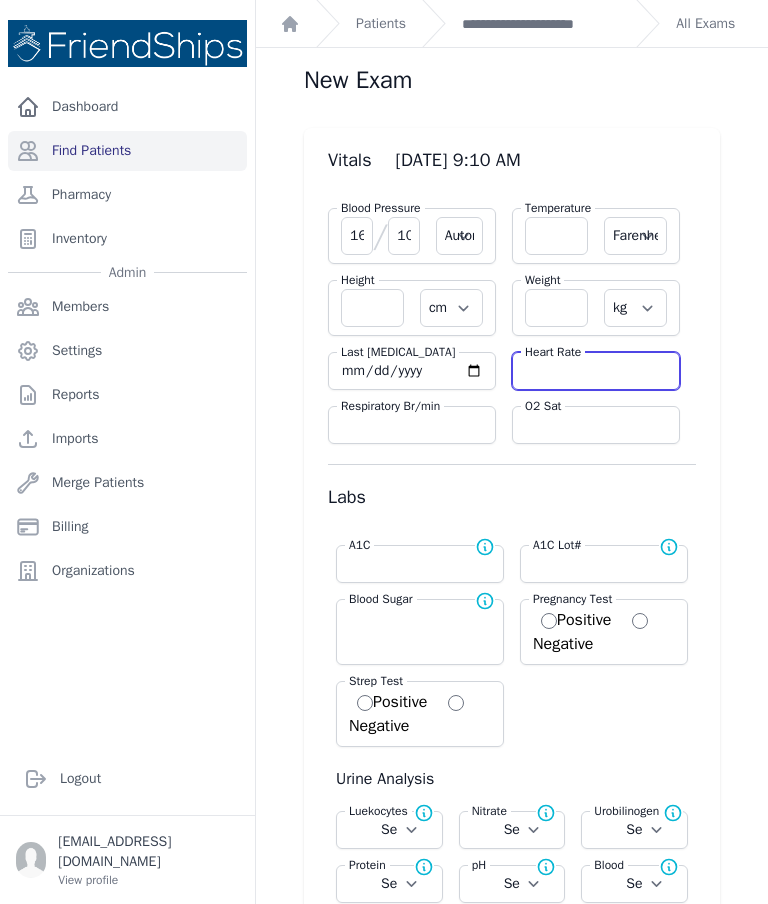 select on "Automatic" 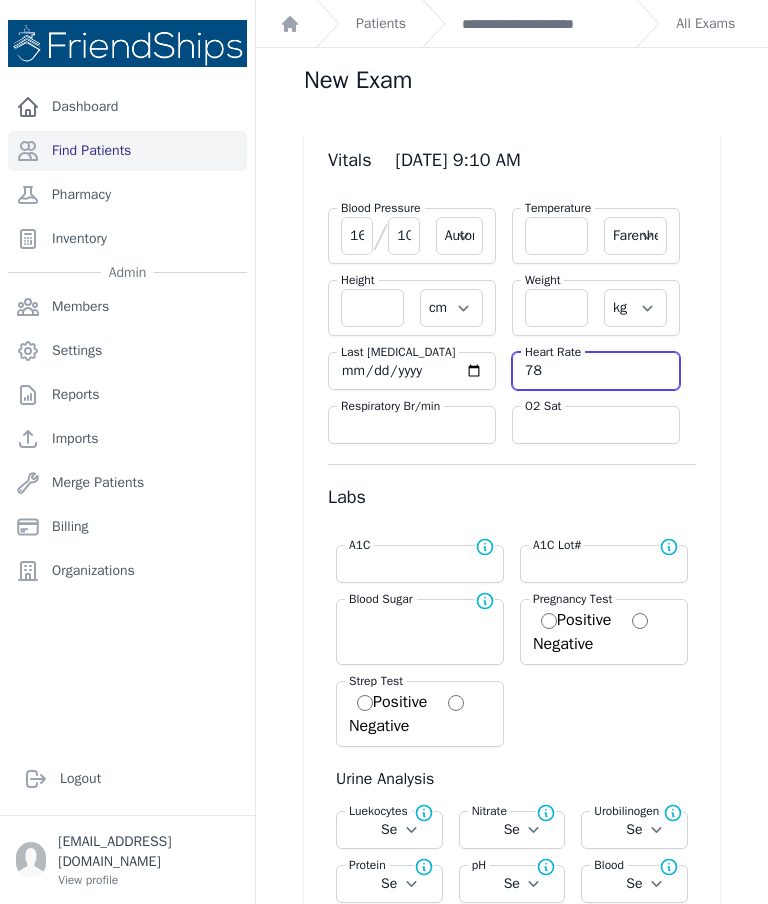 type on "78" 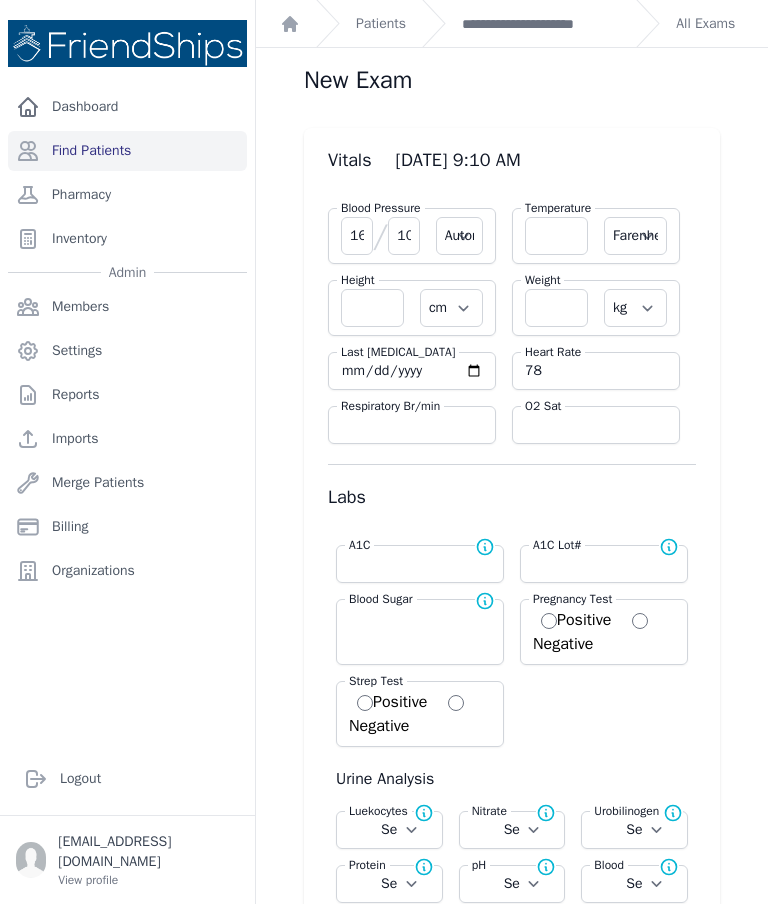 click at bounding box center (556, 236) 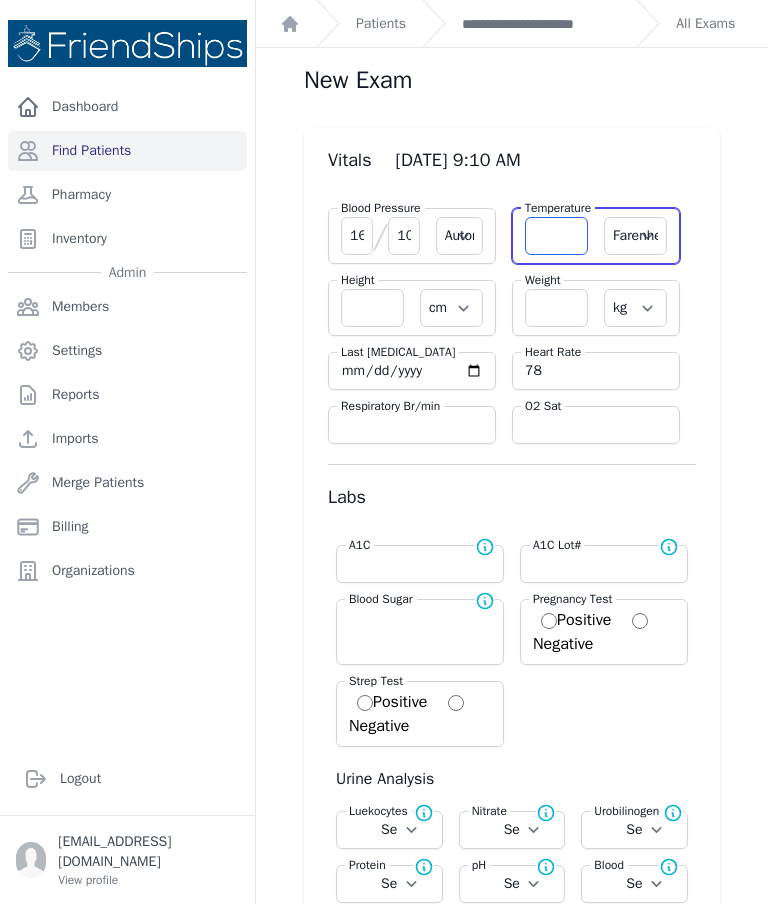 select on "Automatic" 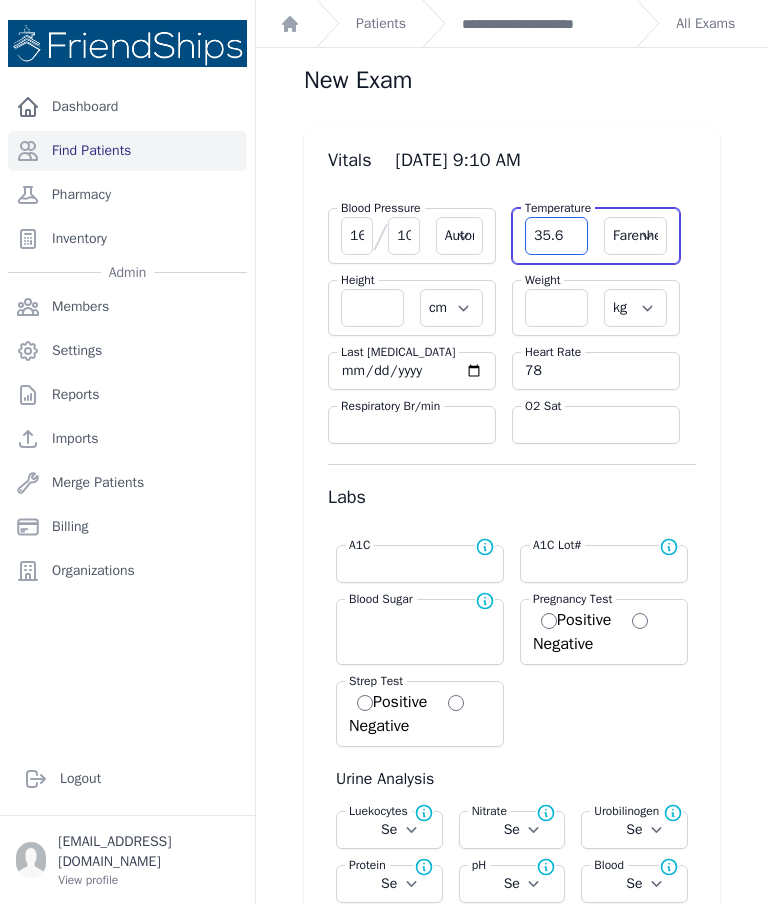 type on "35.6" 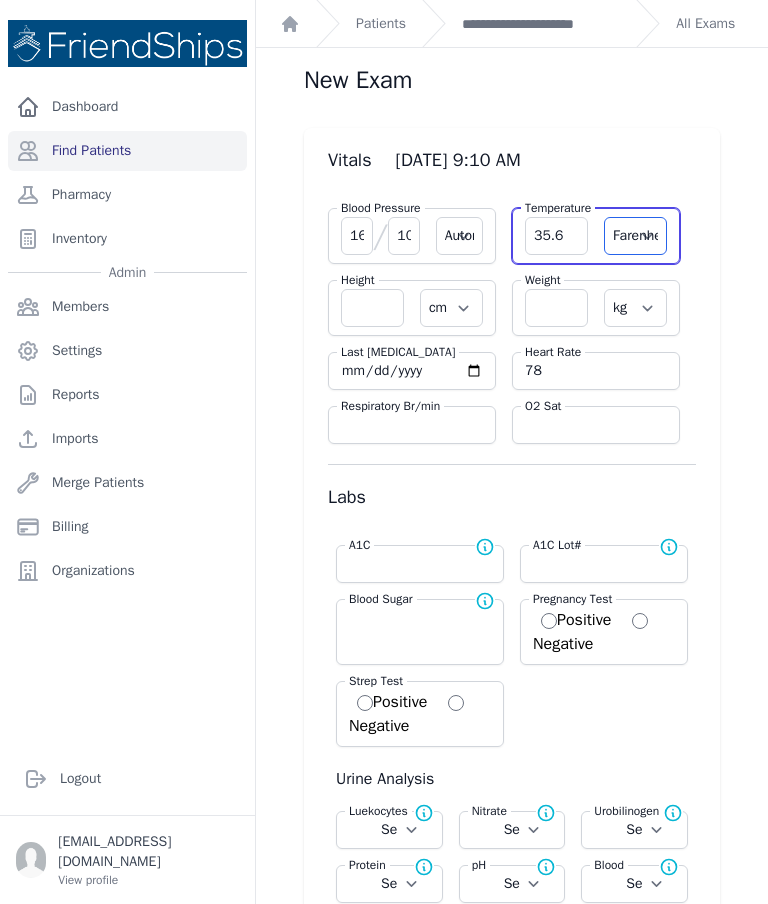 click on "Farenheit Celcius" at bounding box center (635, 236) 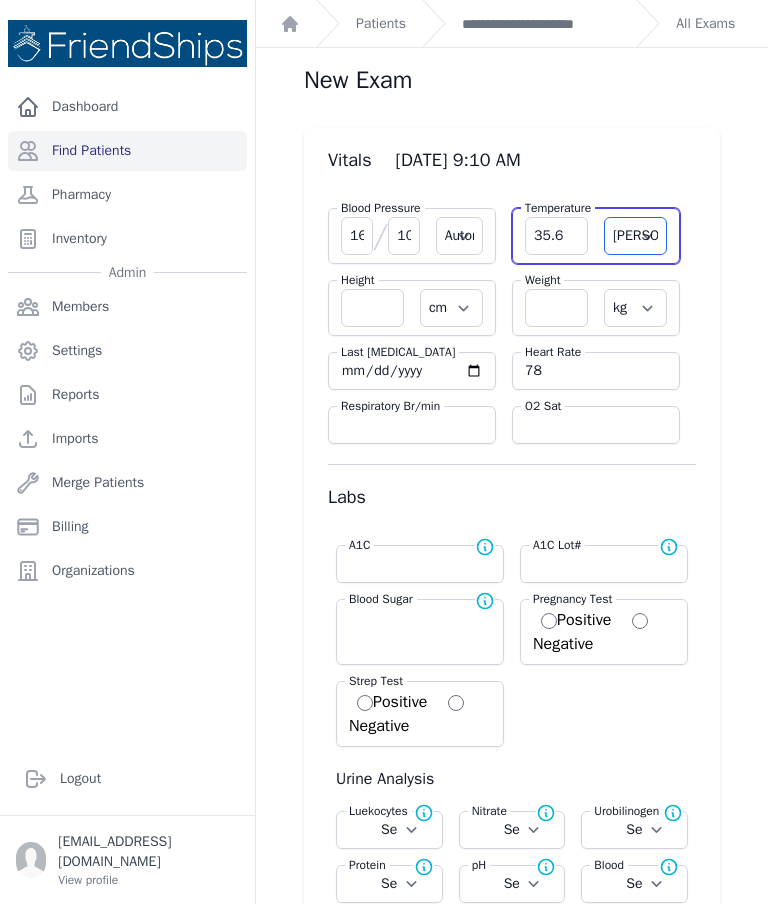 select on "Automatic" 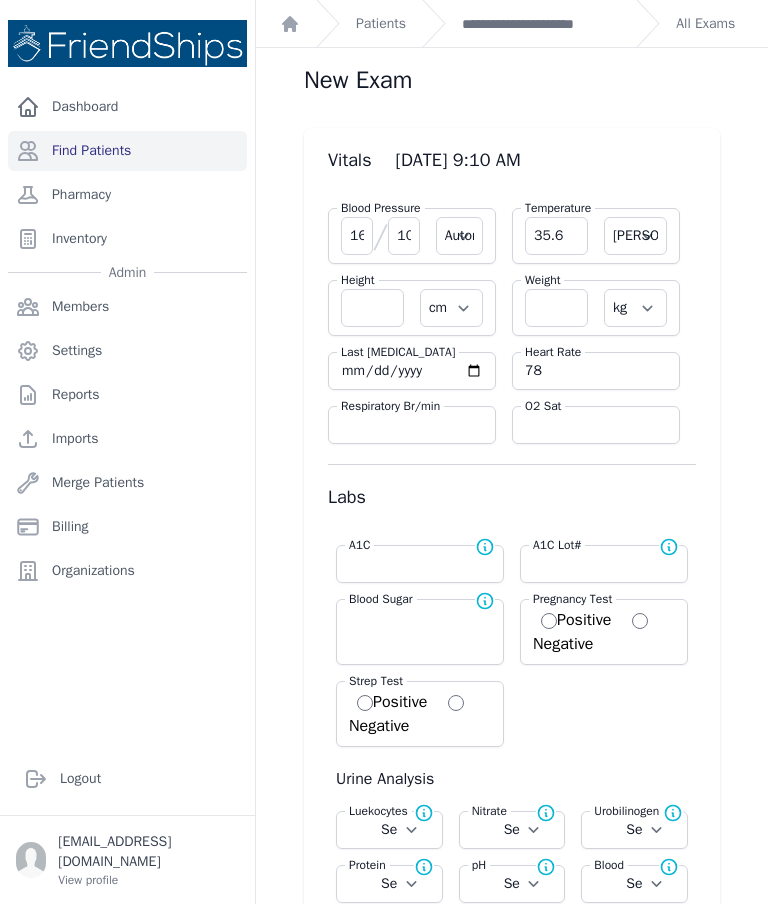 click at bounding box center (556, 308) 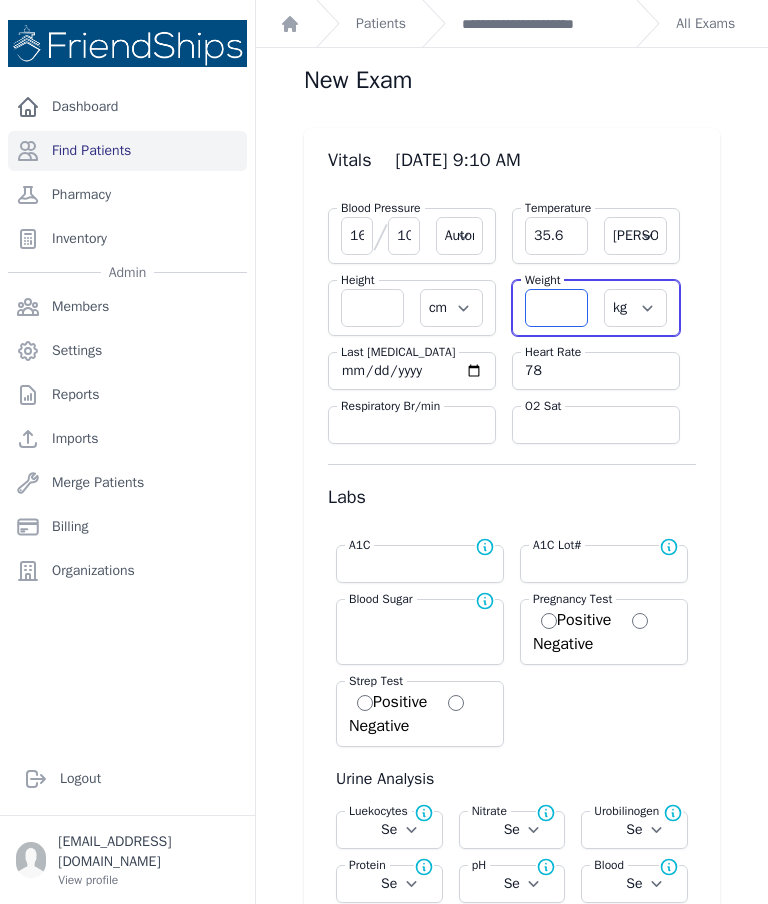 select on "Automatic" 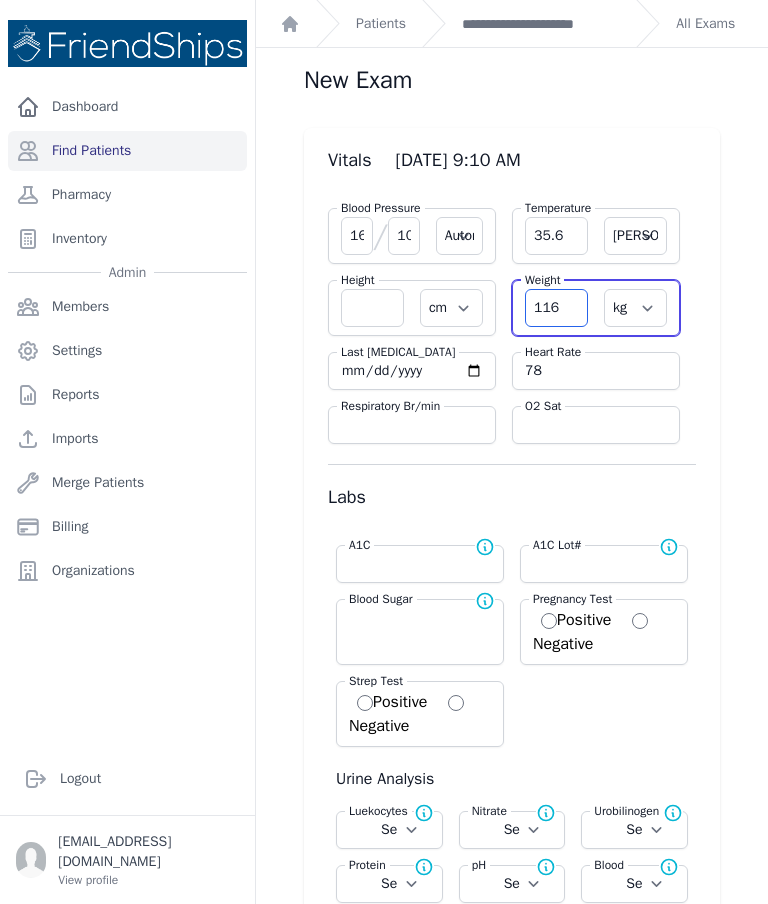 type on "116" 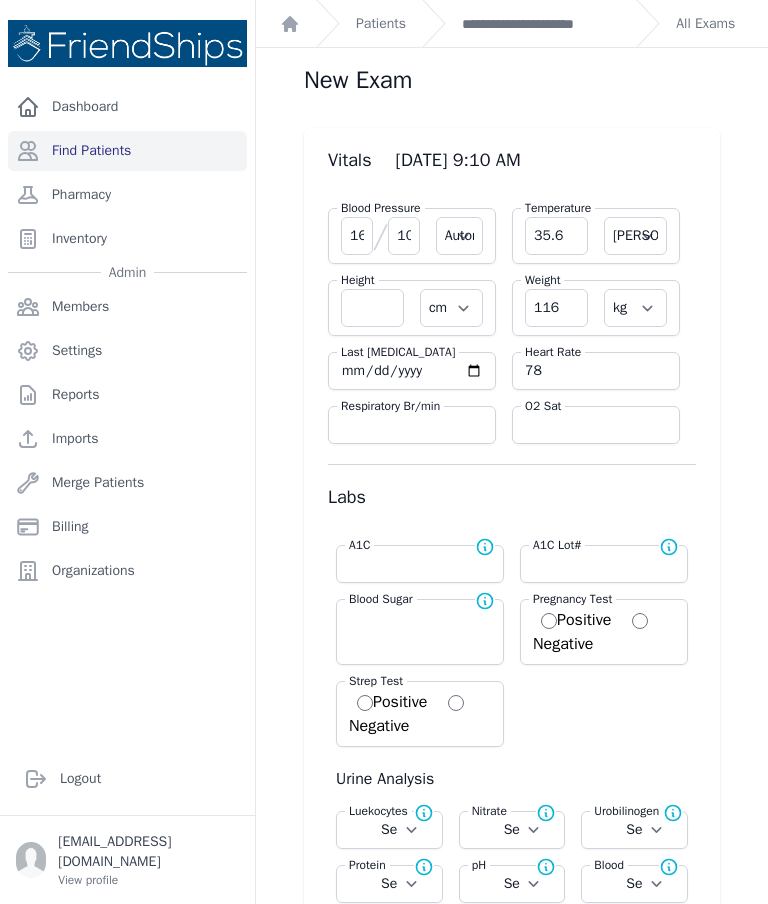 click on "Vitals 2025-Jul-28 9:10 AM
Blood Pressure
167
/
102
Automatic Manual
Temperature
35.6
Farenheit Celcius
Height
cm in
Weight
116
kg lb
Last Menstrual Cycle
Respiratory Br/min
Heart Rate
78" at bounding box center [512, 2769] 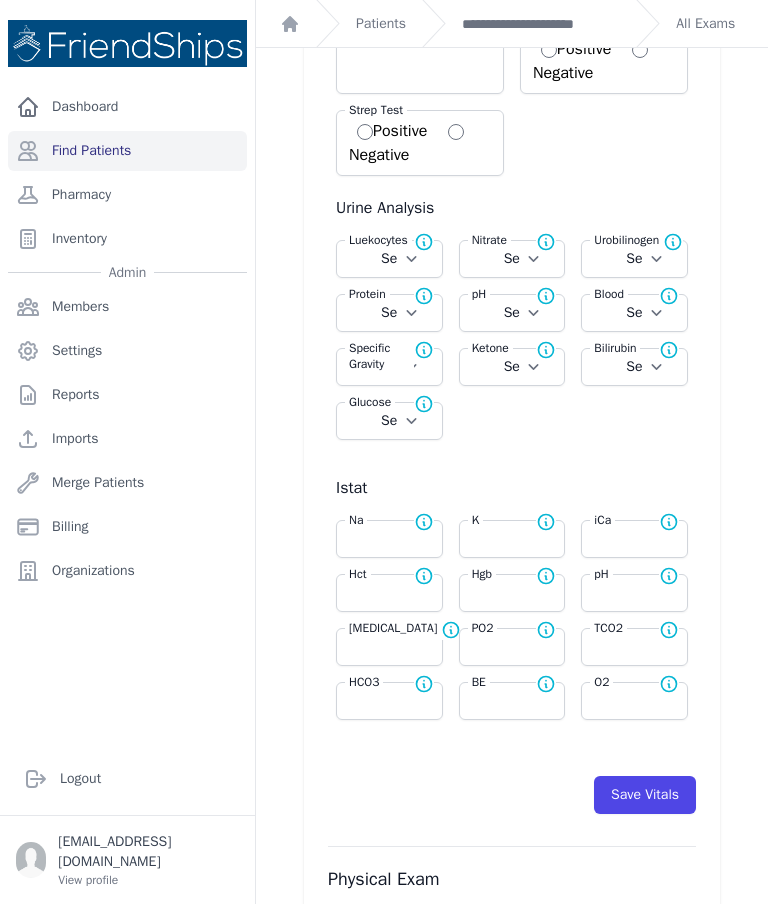 select on "Automatic" 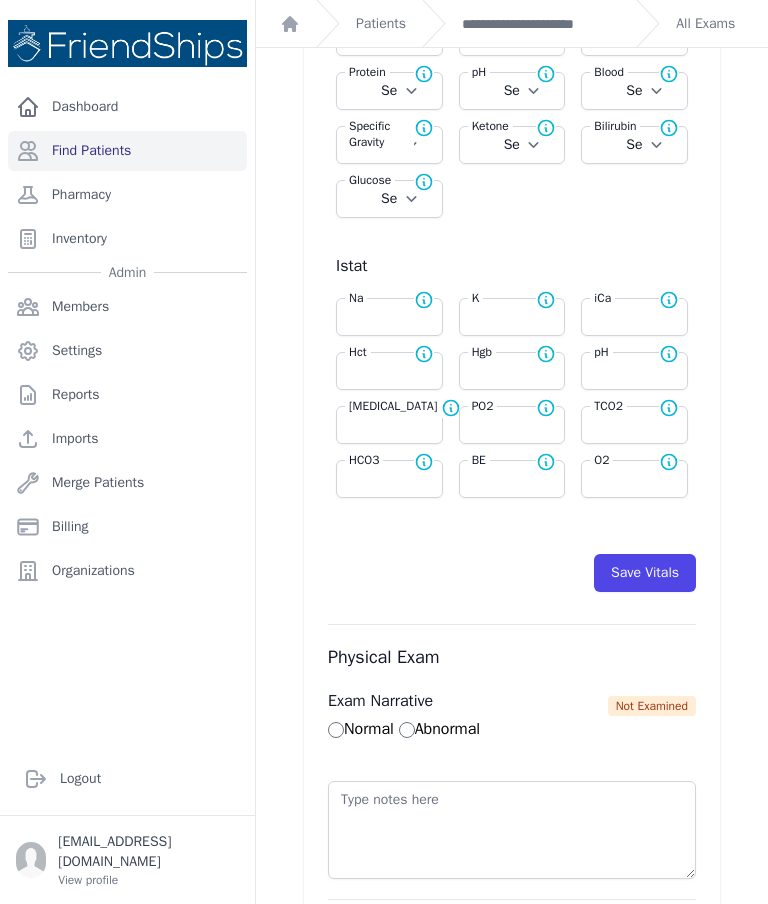 scroll, scrollTop: 805, scrollLeft: 0, axis: vertical 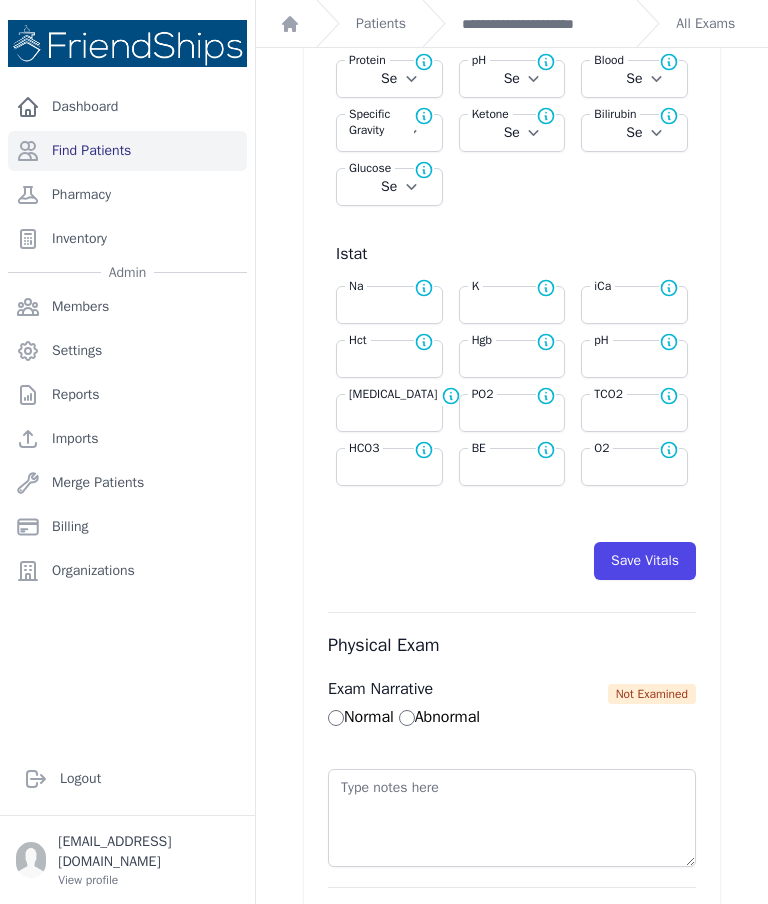 click on "Save Vitals" at bounding box center (645, 561) 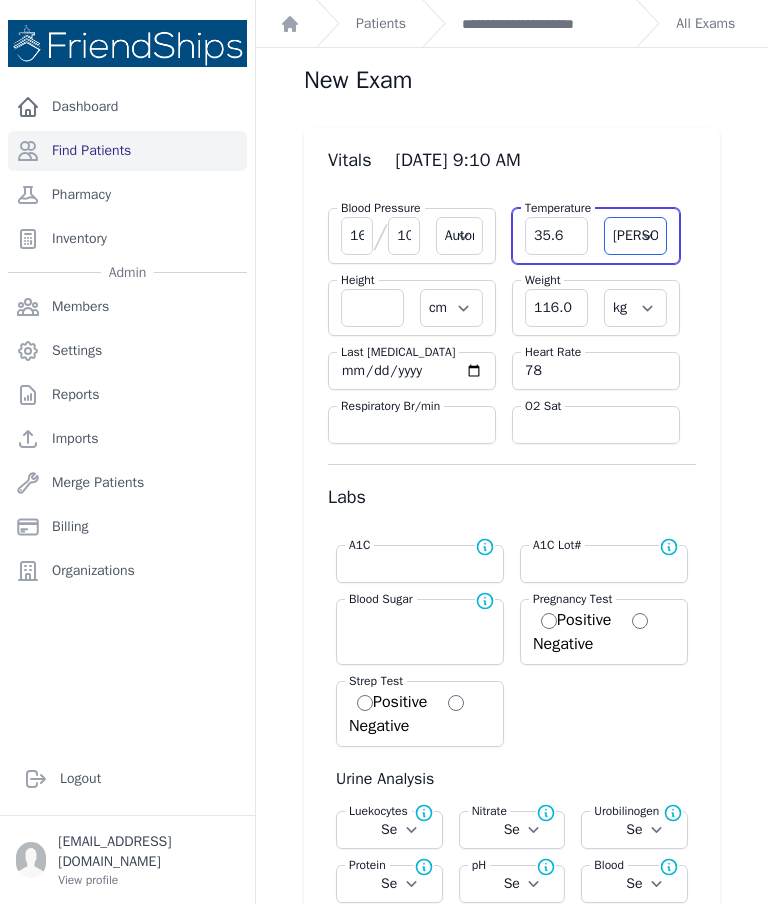 scroll, scrollTop: 0, scrollLeft: 0, axis: both 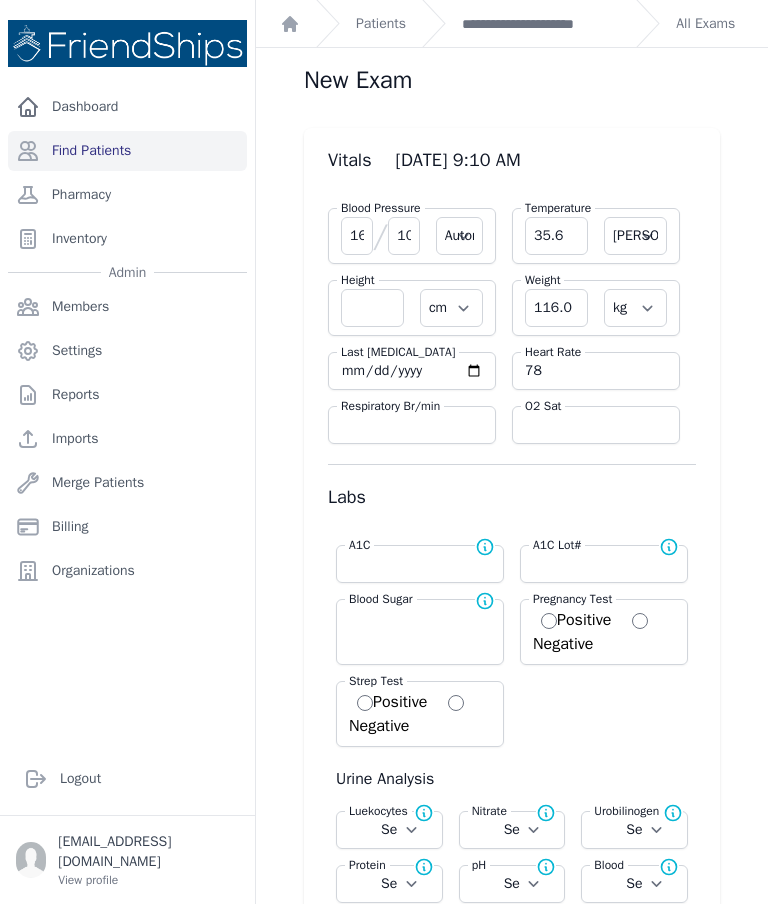 click on "Vitals 2025-Jul-28 9:10 AM
Blood Pressure
167
/
102
Automatic Manual
Temperature
35.6
Farenheit Celcius
Height
cm in
Weight
116.0
kg lb
Last Menstrual Cycle
Respiratory Br/min
Heart Rate
78" at bounding box center (512, 2769) 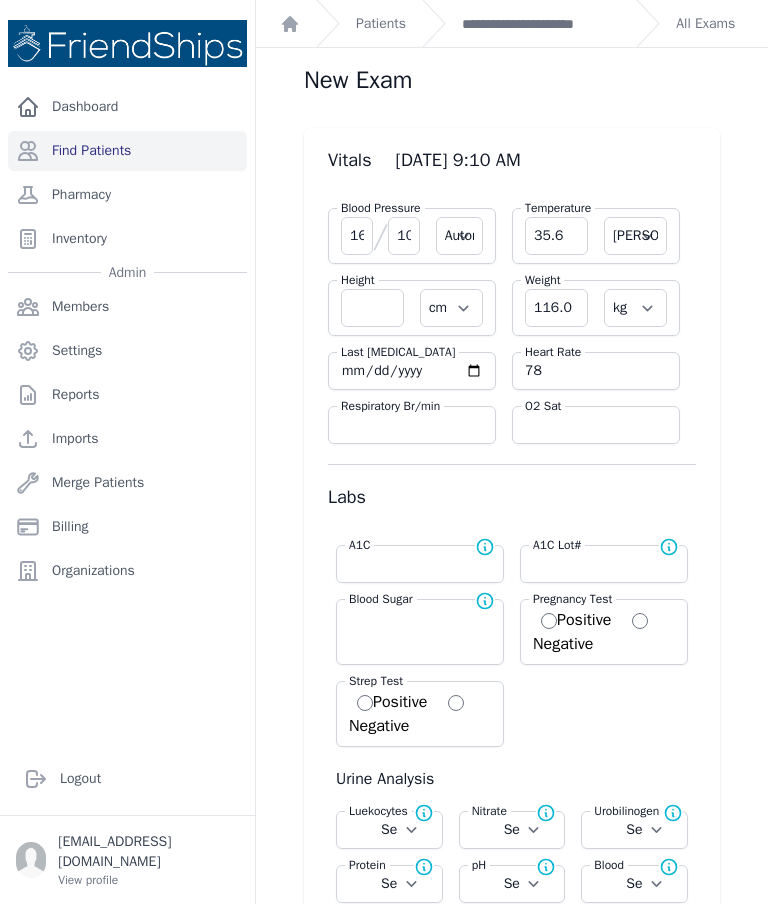 click on "**********" at bounding box center (541, 24) 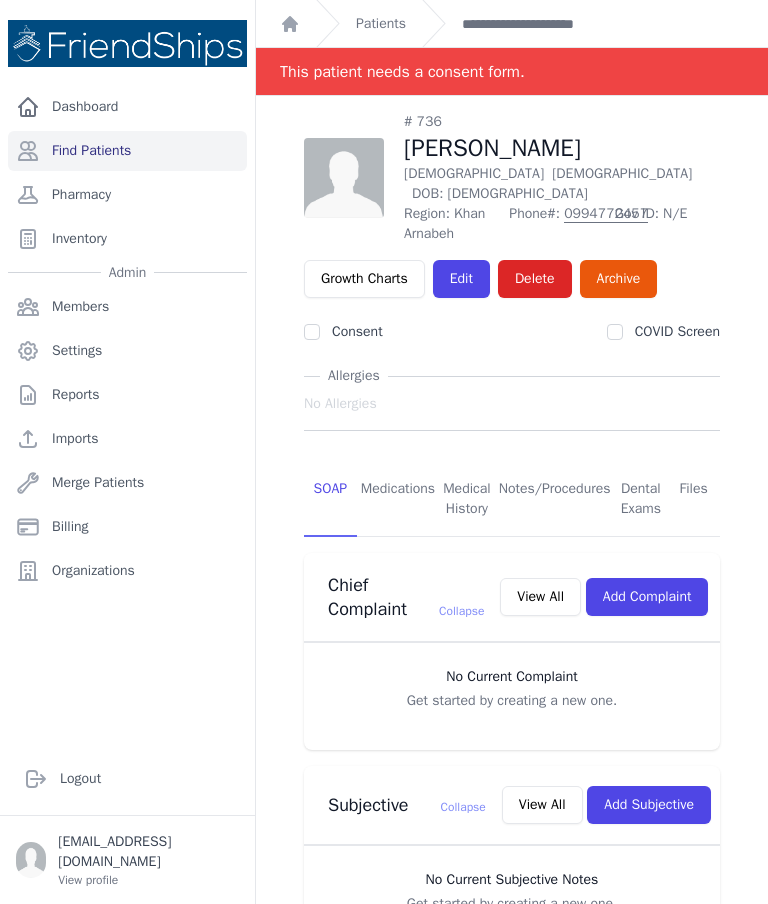 scroll, scrollTop: 0, scrollLeft: 0, axis: both 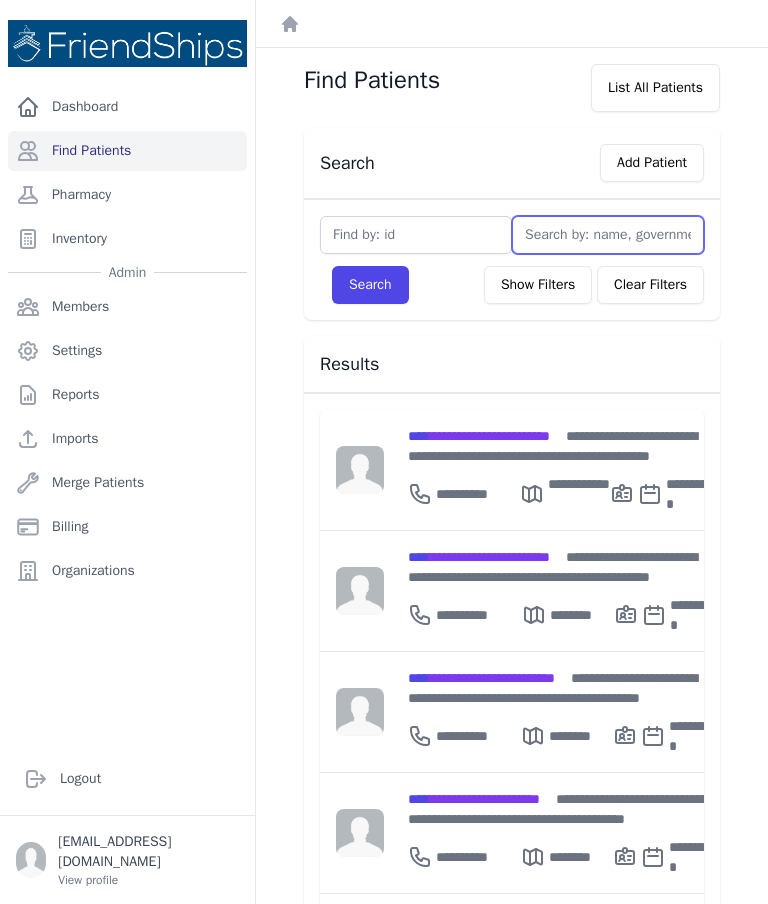 click at bounding box center (608, 235) 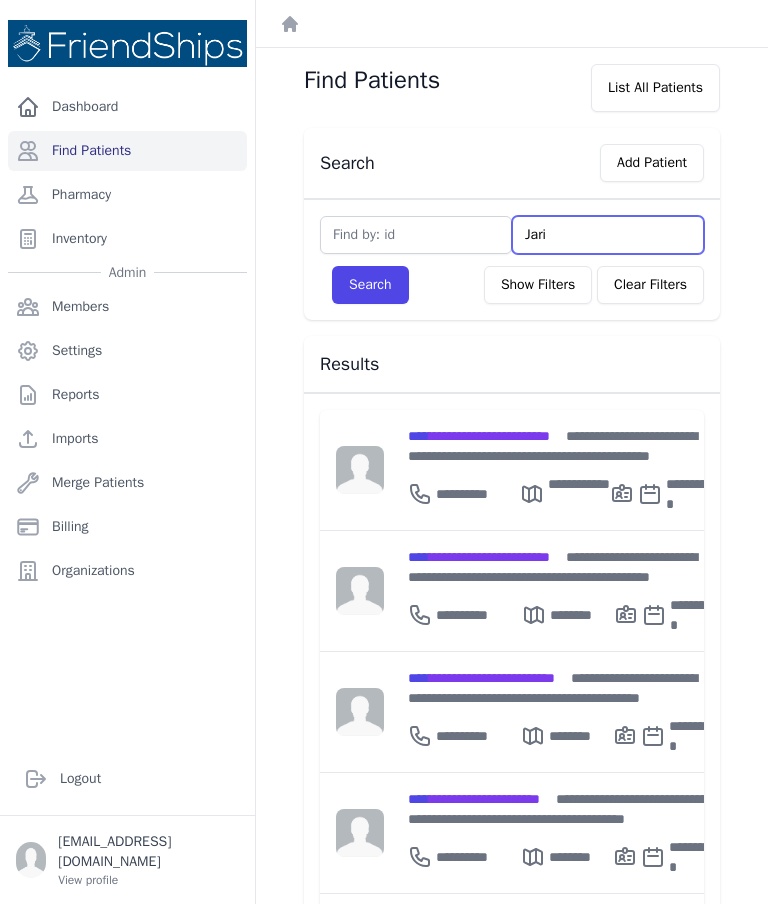 type on "Jarid" 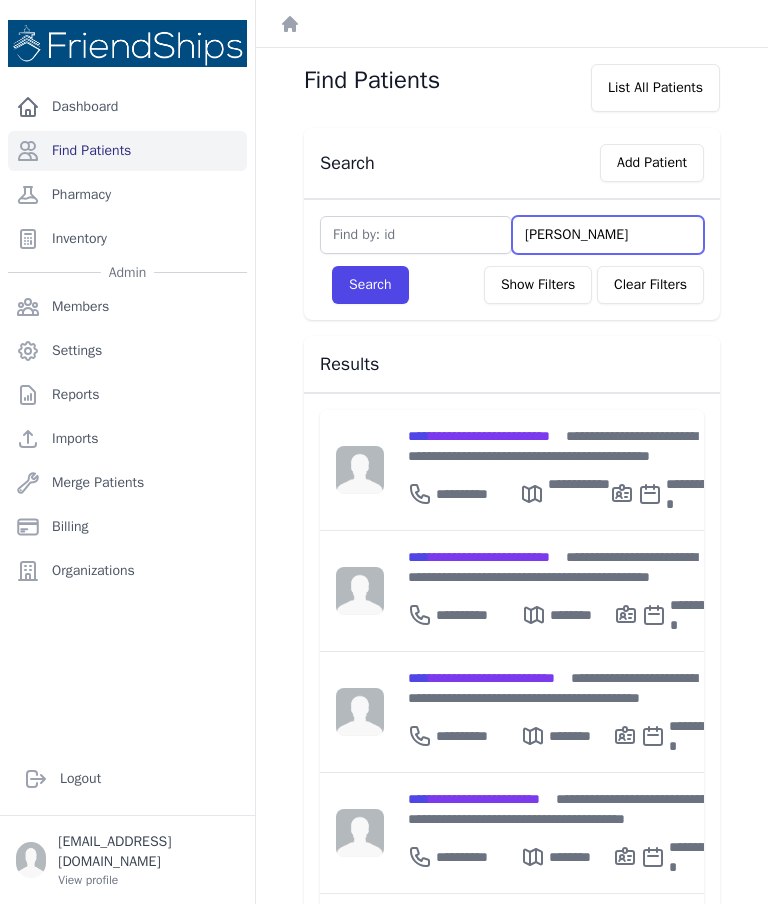 type on "Jarida" 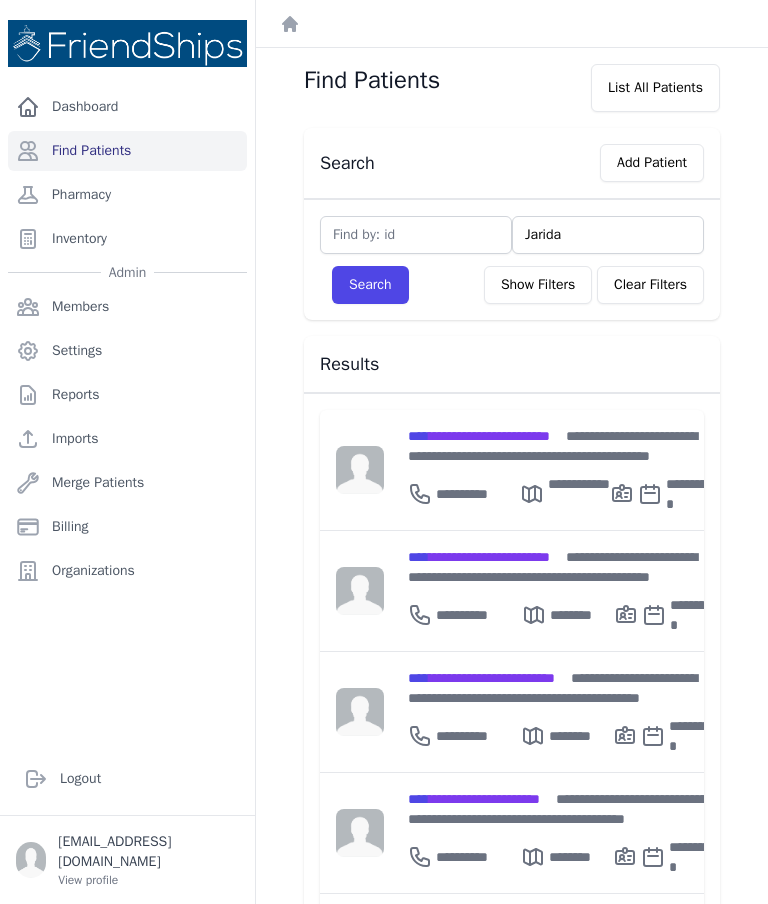 click on "Search" at bounding box center [370, 285] 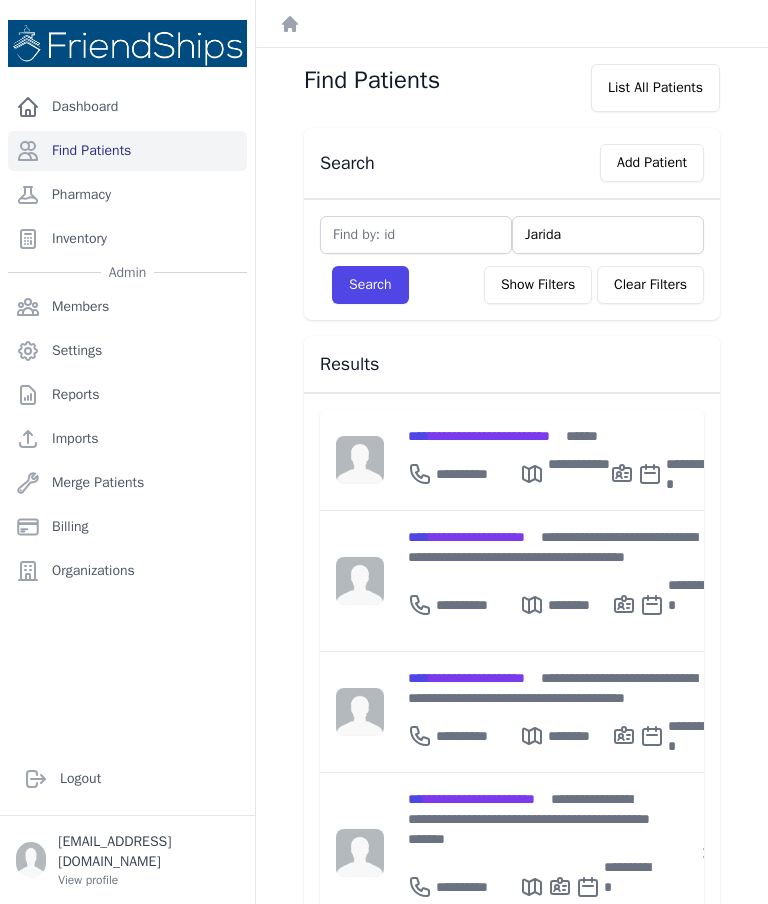 scroll, scrollTop: -1, scrollLeft: 0, axis: vertical 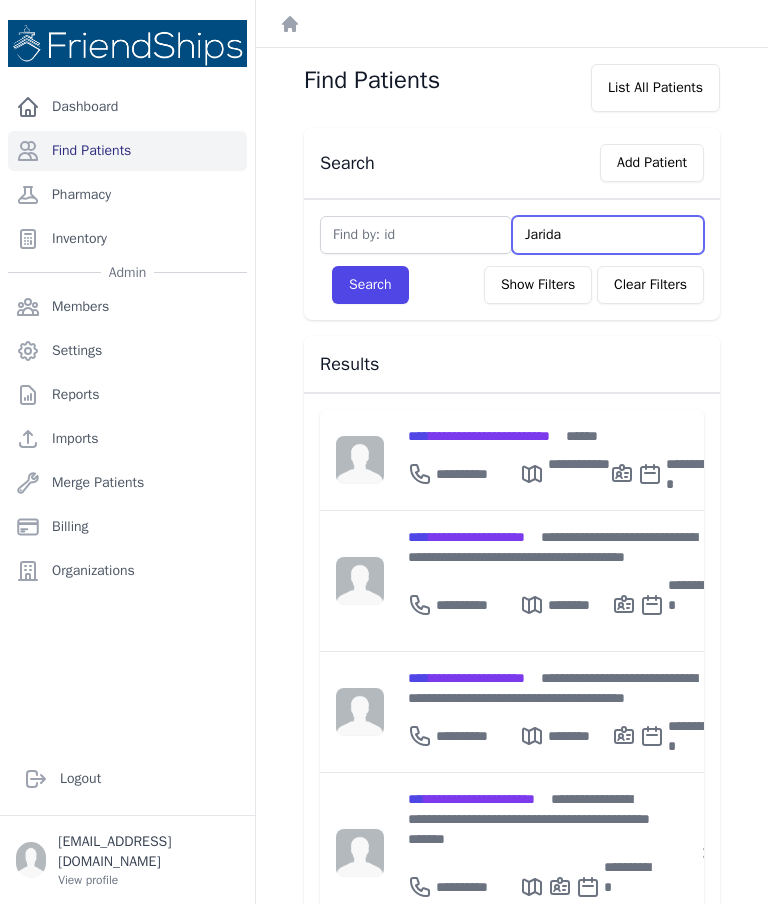 click on "Jarida" at bounding box center [608, 235] 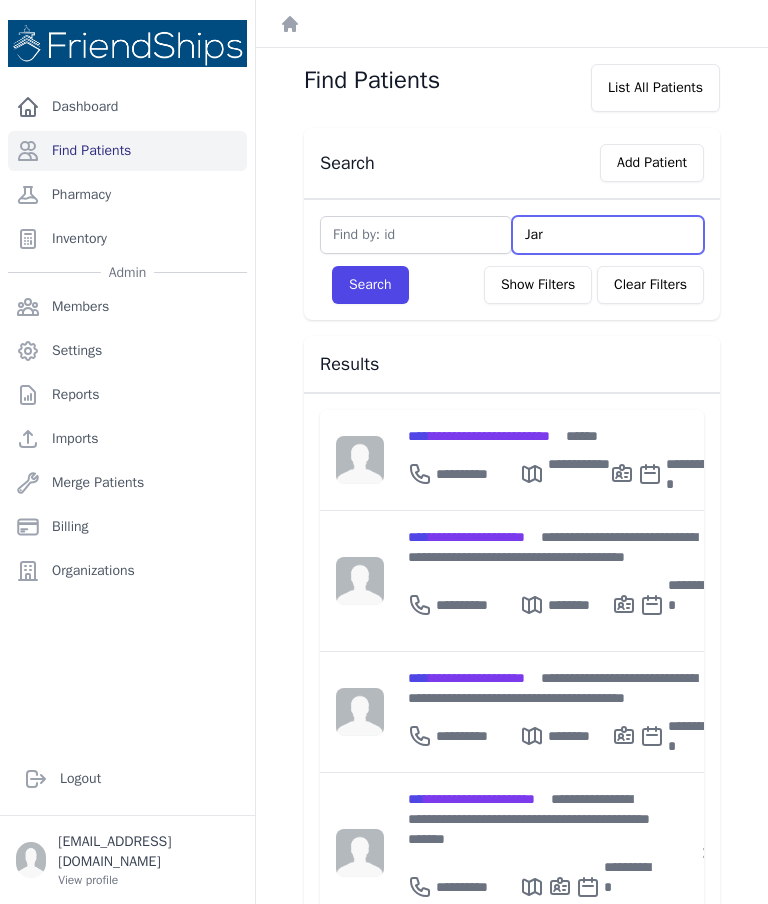 type on "Ja" 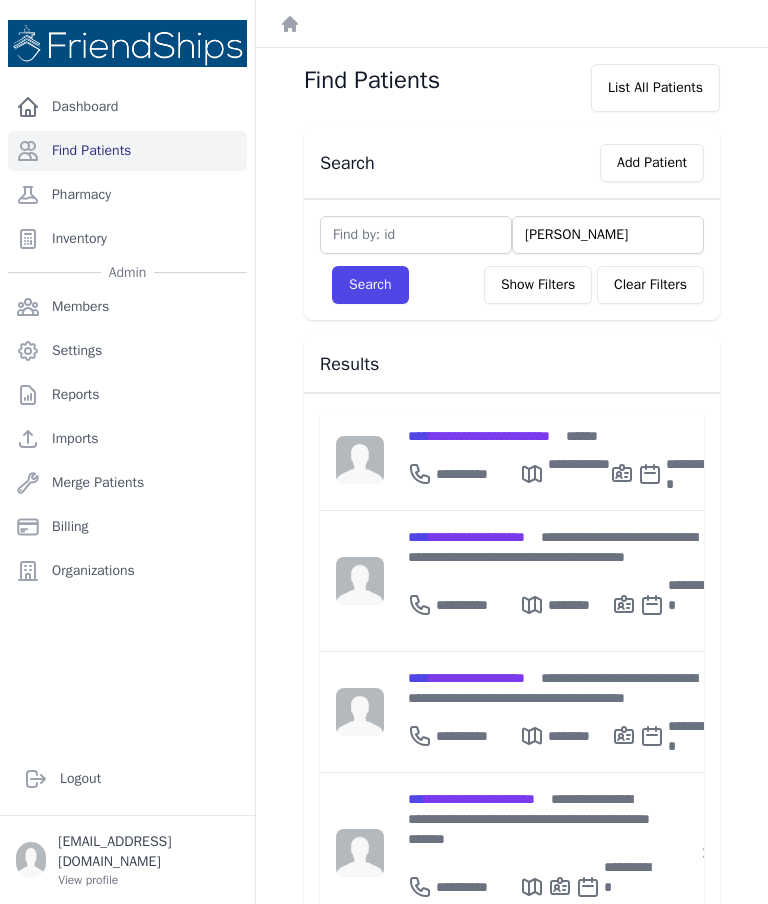 type on "J" 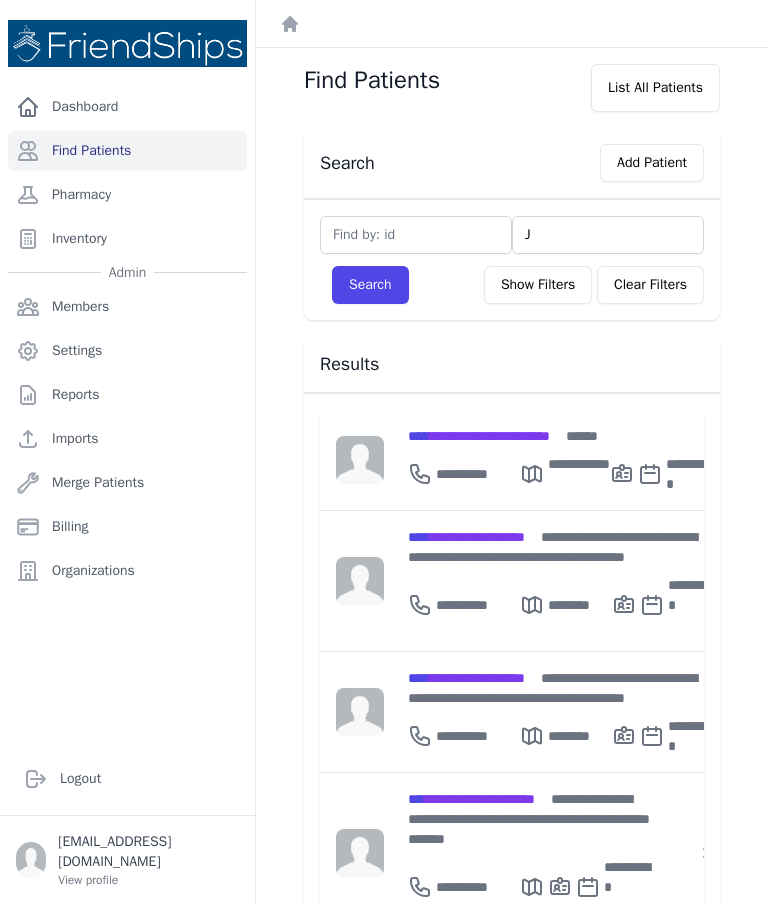 type 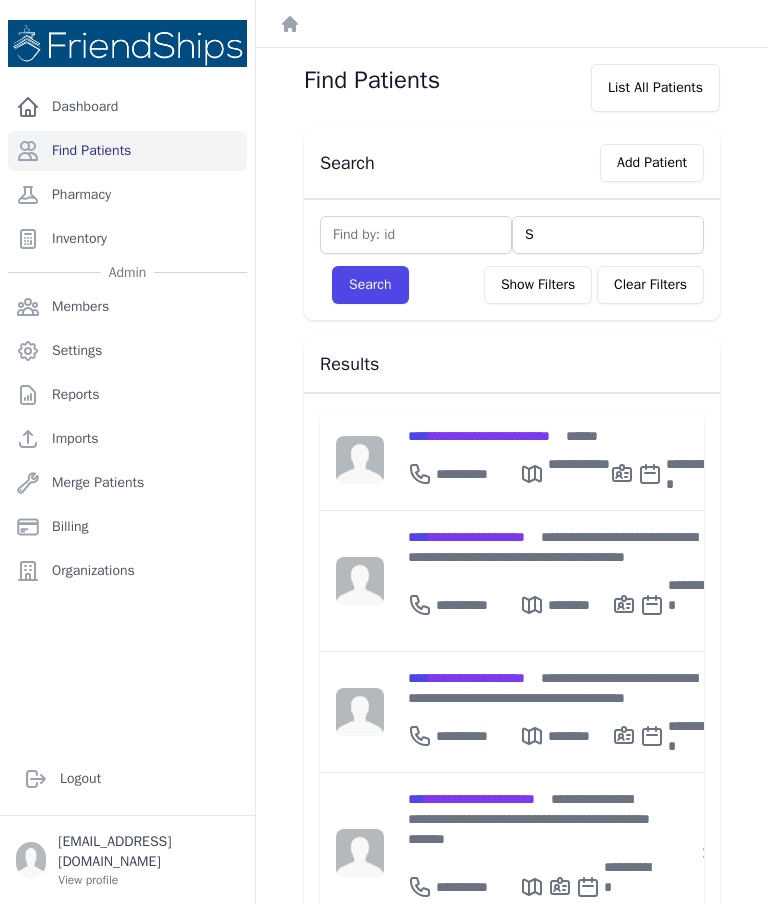 type on "Sa" 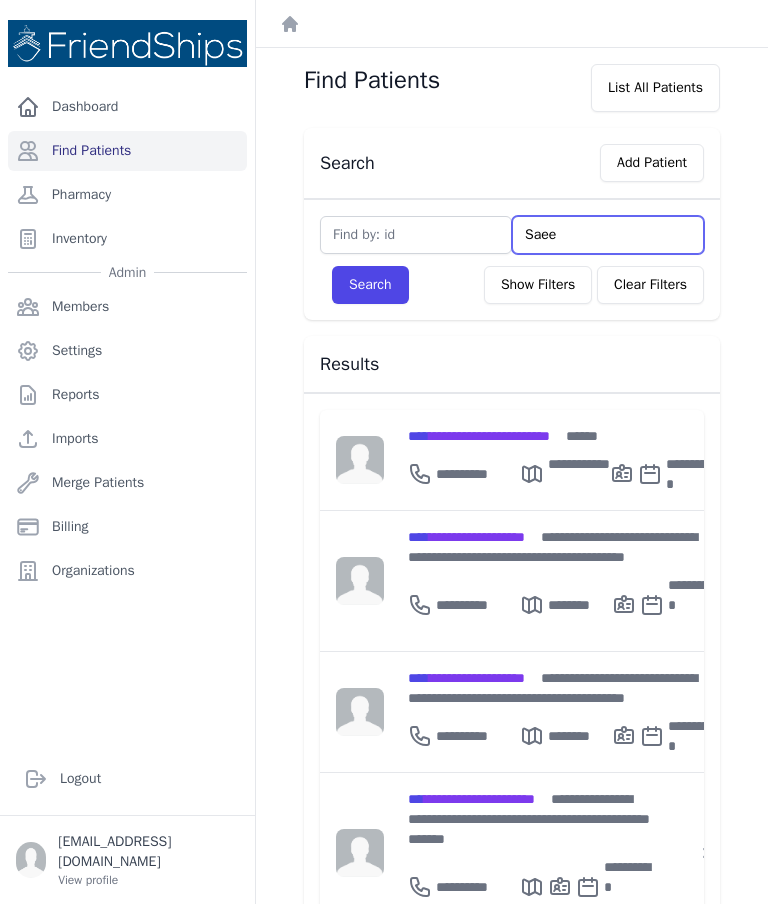 type on "Saeed" 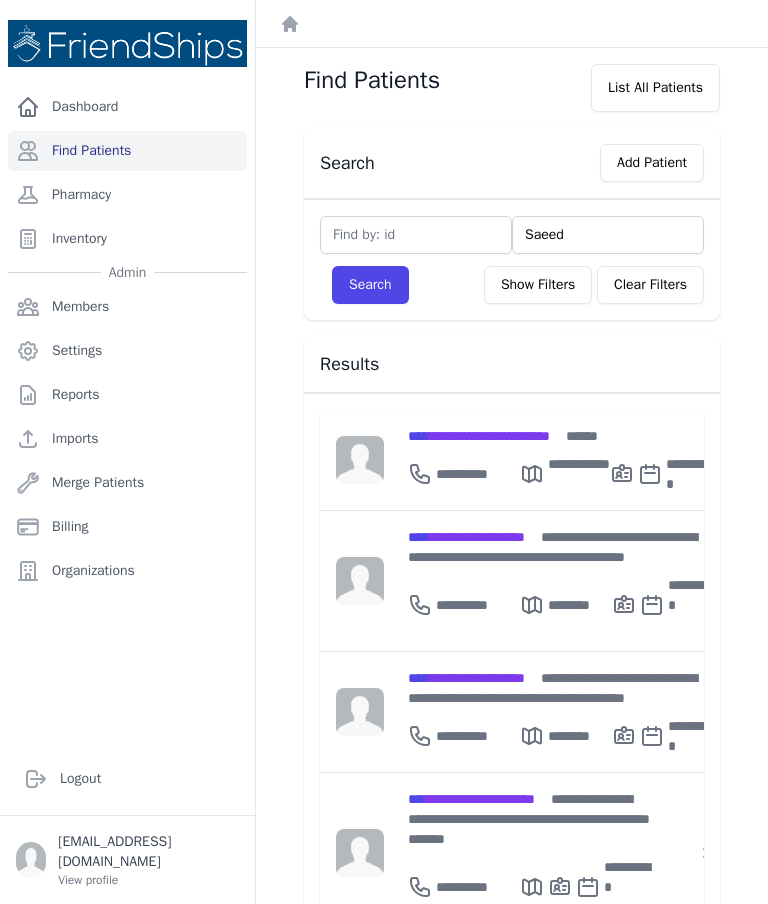 click on "Search" at bounding box center (370, 285) 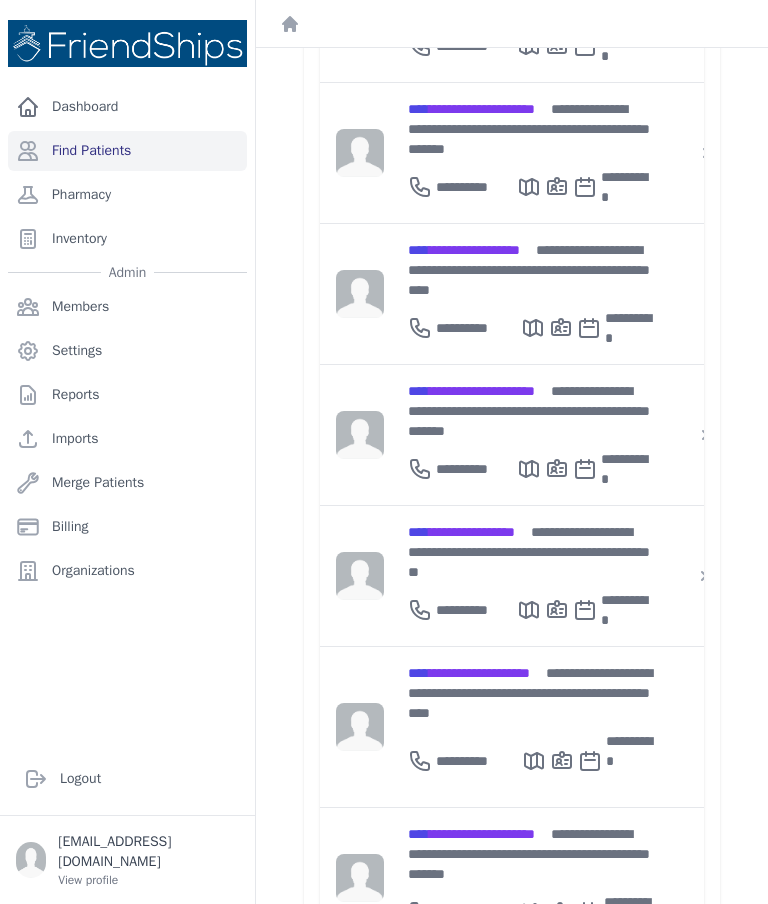 scroll, scrollTop: 1332, scrollLeft: 0, axis: vertical 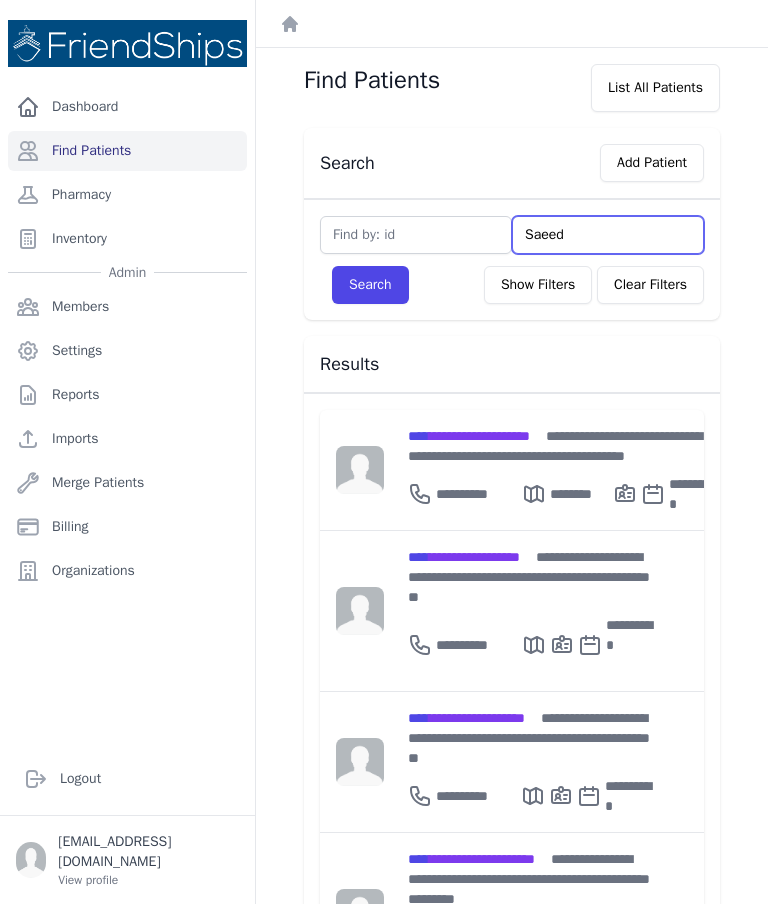 click on "Saeed" at bounding box center (608, 235) 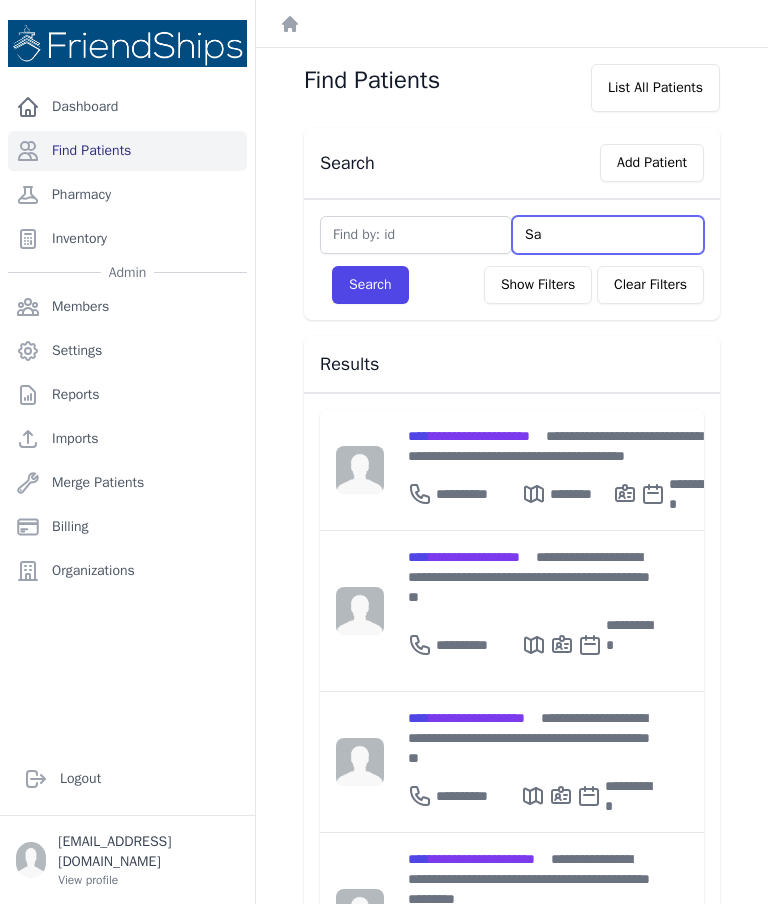 type on "S" 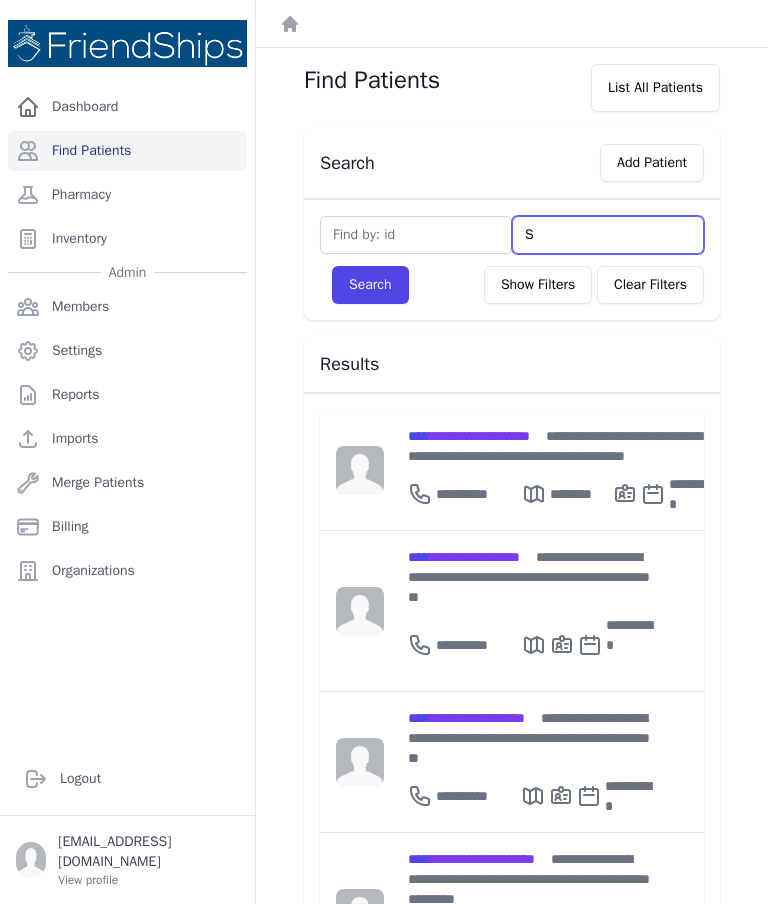 type 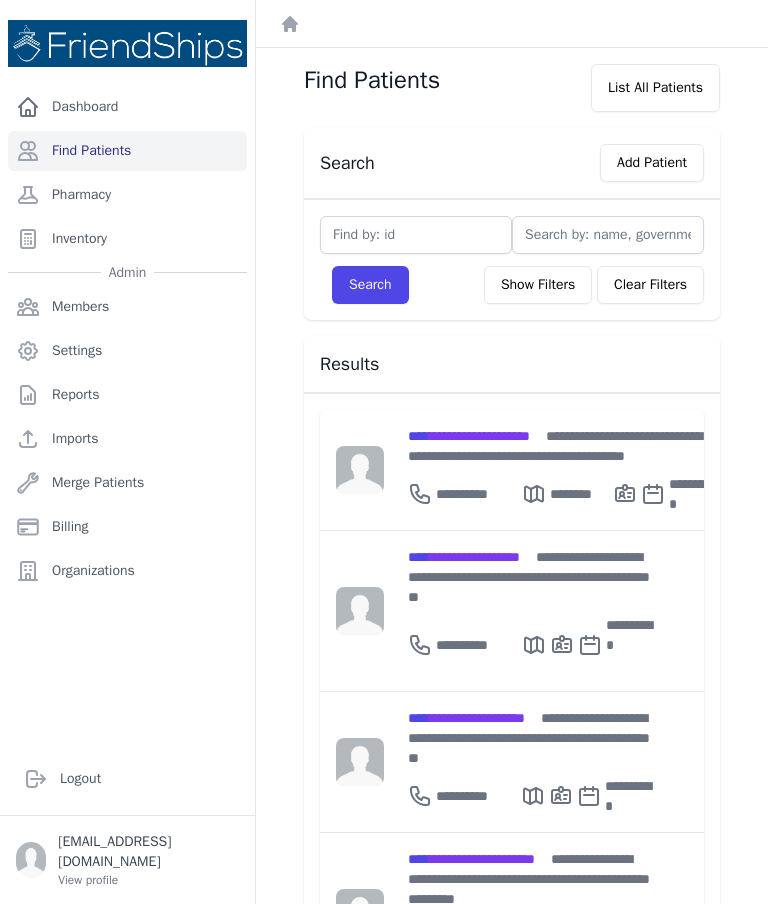 click on "Add Patient" at bounding box center [652, 163] 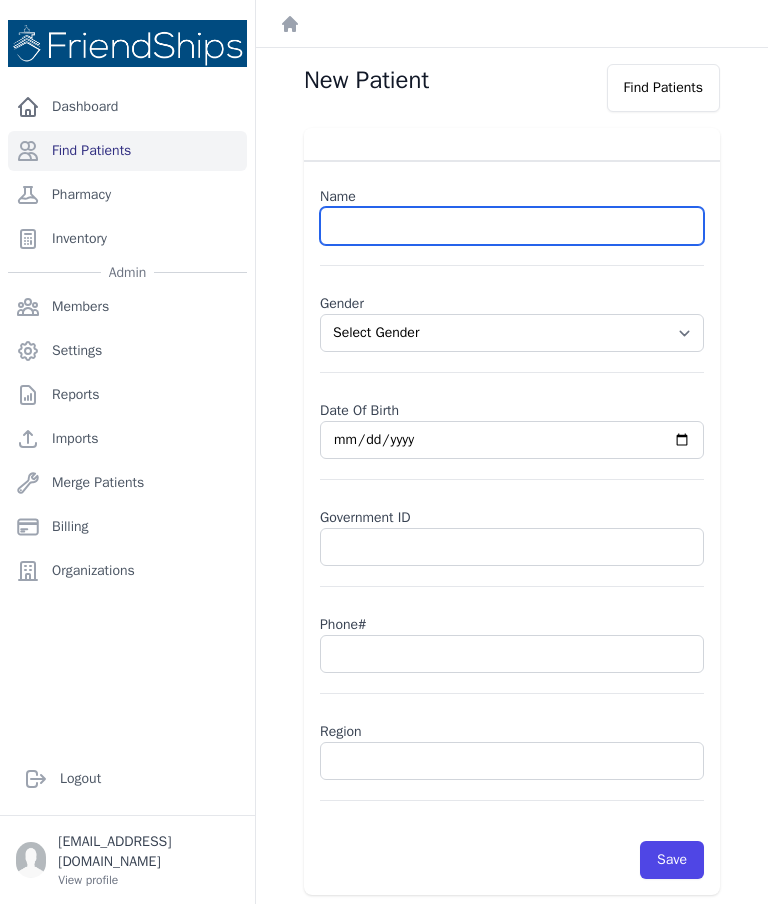 click at bounding box center (512, 226) 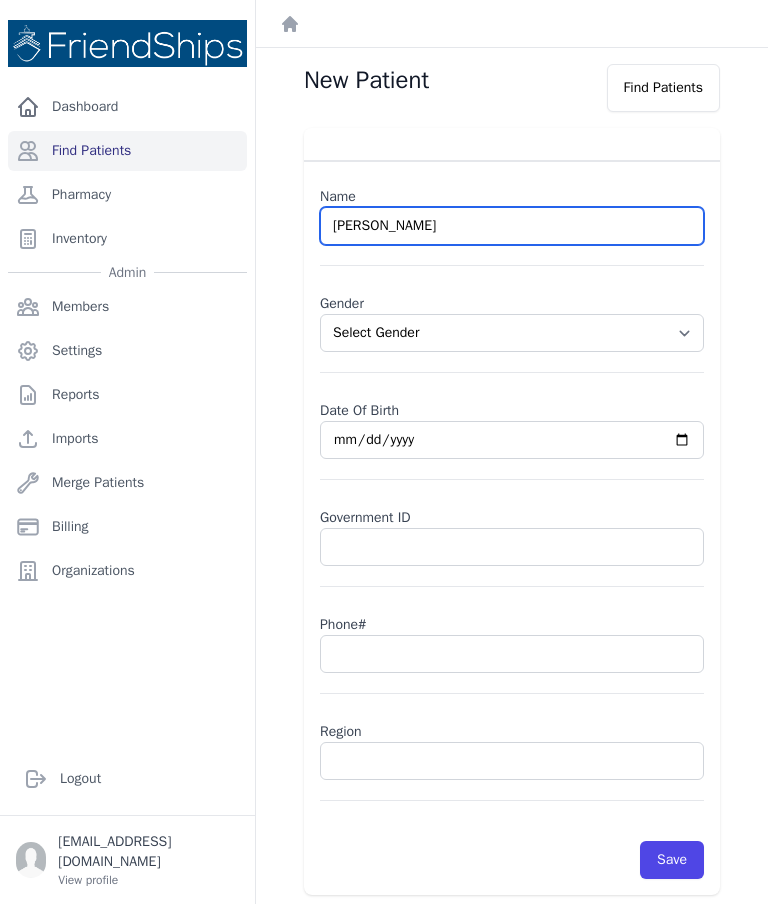 type on "Fariz Musa Saeed" 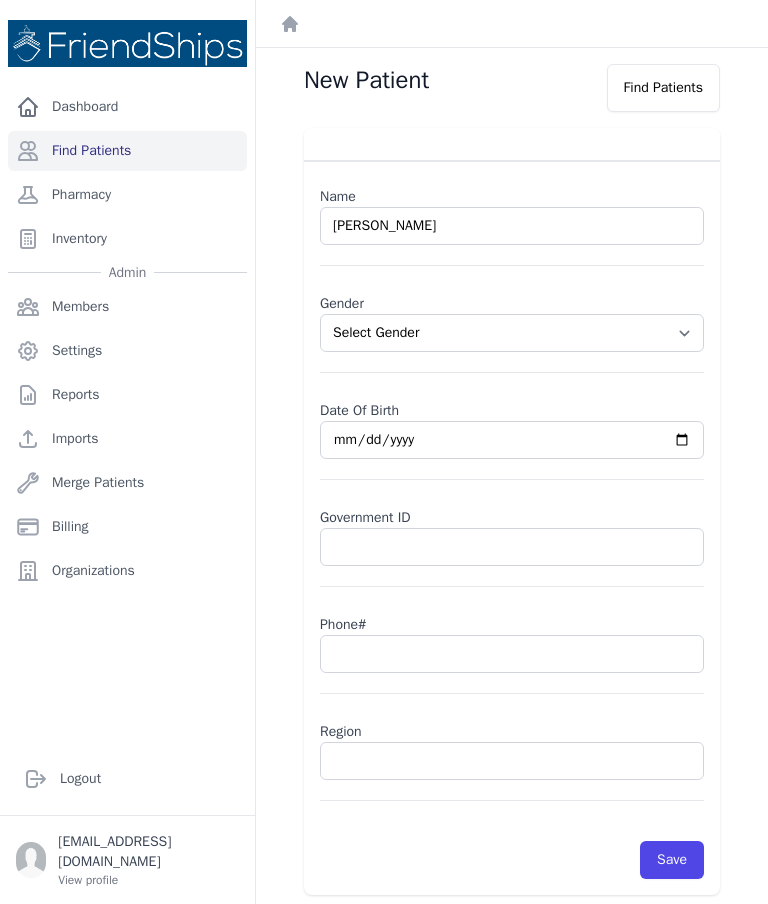 click on "Select Gender Male Female" at bounding box center [512, 333] 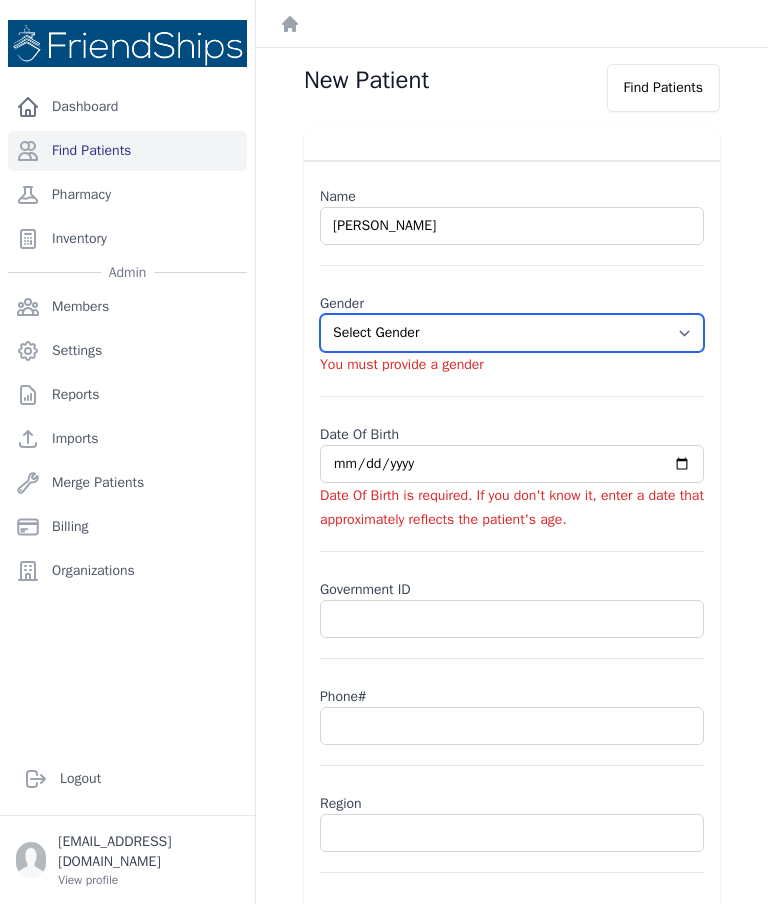 select on "male" 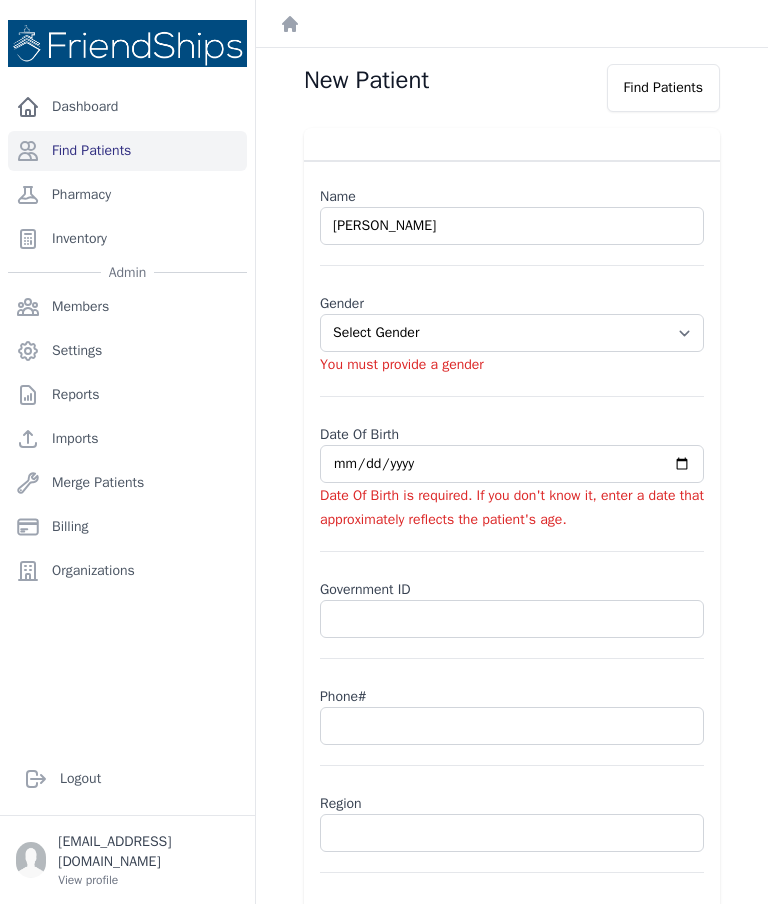 click at bounding box center [512, 464] 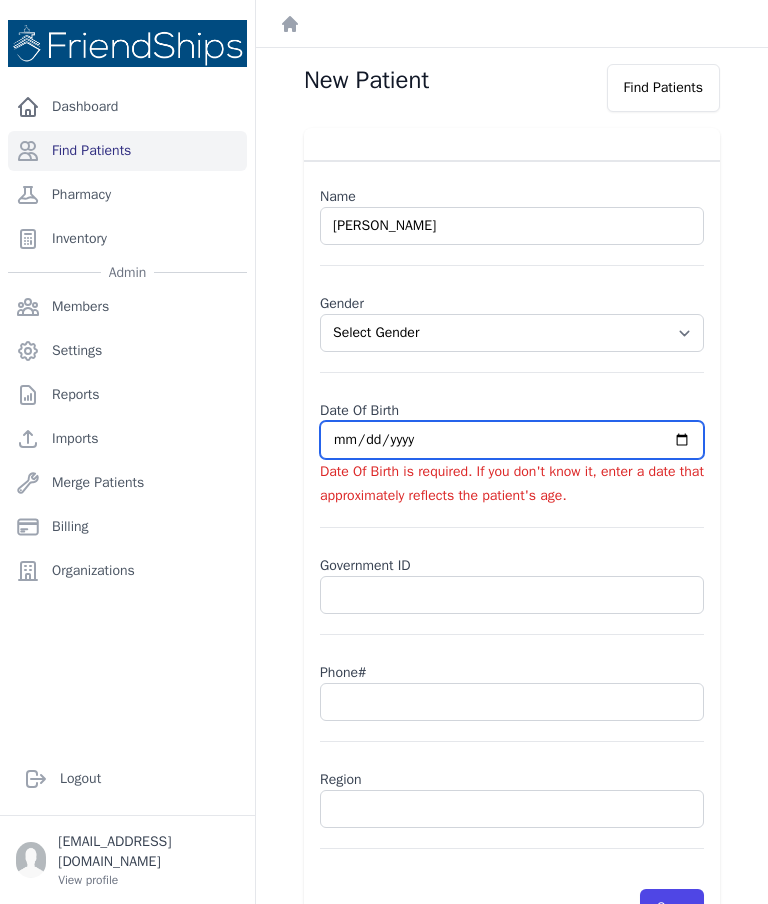 type on "2025-07-28" 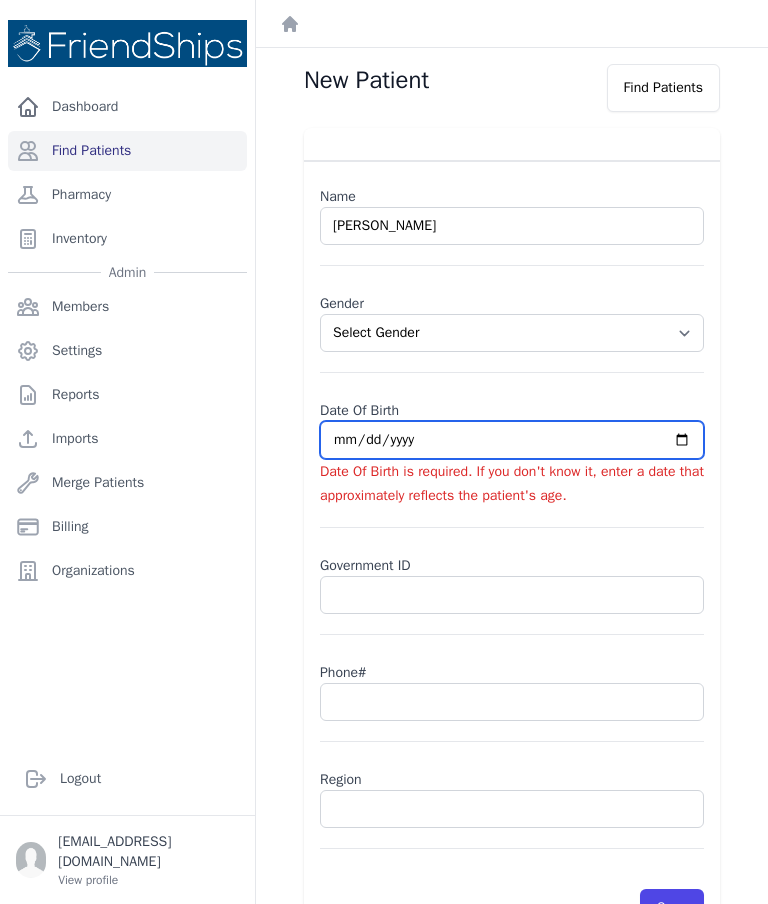 select on "male" 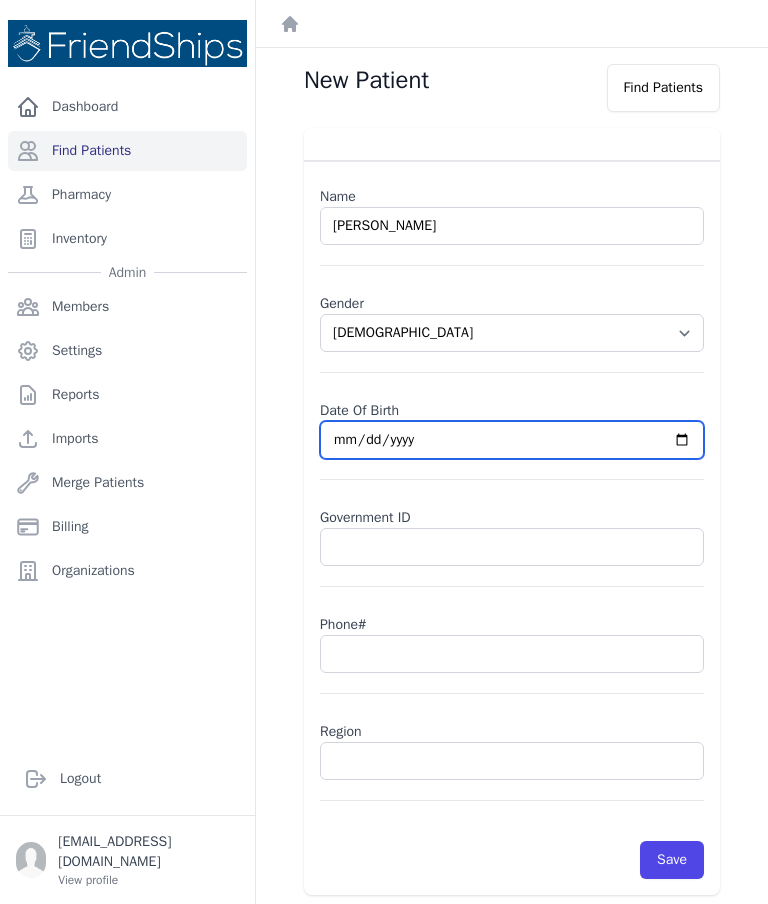 click on "2025-07-28" at bounding box center [512, 440] 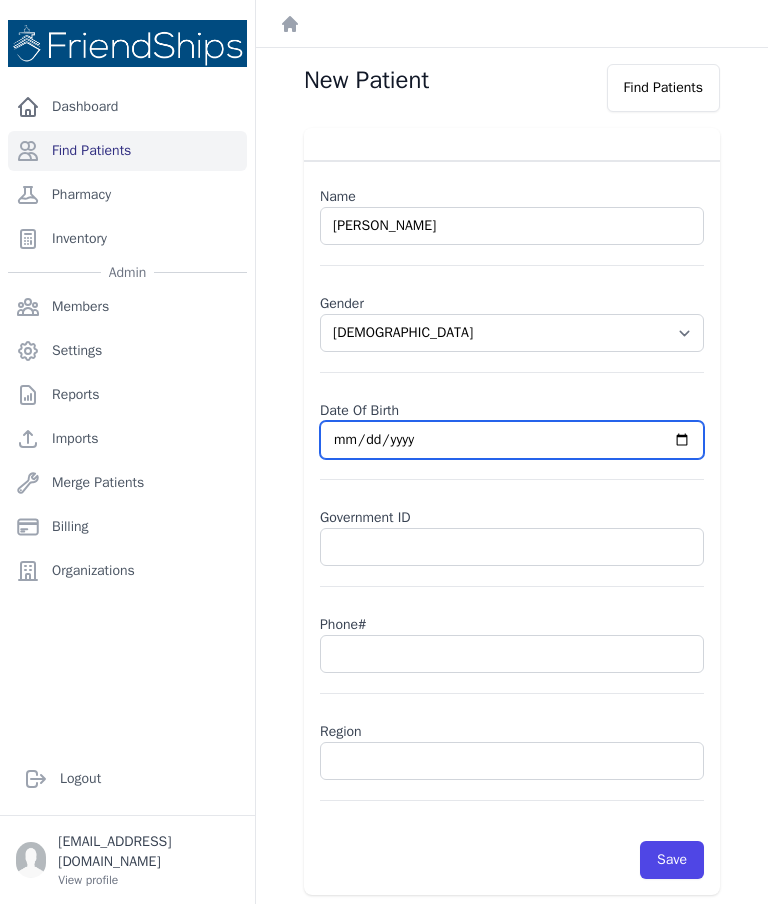 type on "1966-07-28" 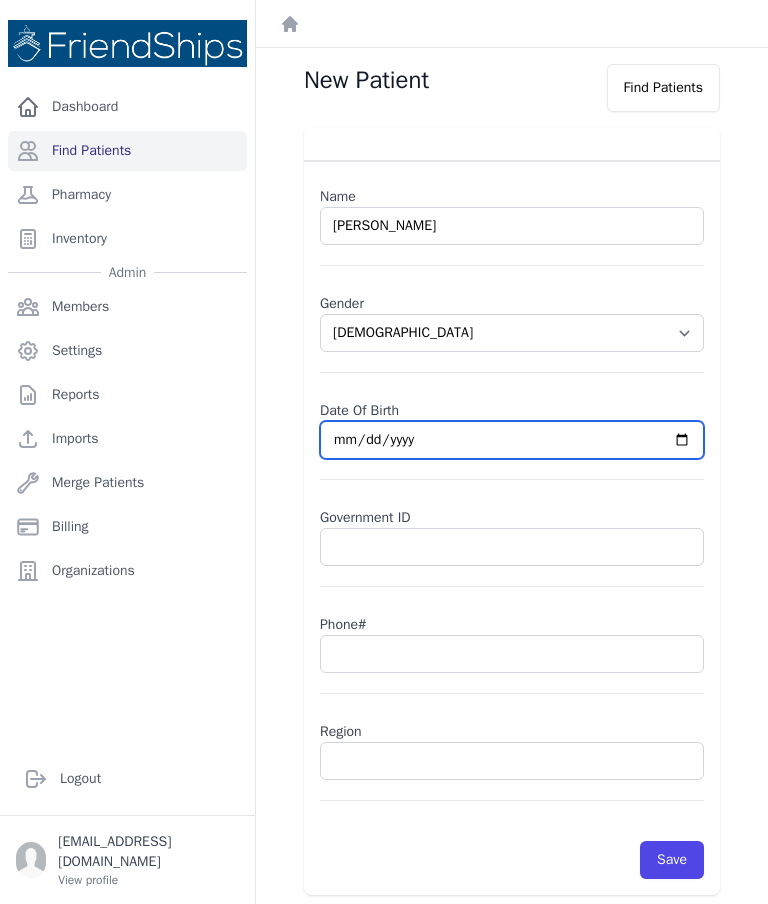 select on "male" 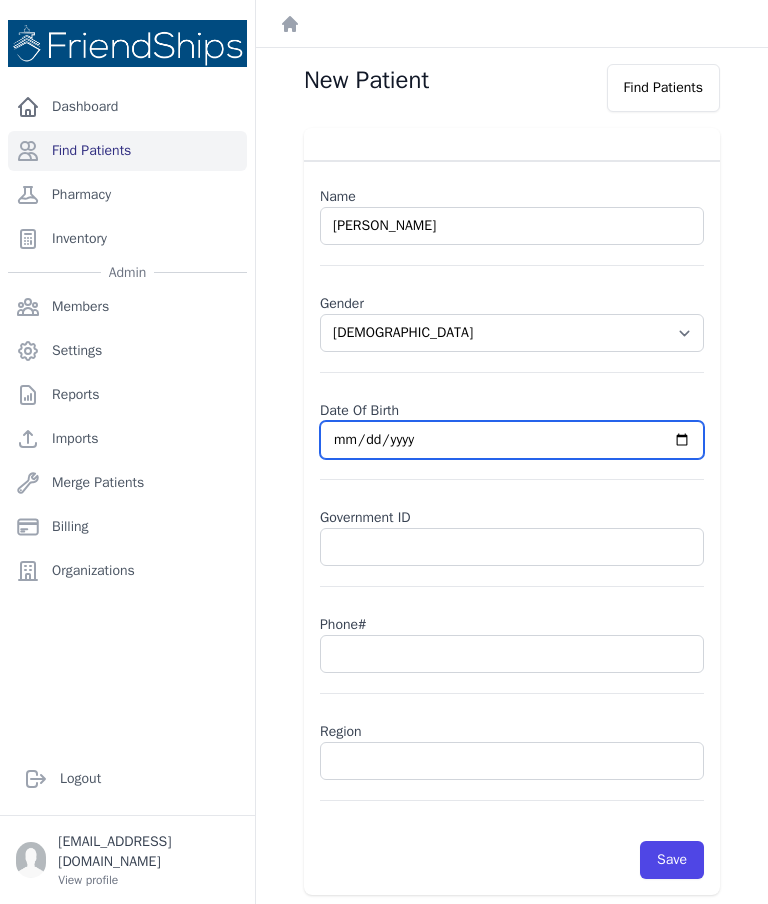 type on "1966-02-28" 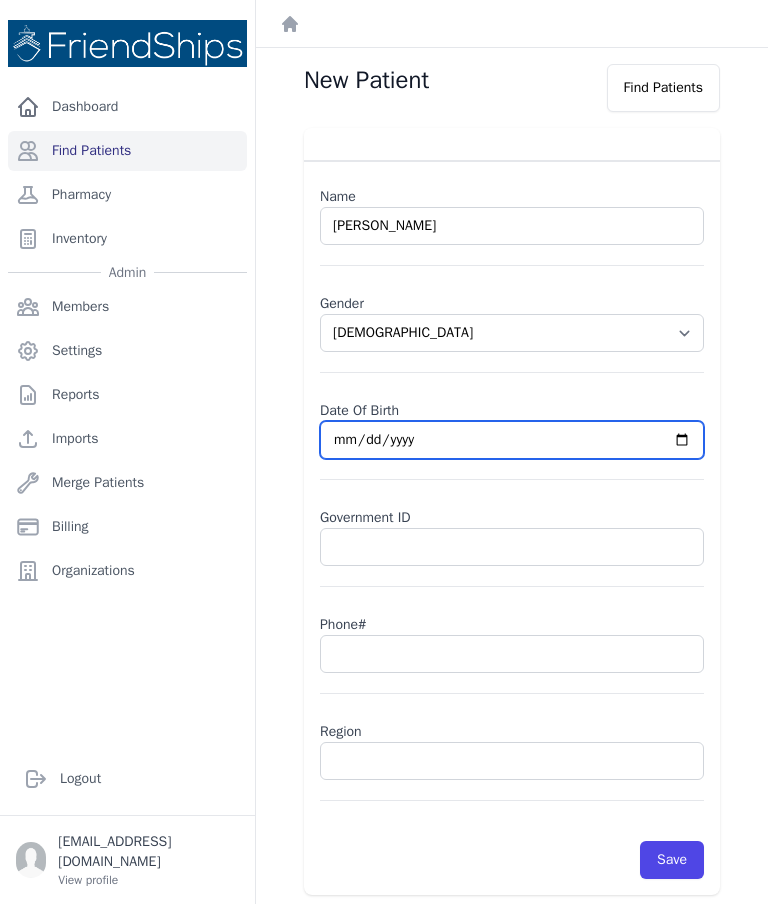 select on "male" 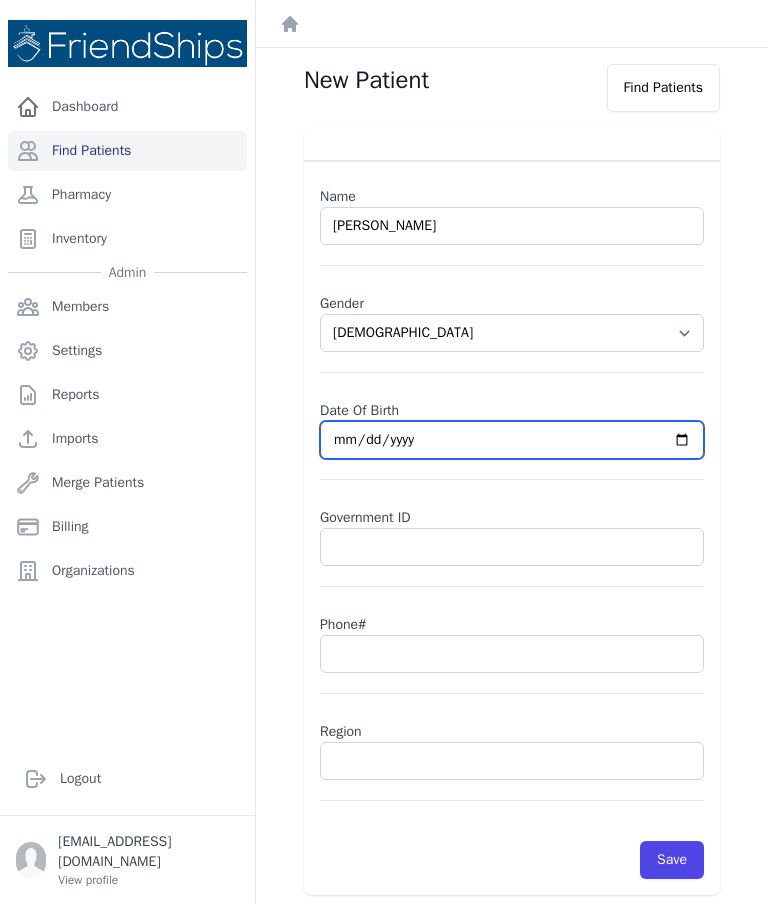 type on "1966-02-26" 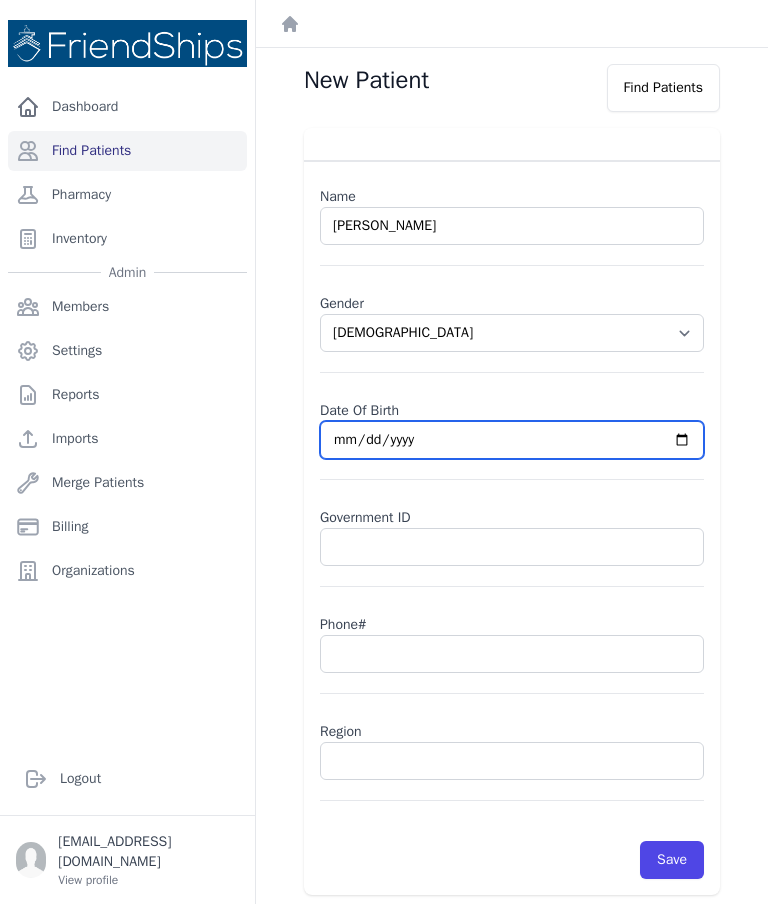 select on "male" 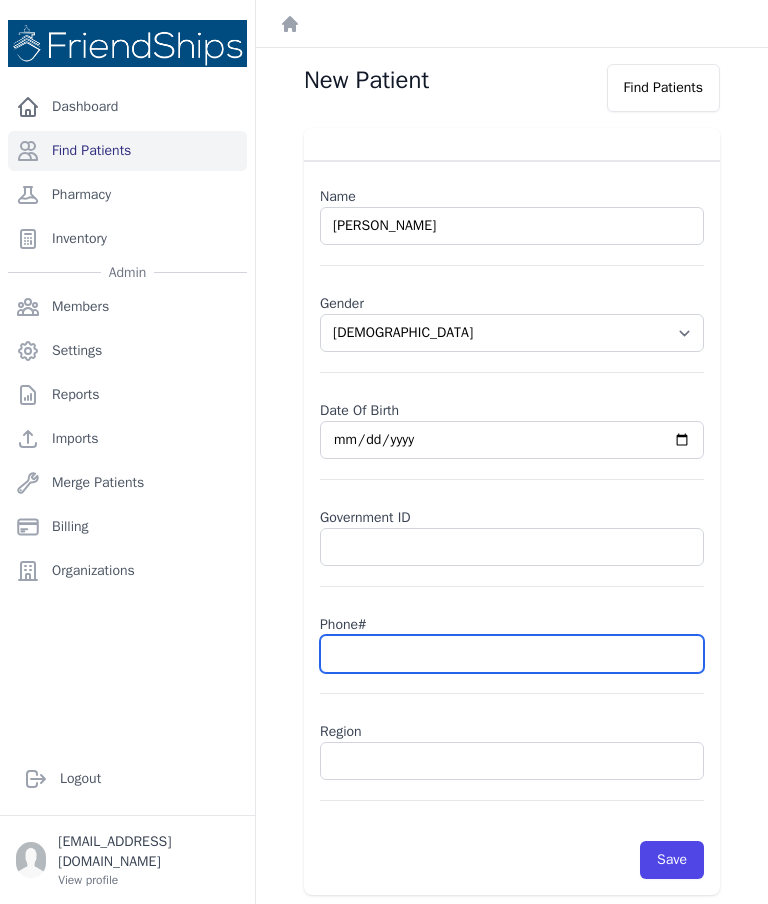 click at bounding box center (512, 654) 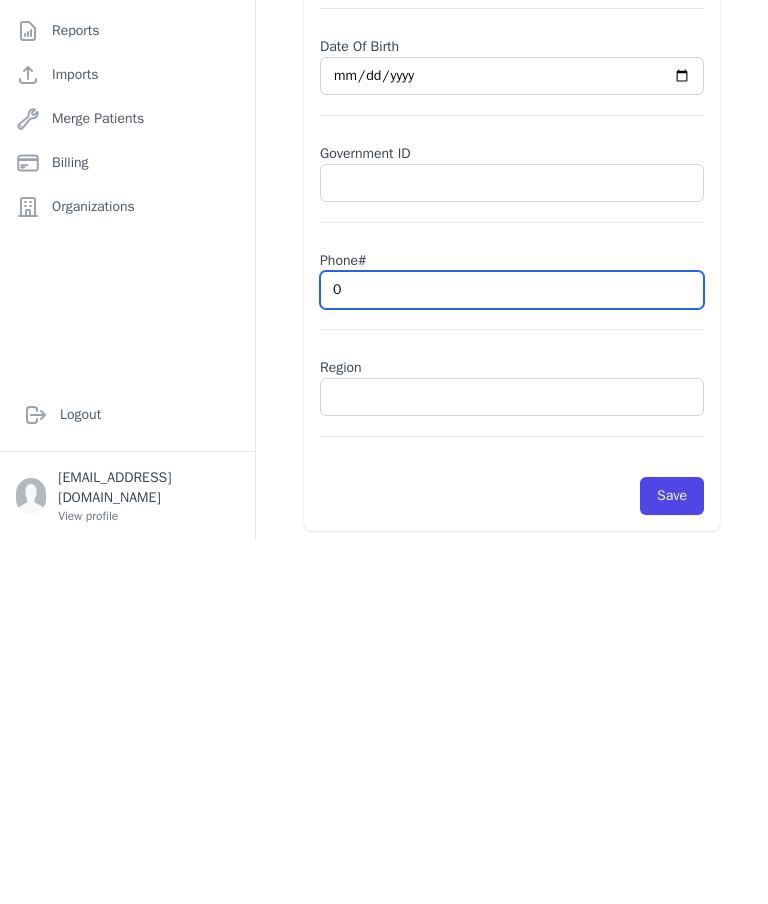 type on "09" 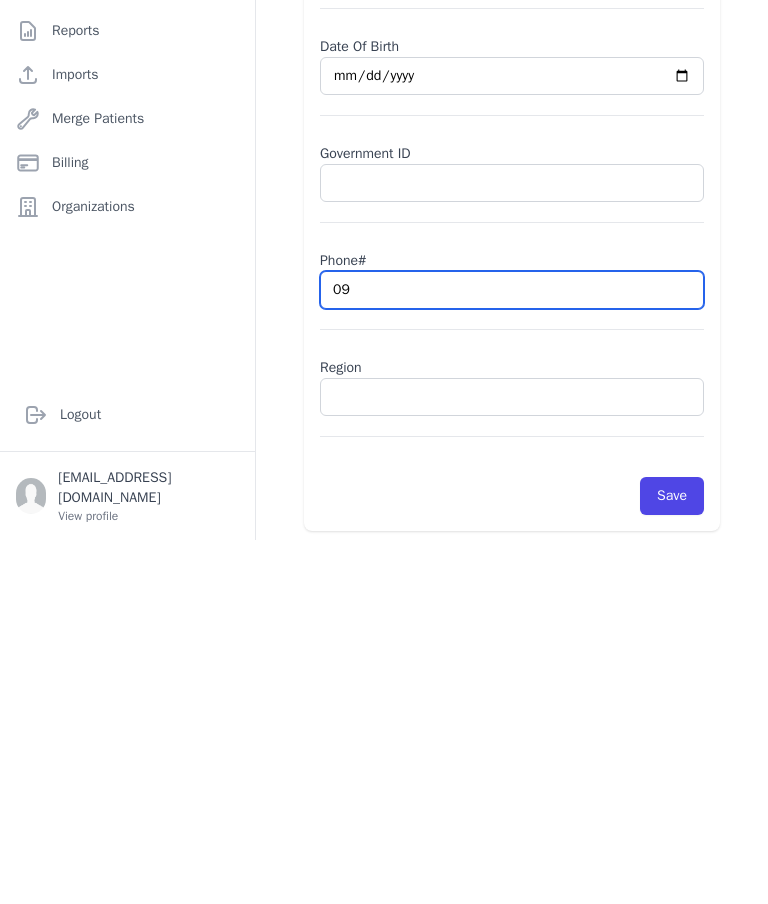 select on "male" 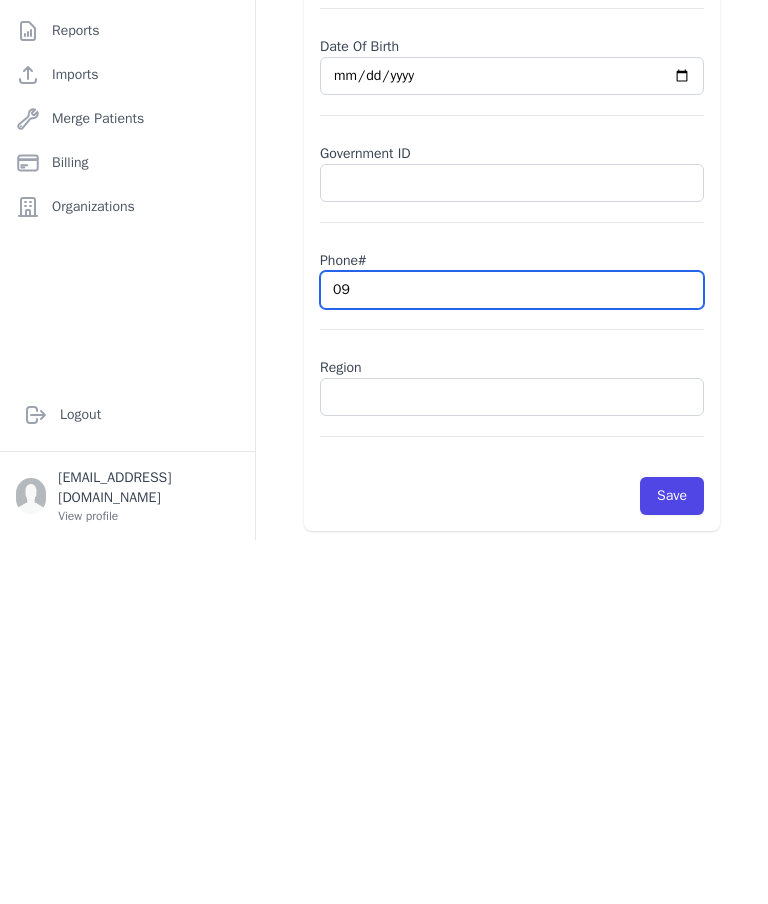 type on "098" 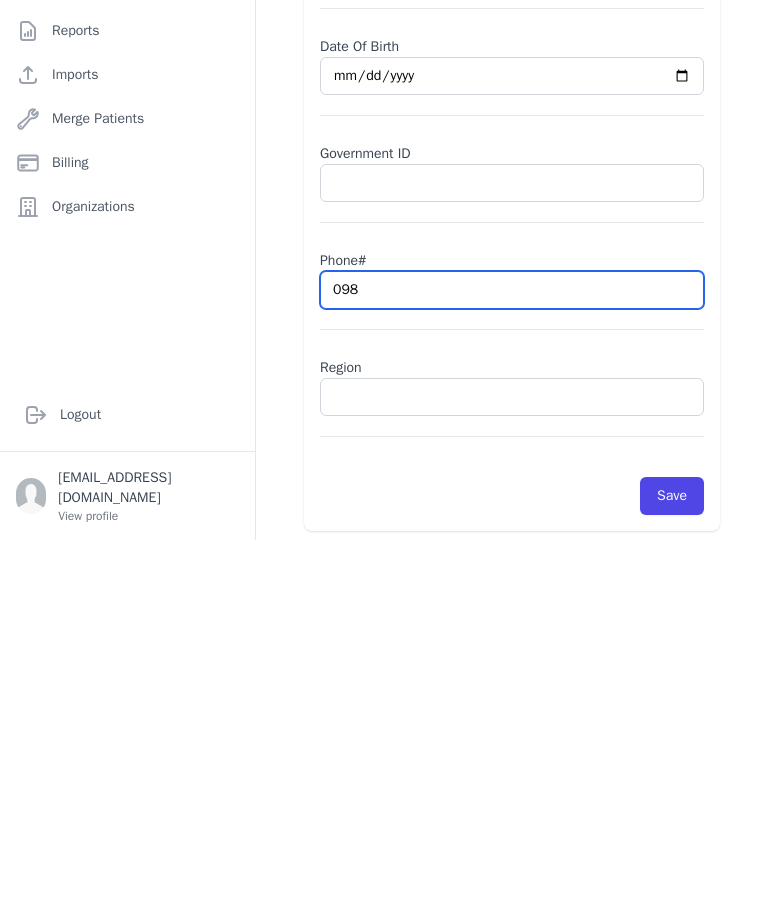 select on "male" 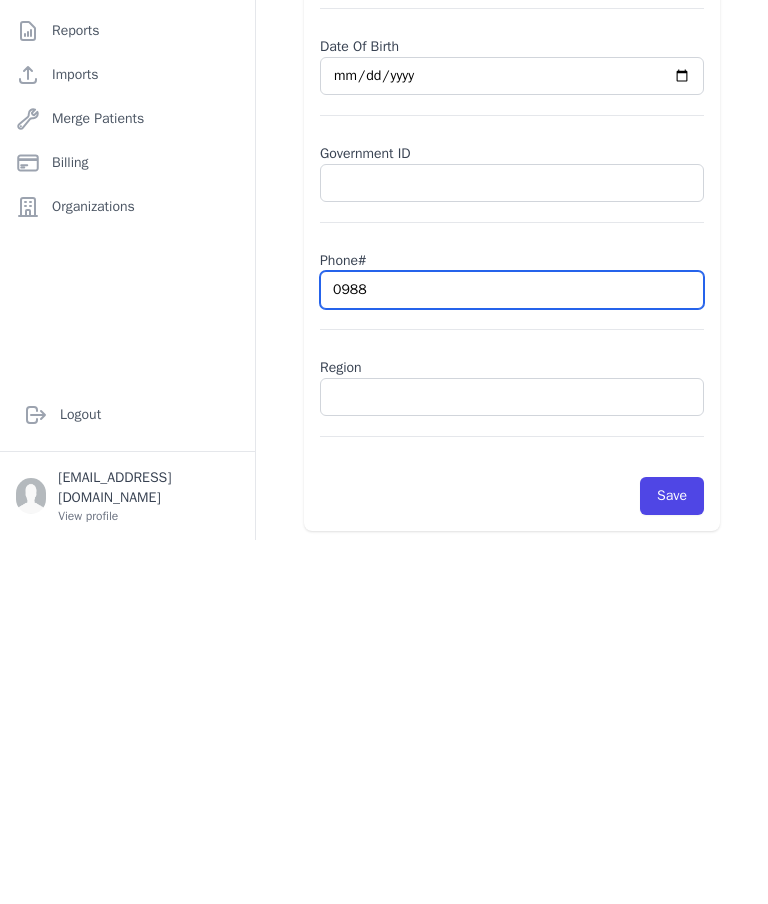 select on "male" 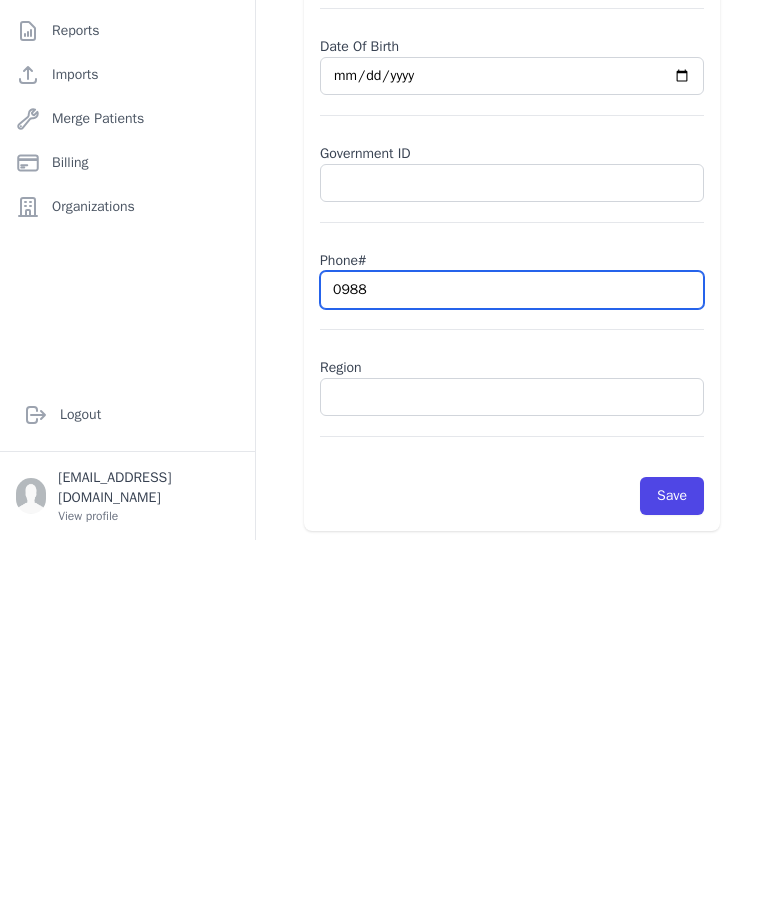 type on "09887" 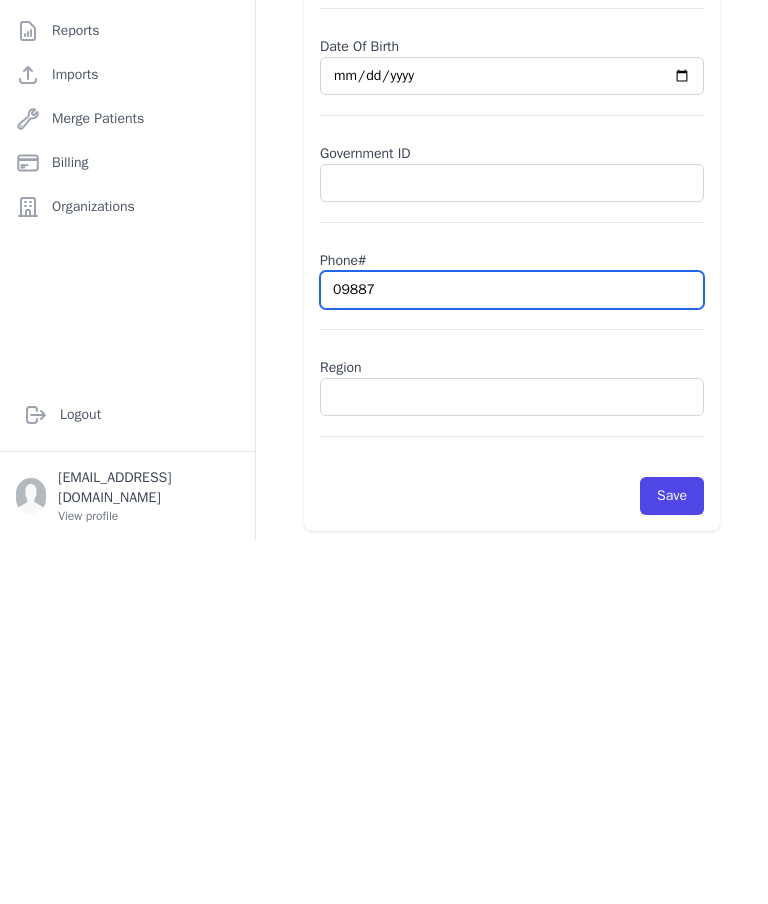 select on "male" 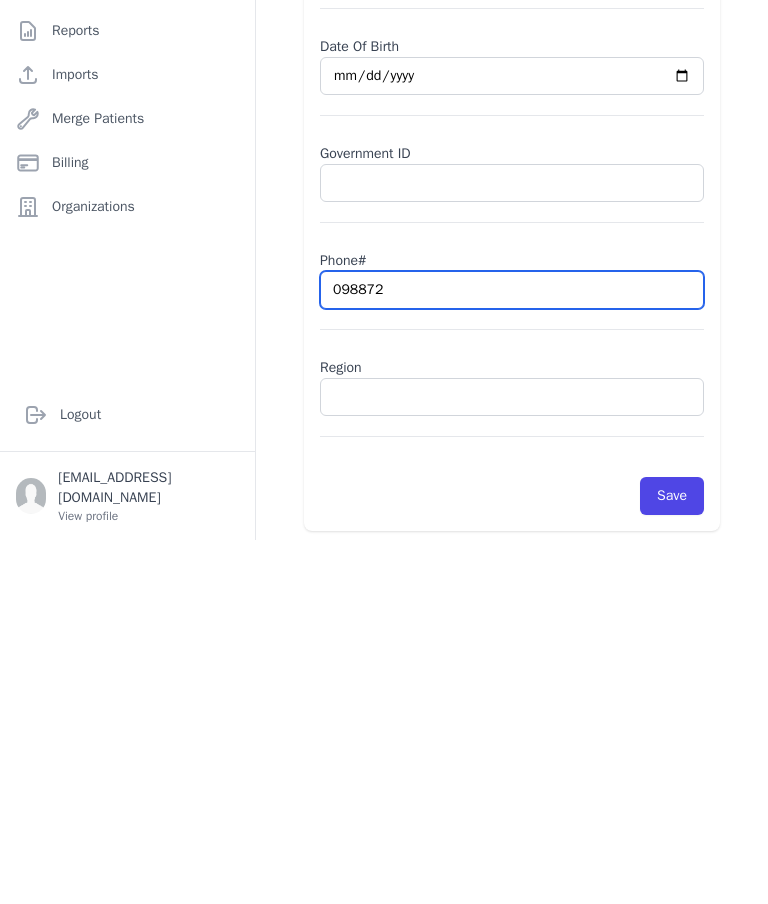 select on "male" 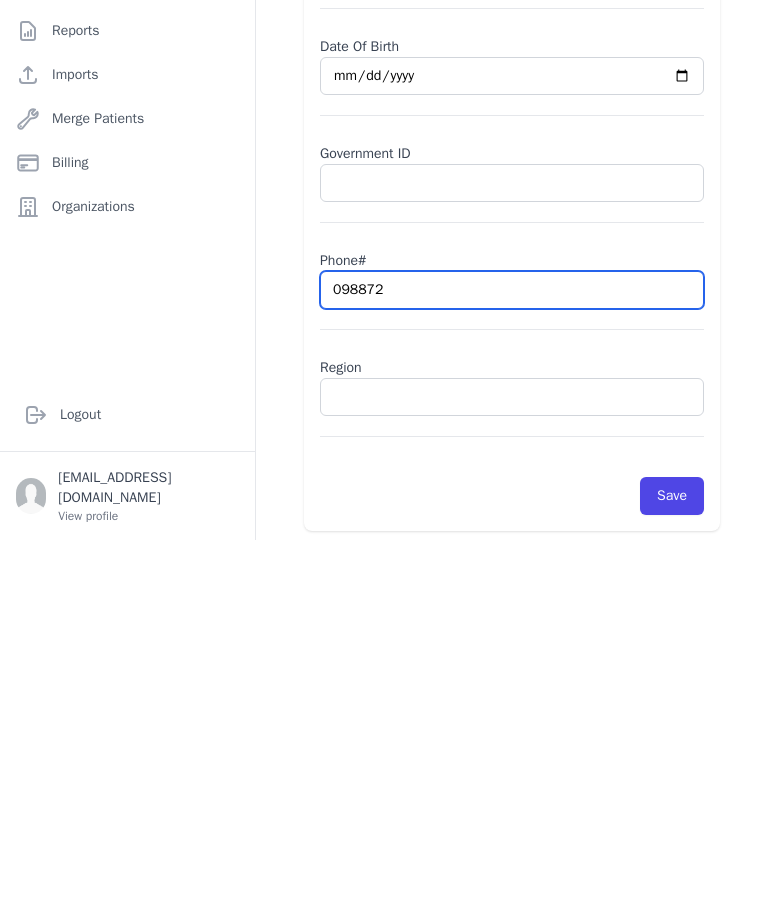 type on "0988720" 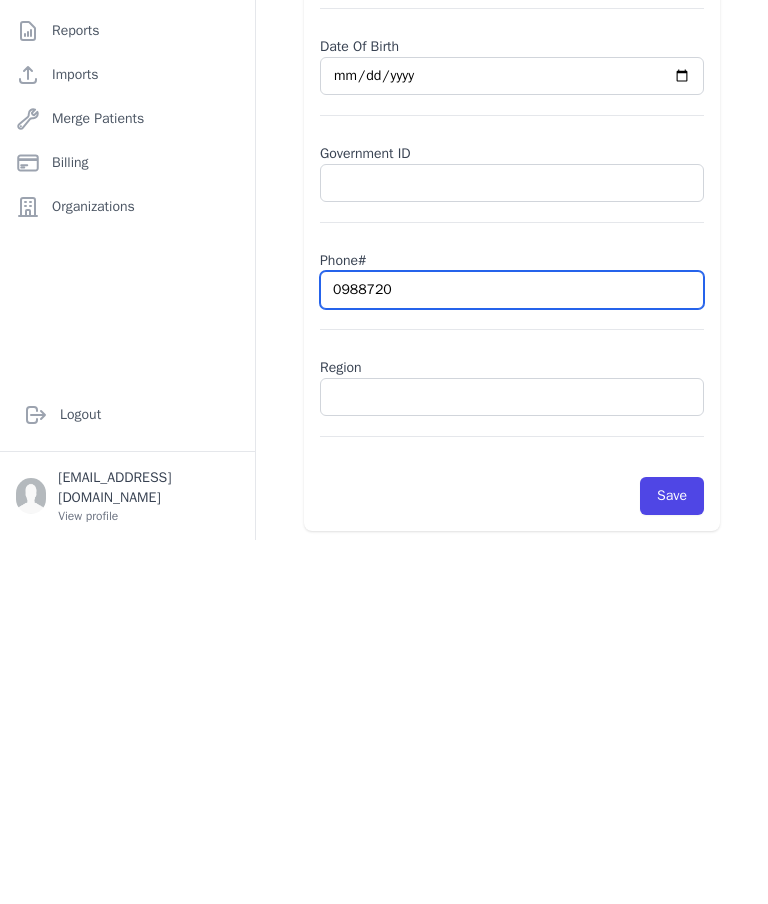 select on "male" 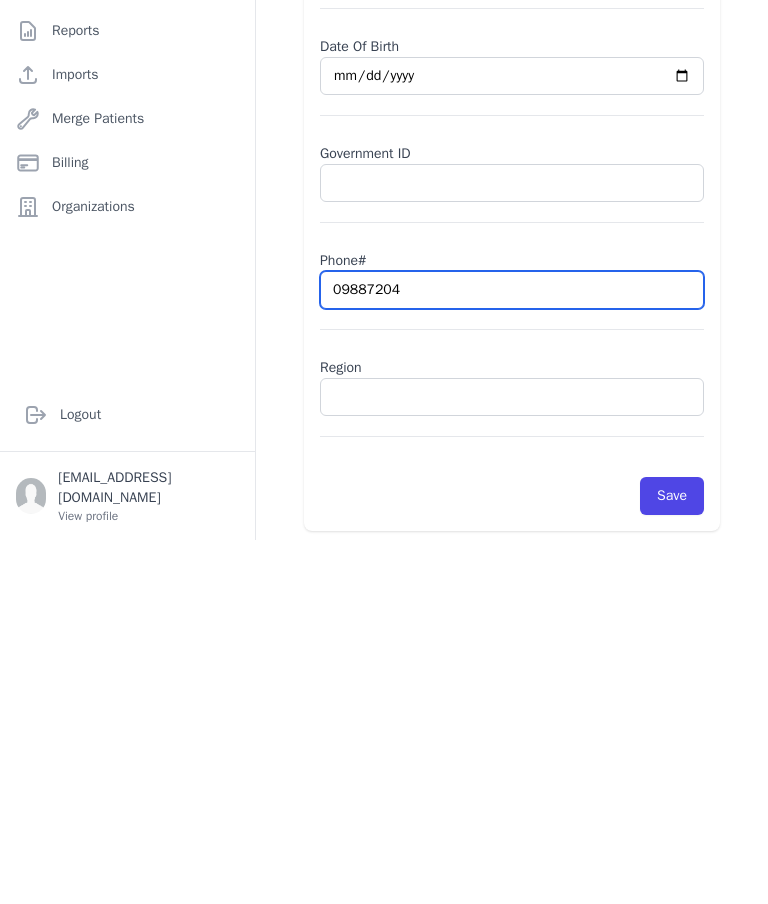 type on "098872049" 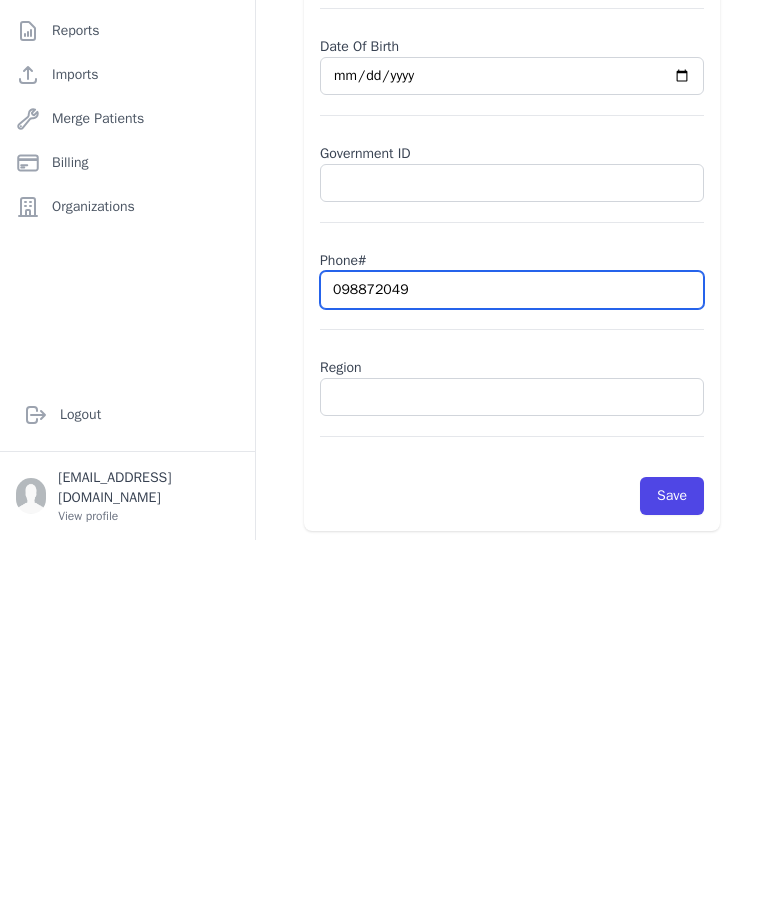 select on "male" 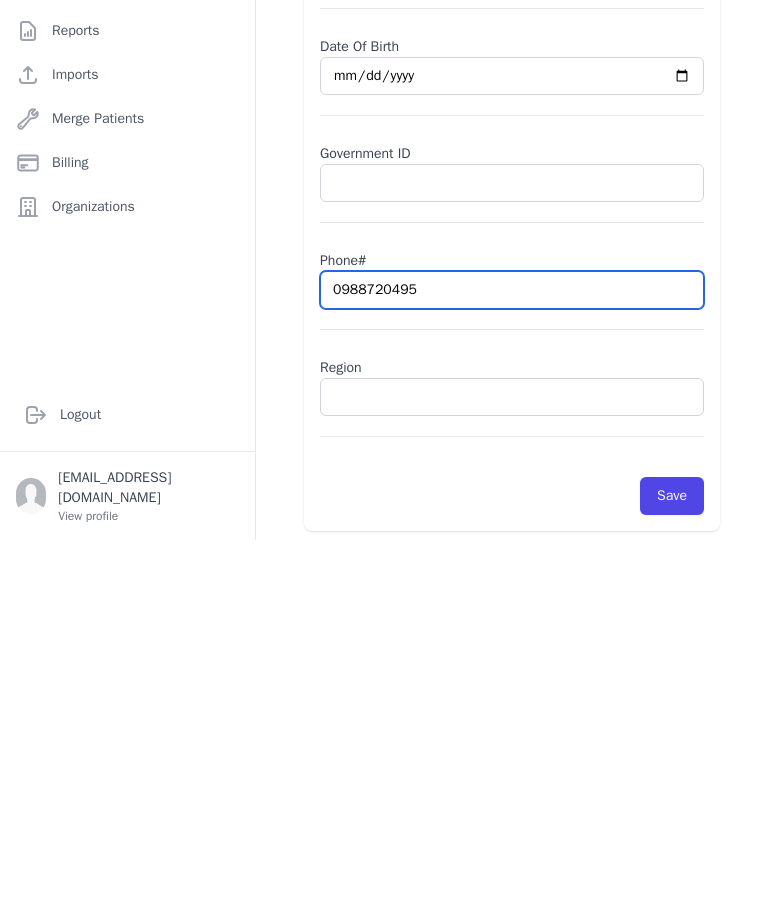 select on "male" 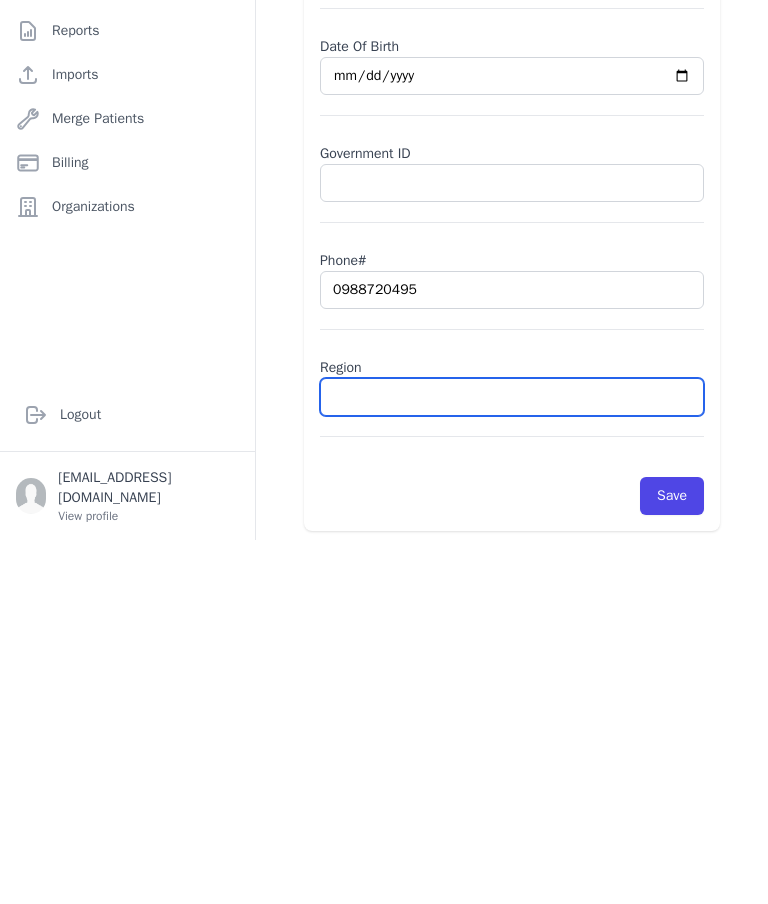 click at bounding box center (512, 761) 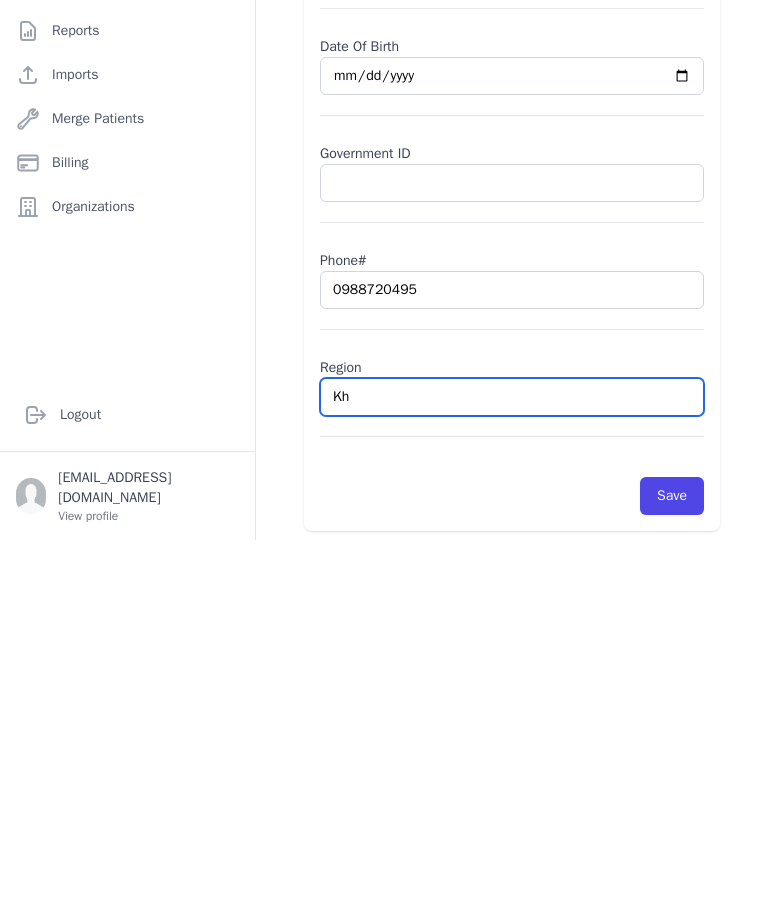 type on "Kha" 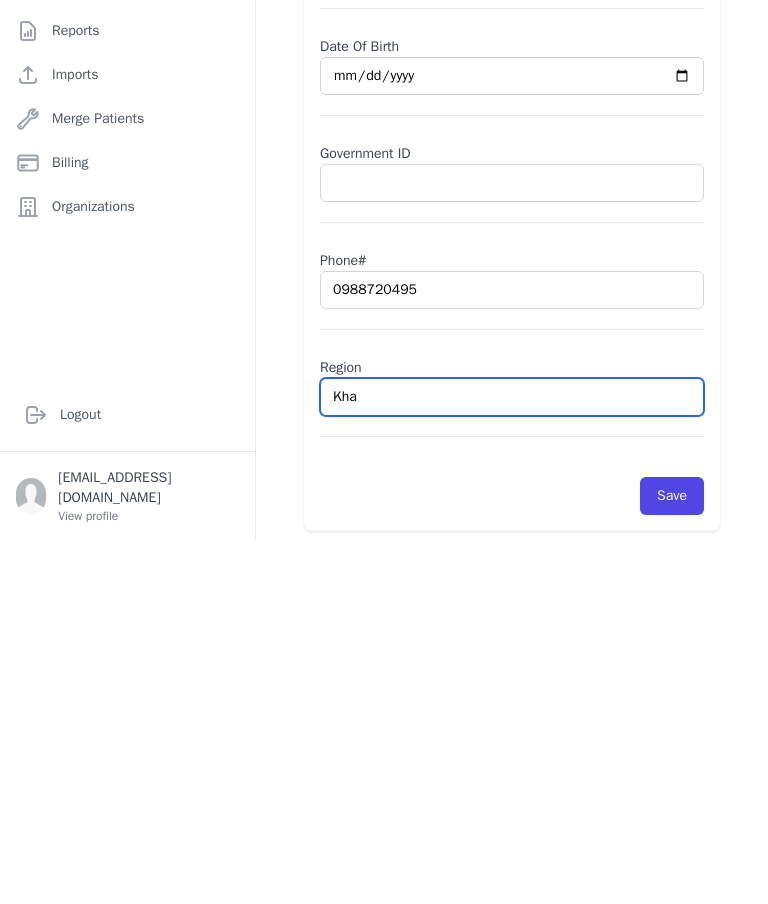 select on "male" 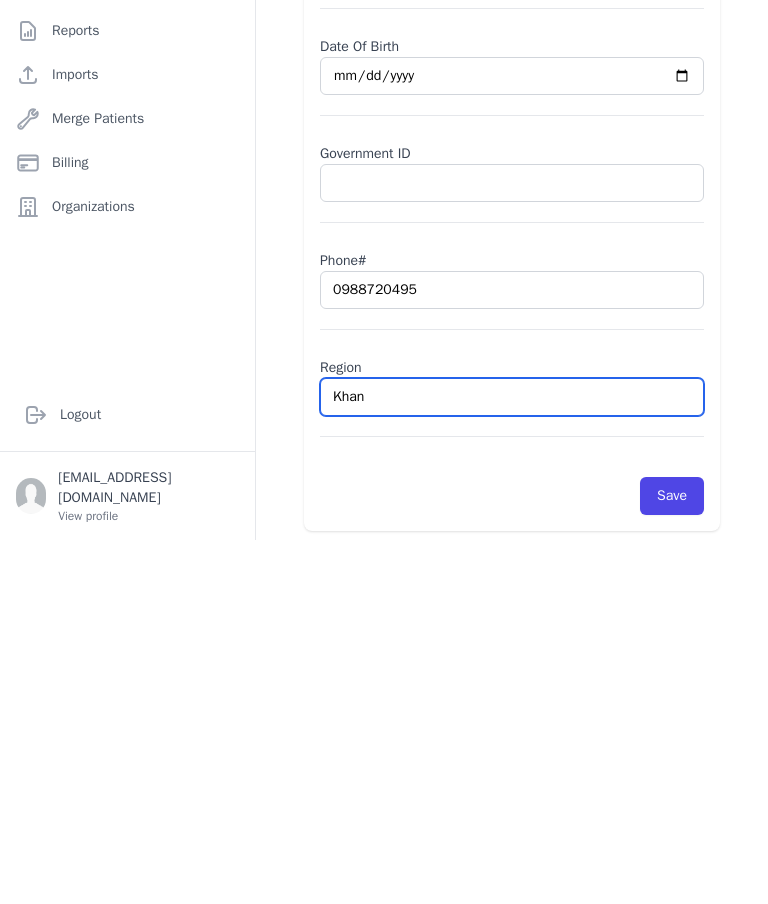 select on "male" 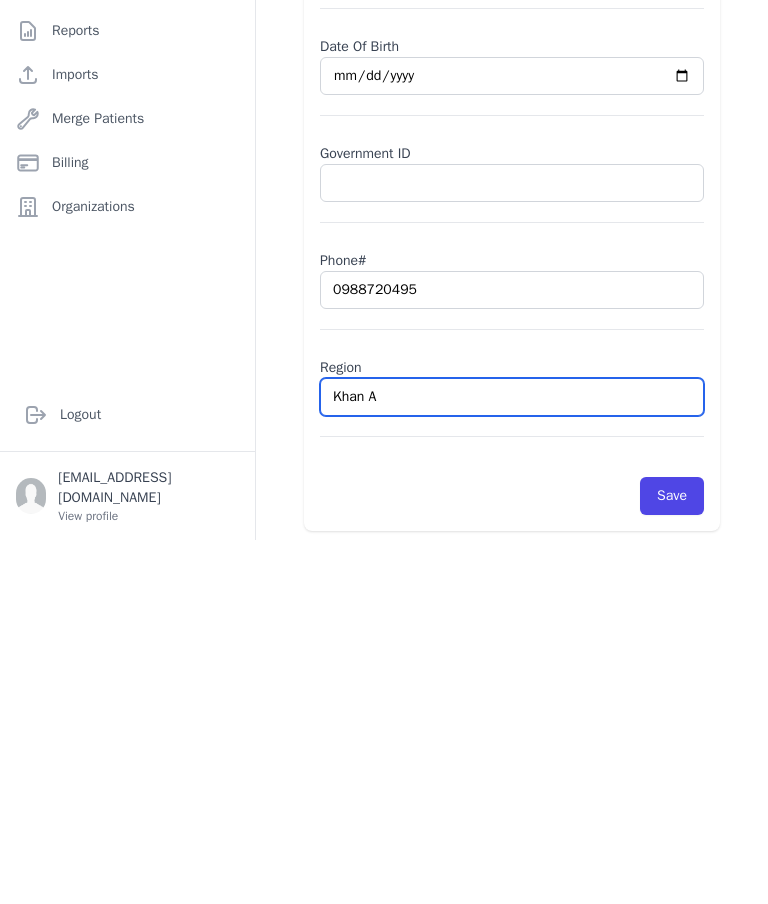 type on "Khan Ar" 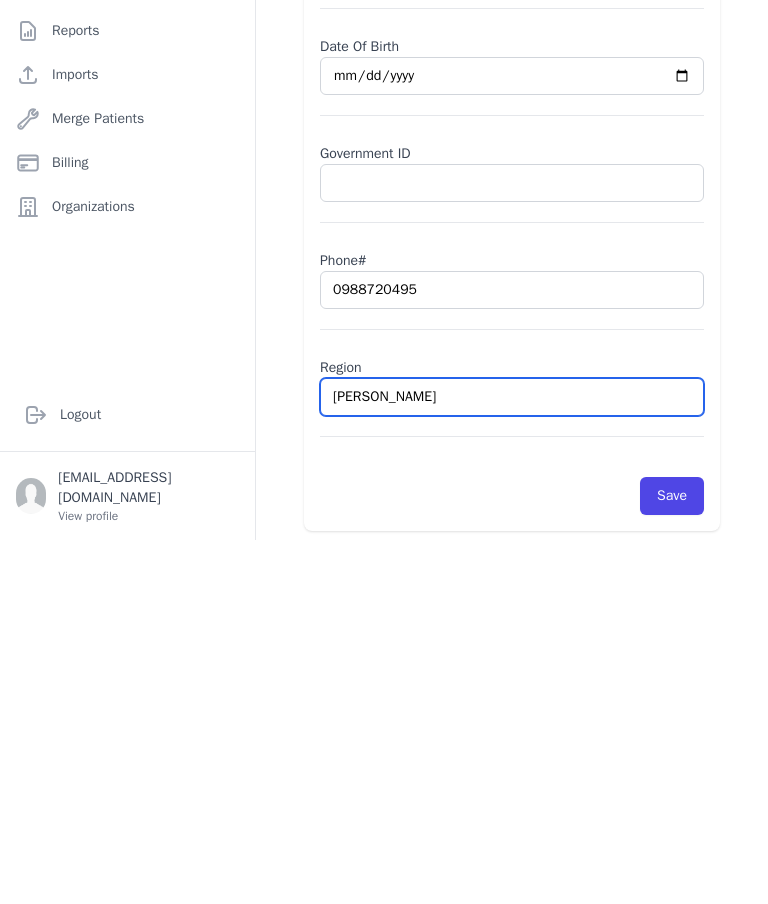 select on "male" 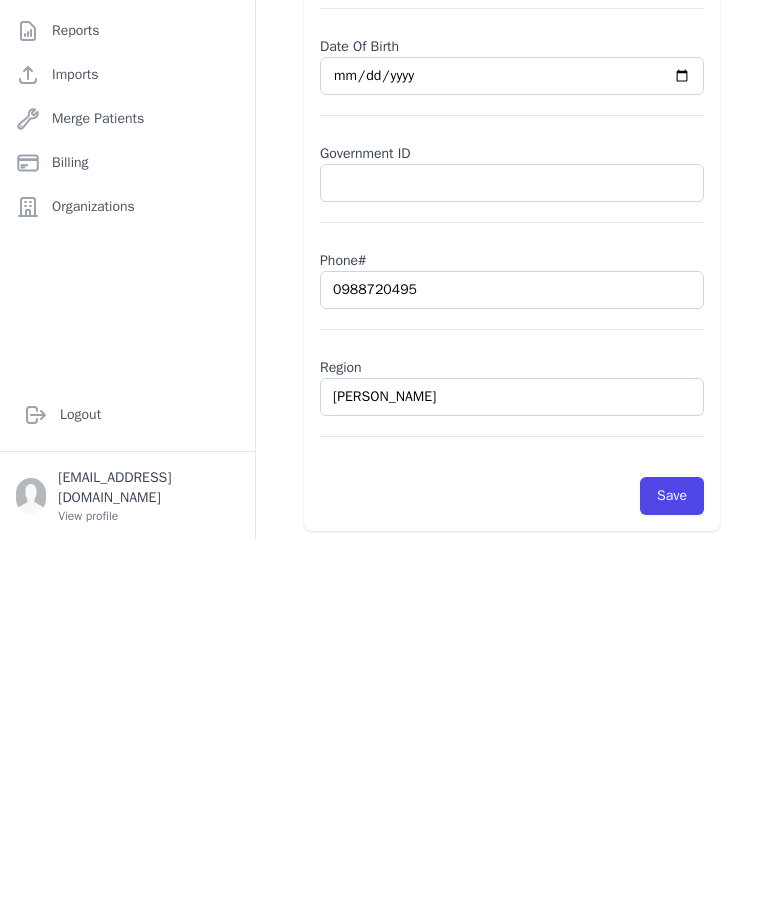 click on "Save" at bounding box center [672, 860] 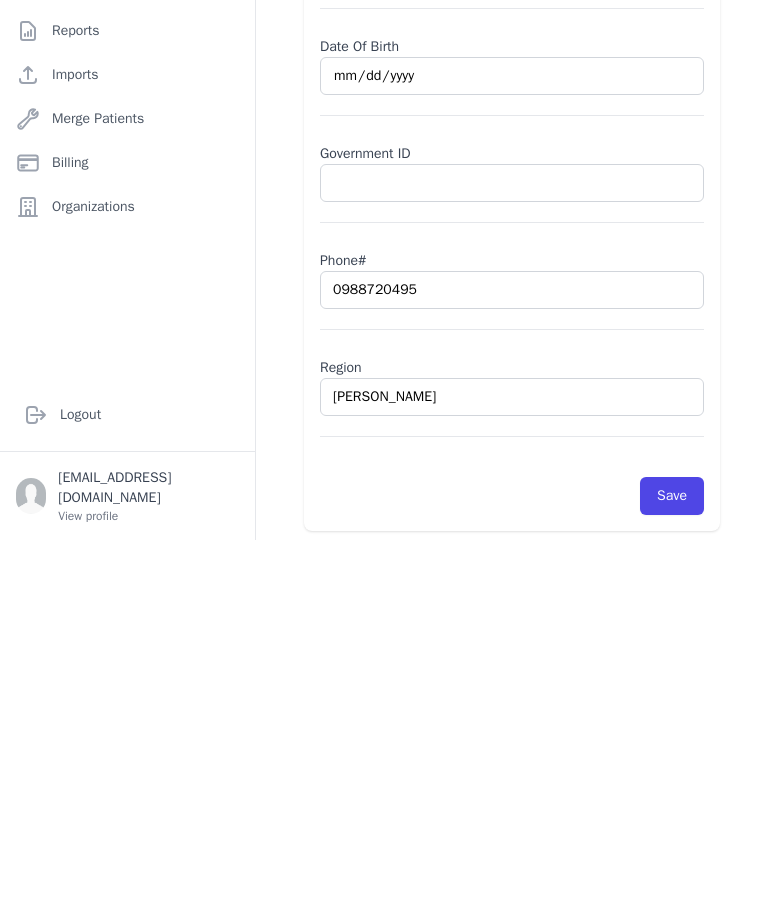 scroll, scrollTop: 80, scrollLeft: 0, axis: vertical 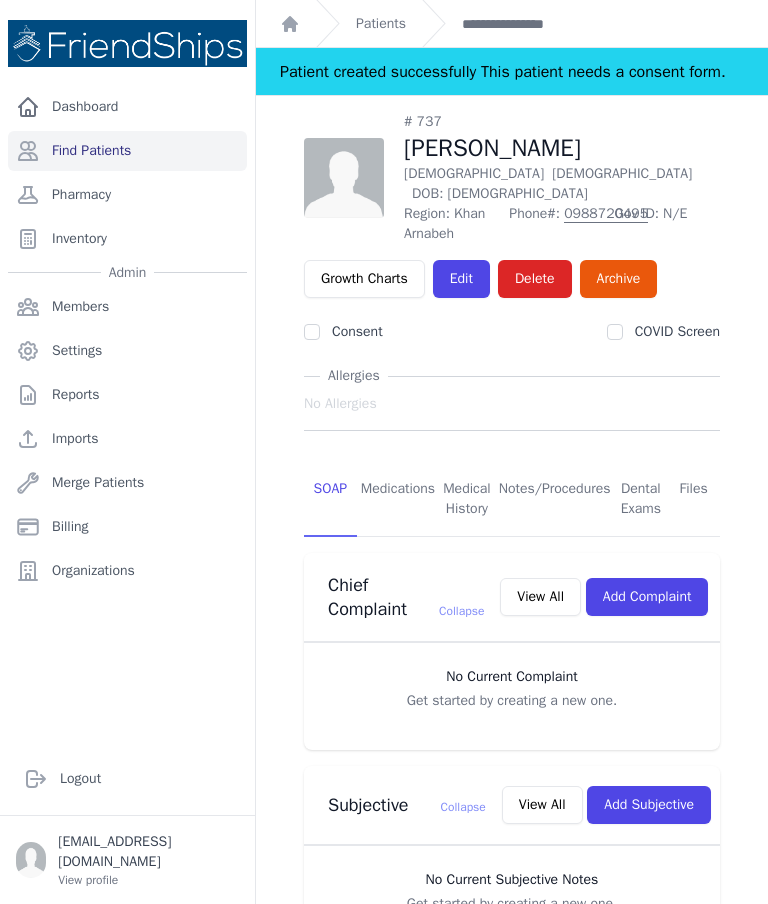click on "Dashboard" at bounding box center [127, 107] 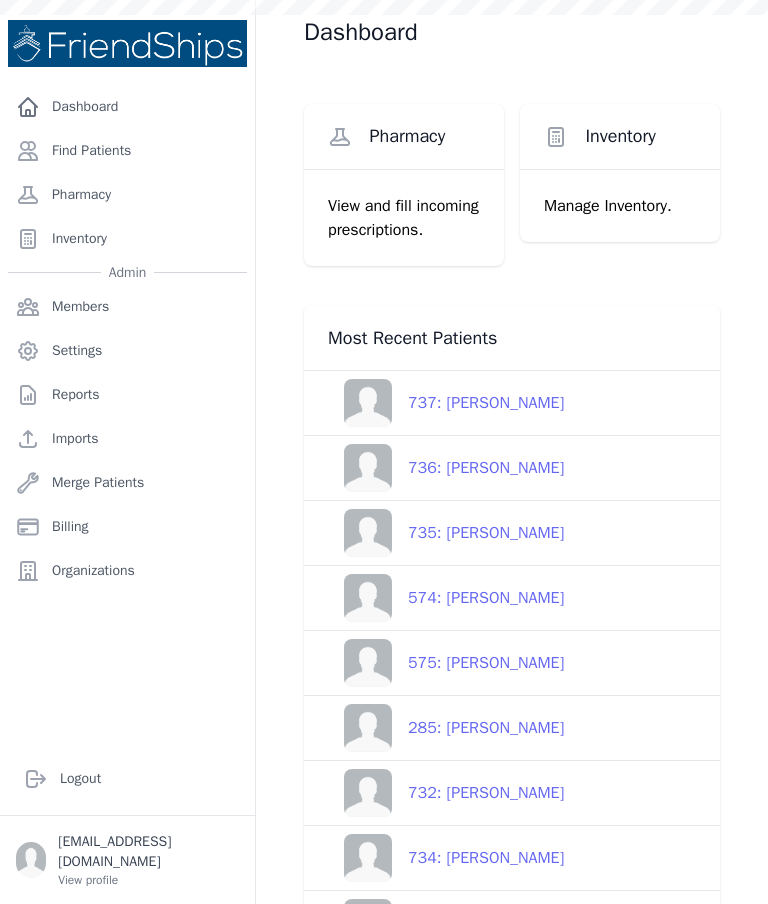 scroll, scrollTop: 0, scrollLeft: 0, axis: both 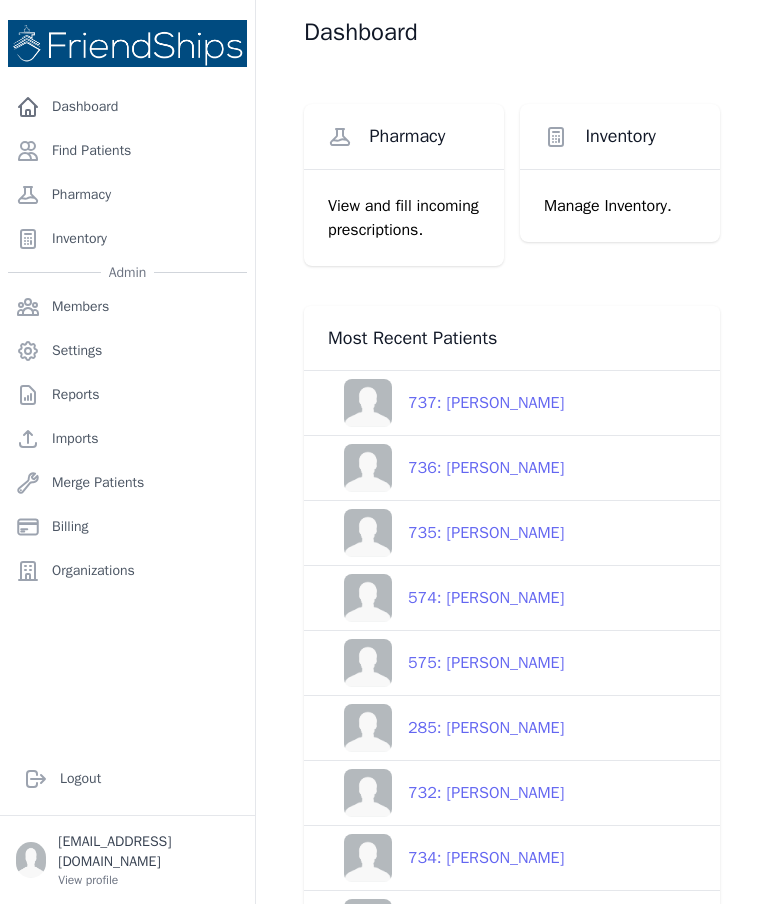 click on "Find Patients" at bounding box center [127, 151] 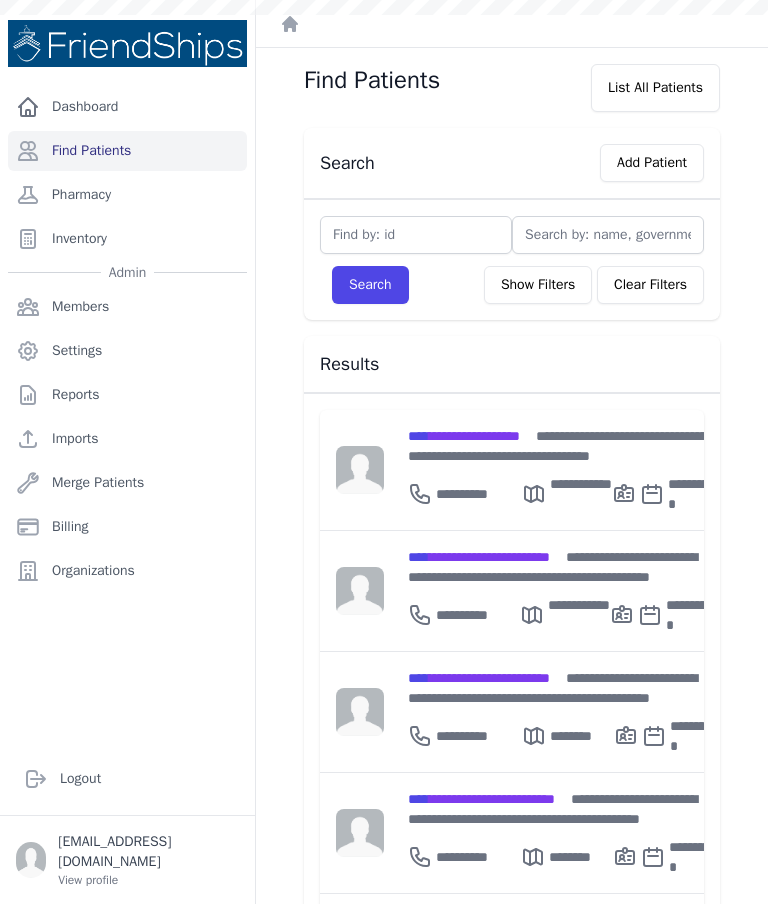scroll, scrollTop: 0, scrollLeft: 0, axis: both 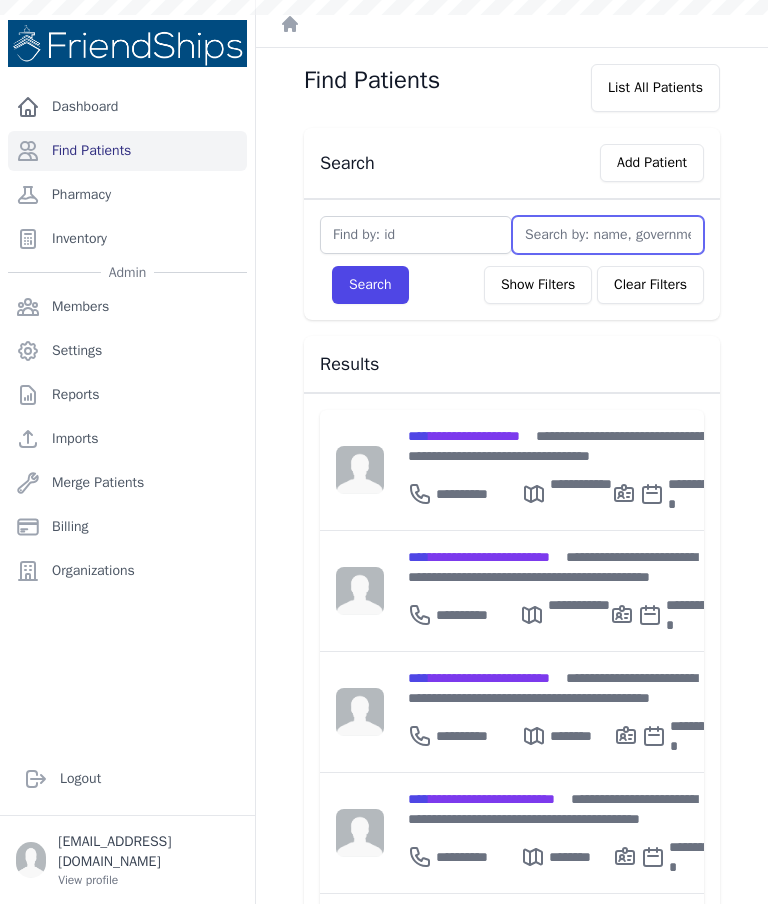 click at bounding box center [608, 235] 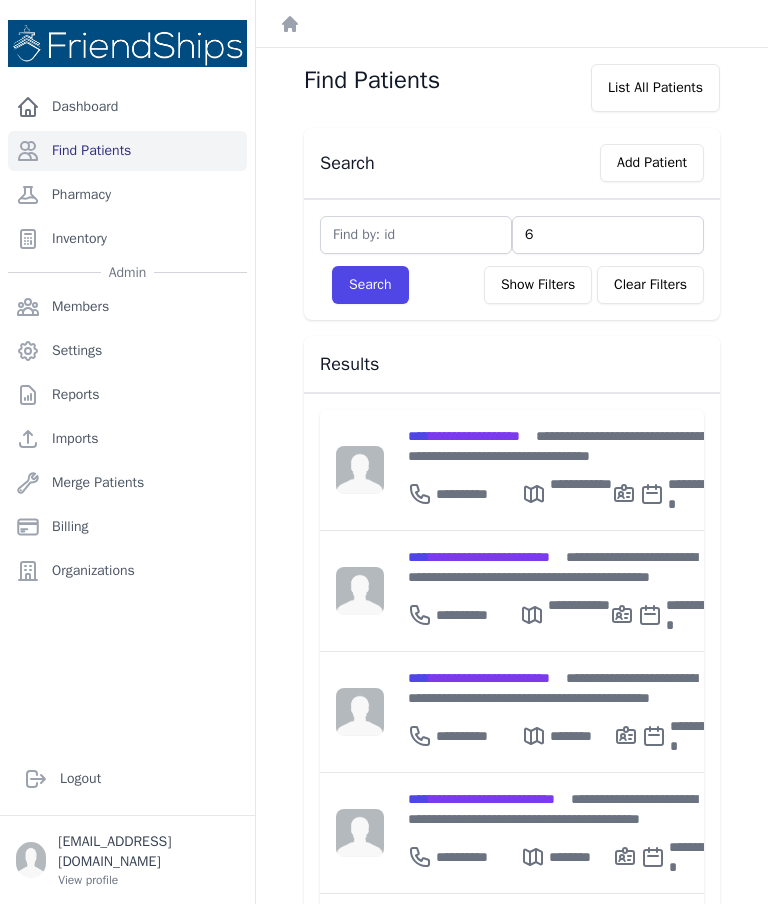 type on "69" 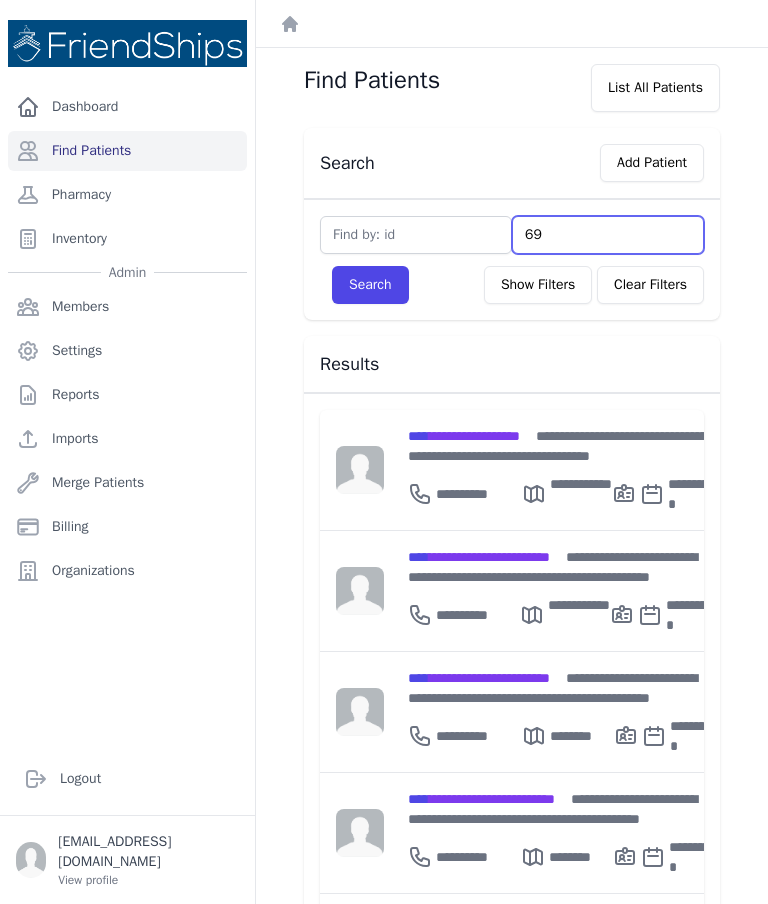 type on "693" 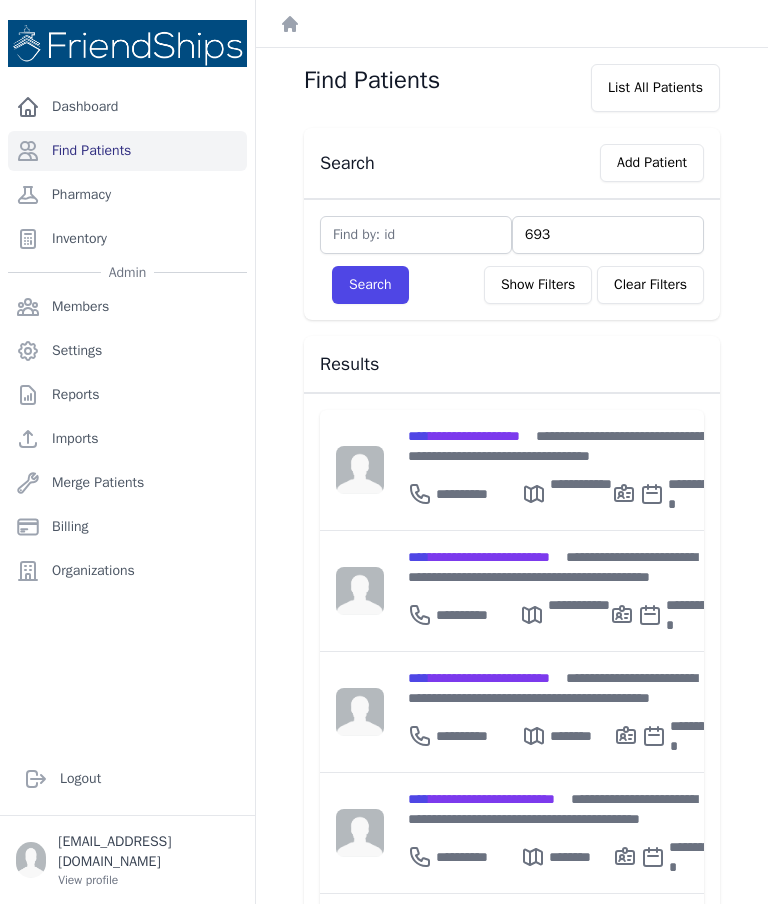 click on "Search" at bounding box center [370, 285] 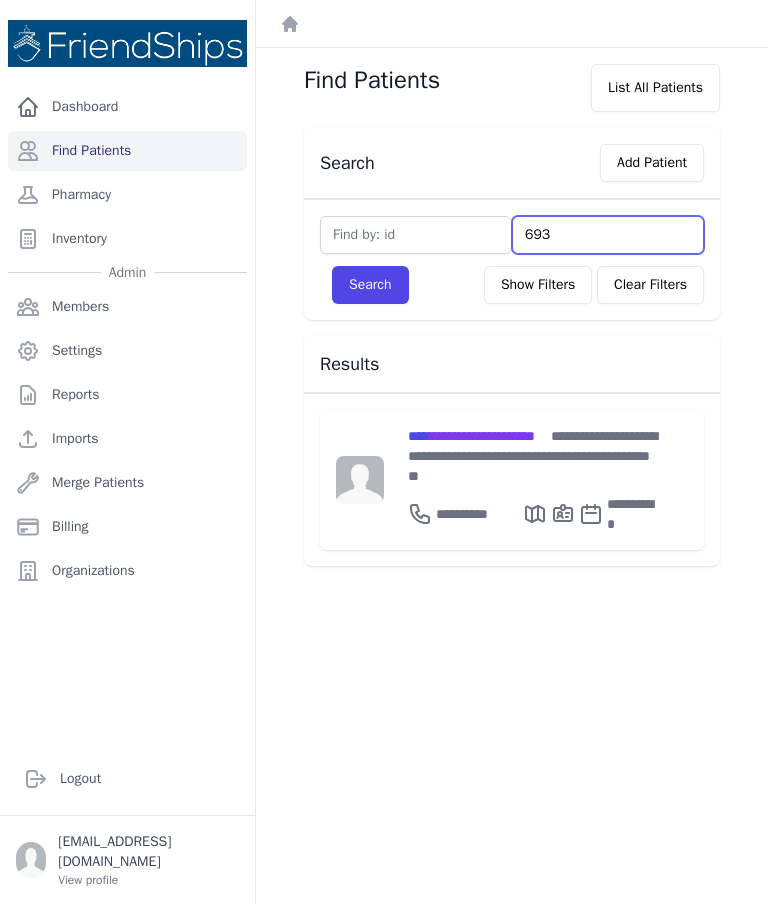 click on "693" at bounding box center (608, 235) 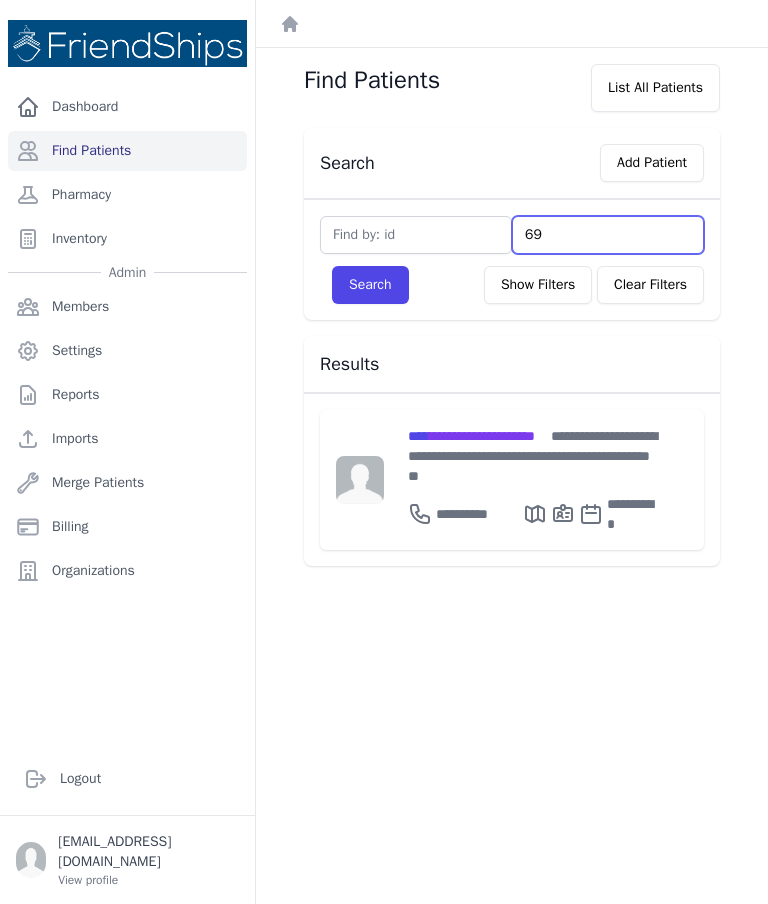 type on "6" 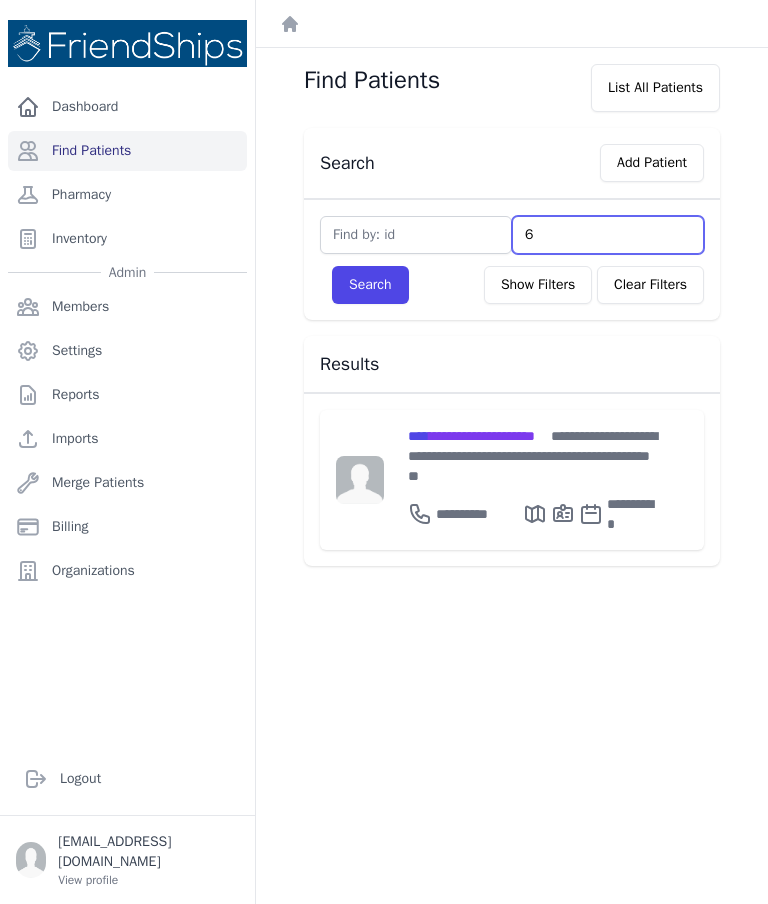 type 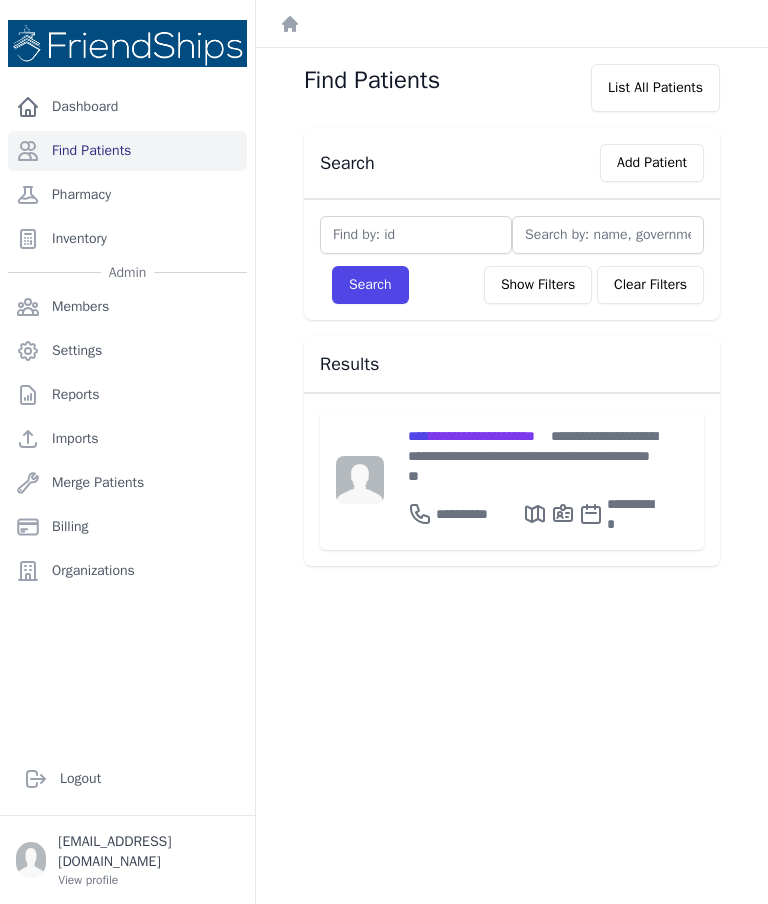 click at bounding box center [416, 235] 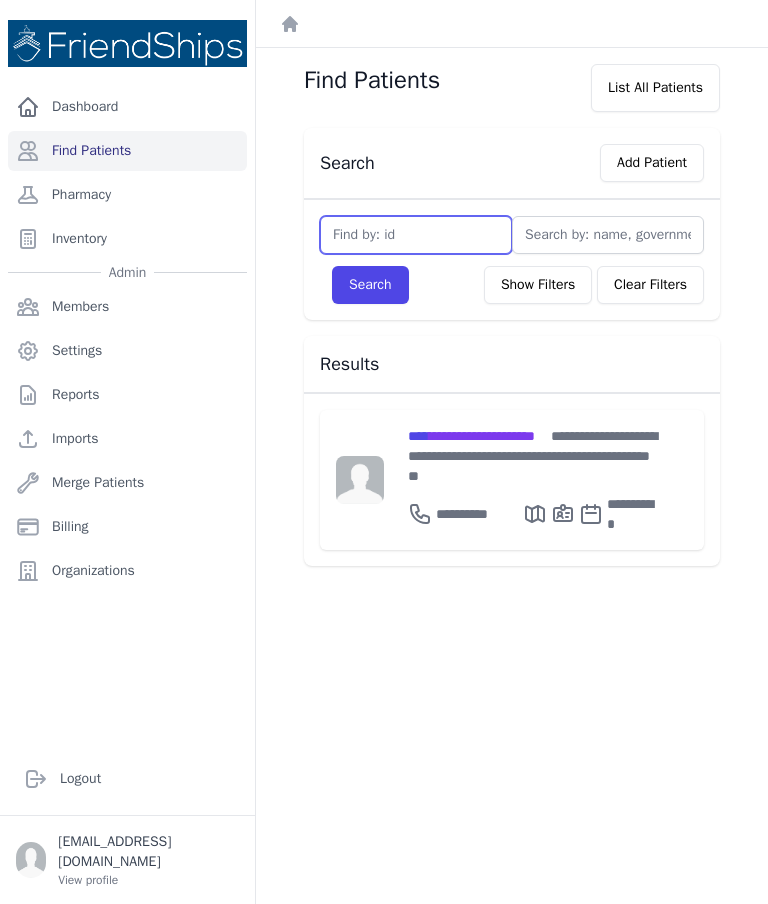 type 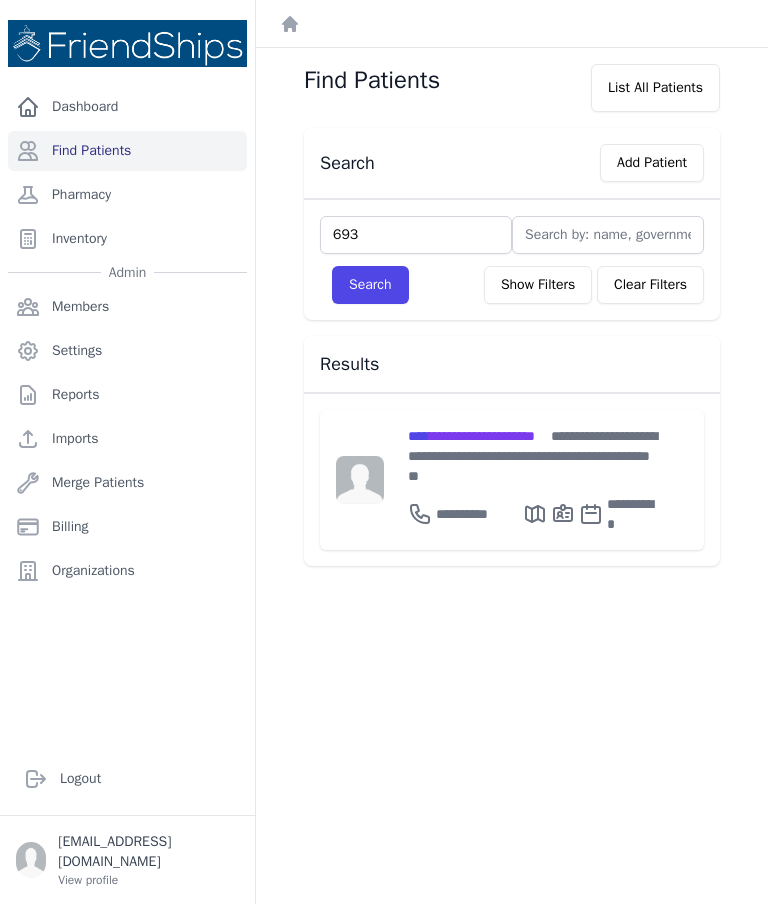 type on "693" 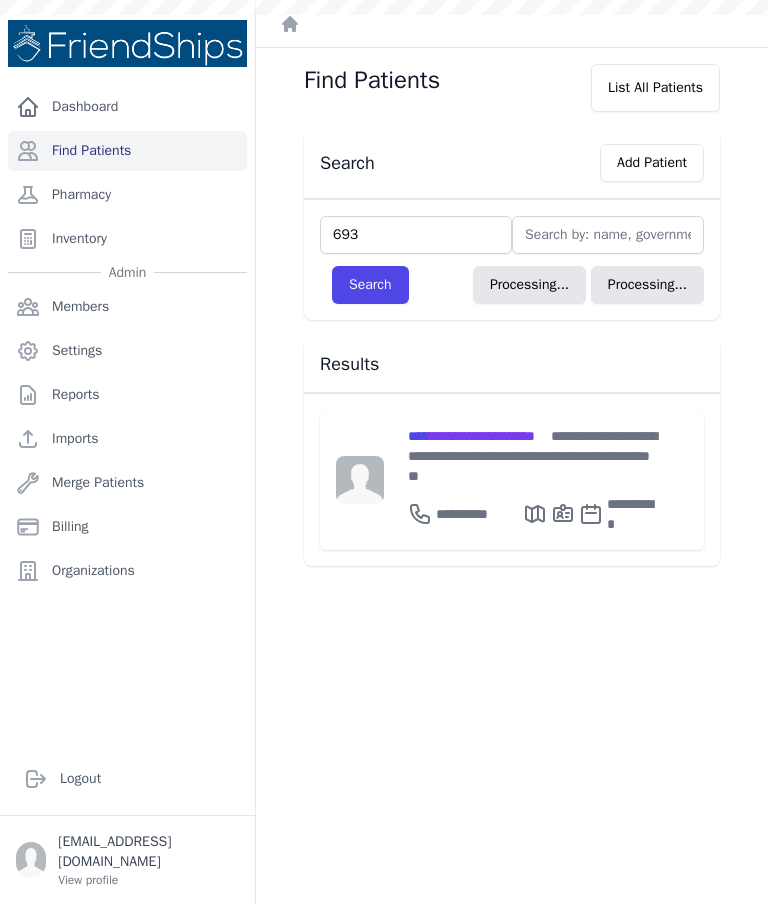 type 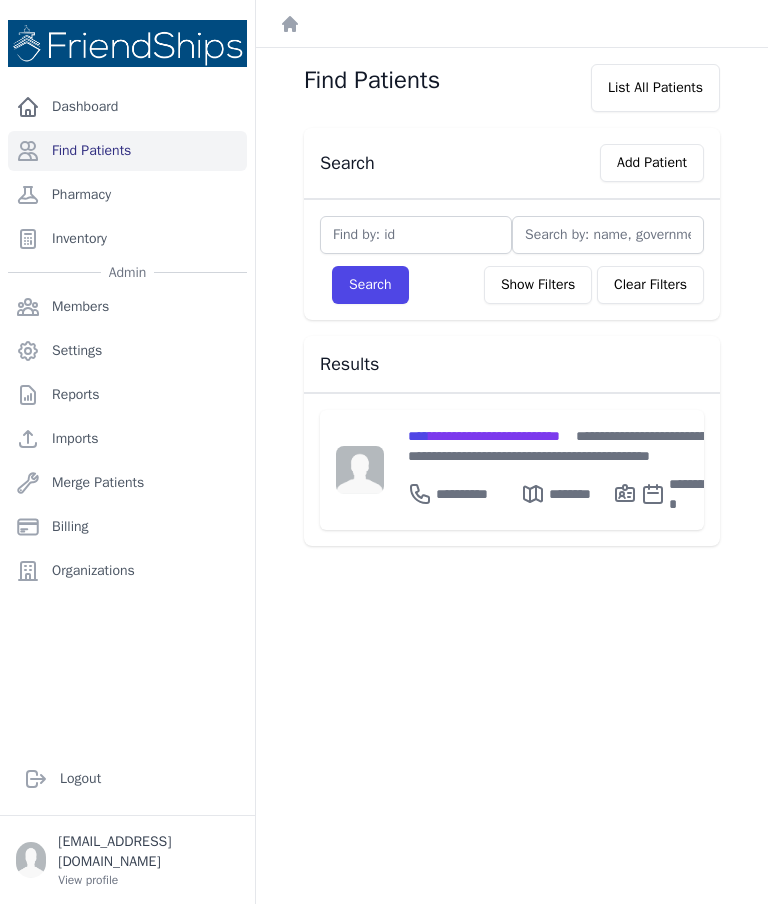 click on "**********" at bounding box center (484, 436) 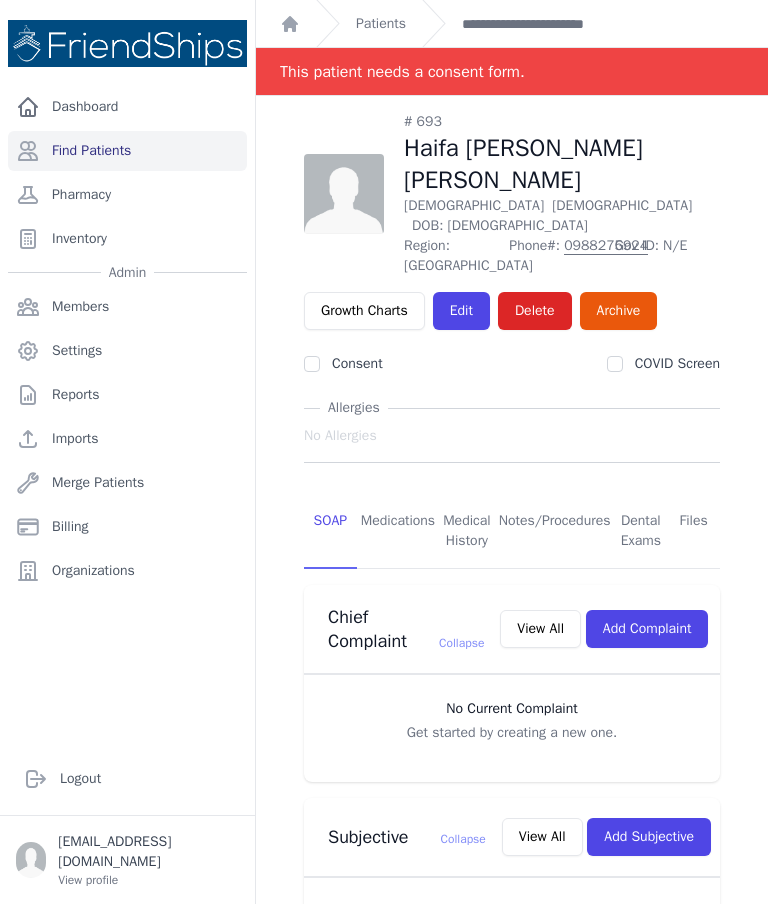 scroll, scrollTop: 0, scrollLeft: 0, axis: both 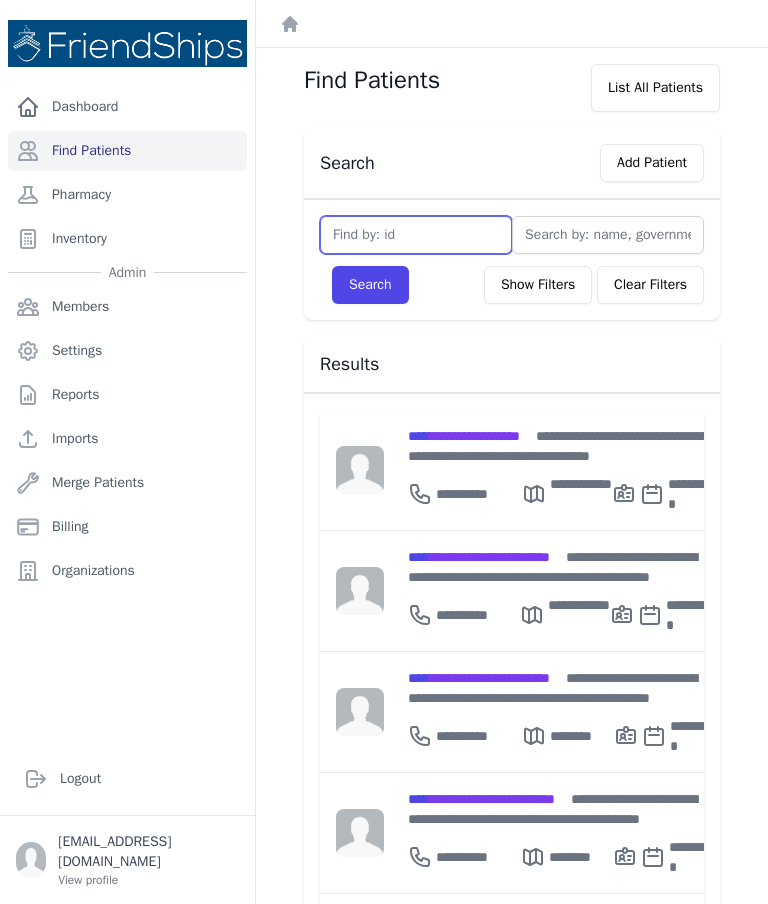 click at bounding box center (416, 235) 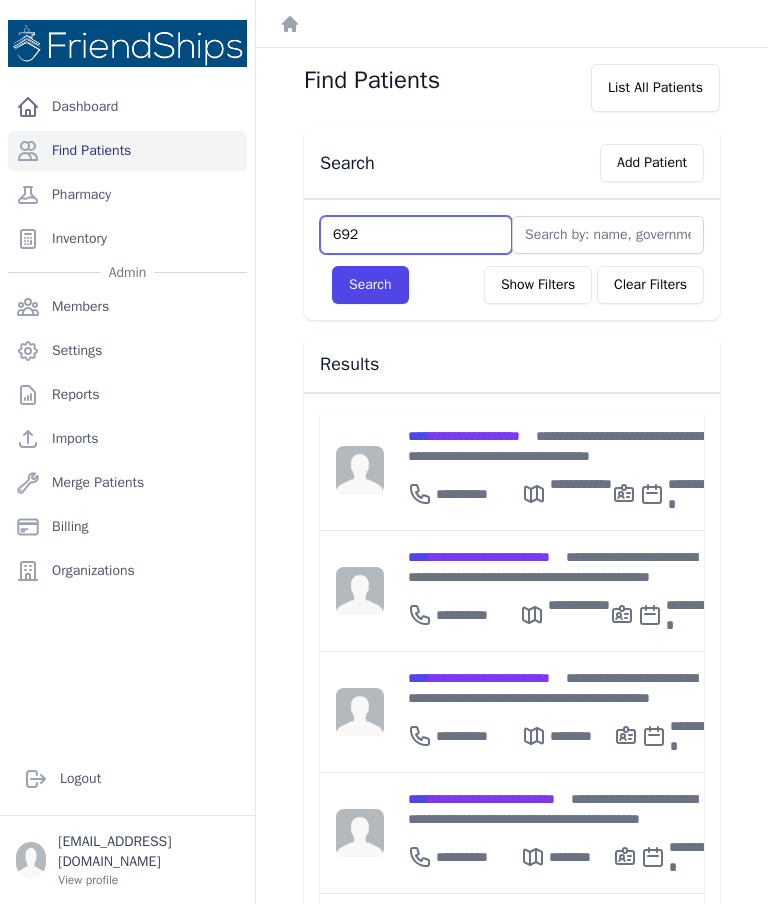 type on "692" 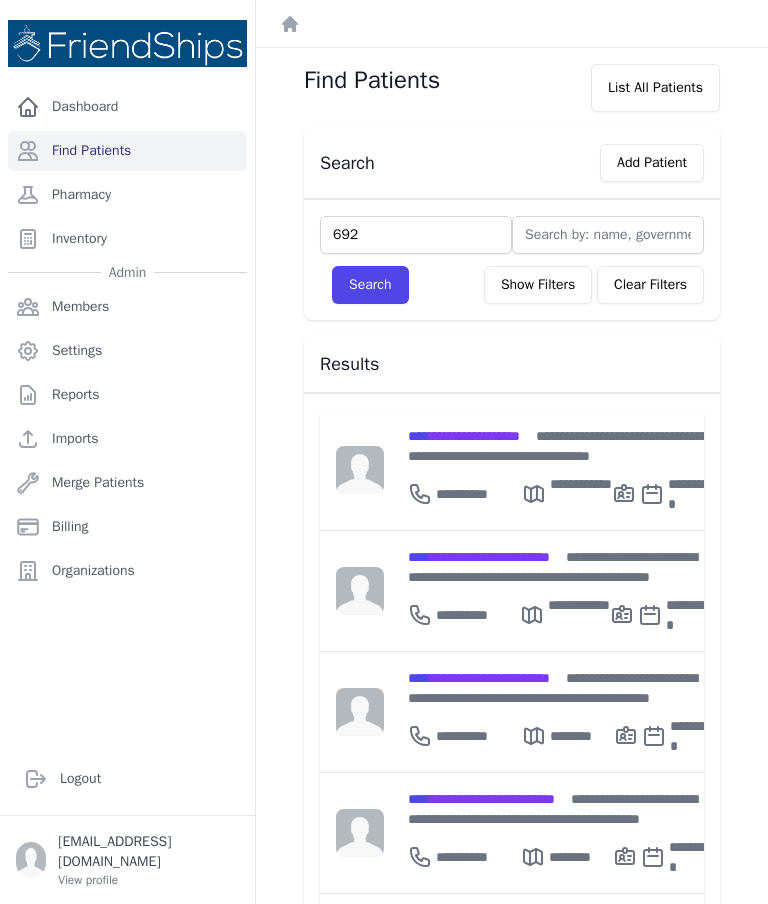click on "Search" at bounding box center [370, 285] 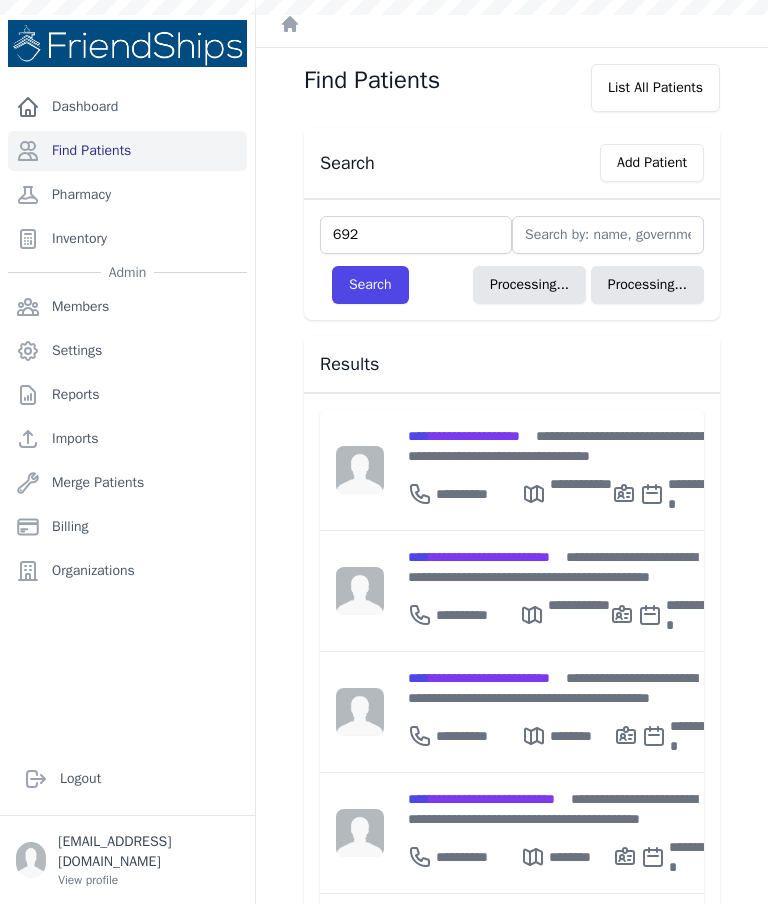 type 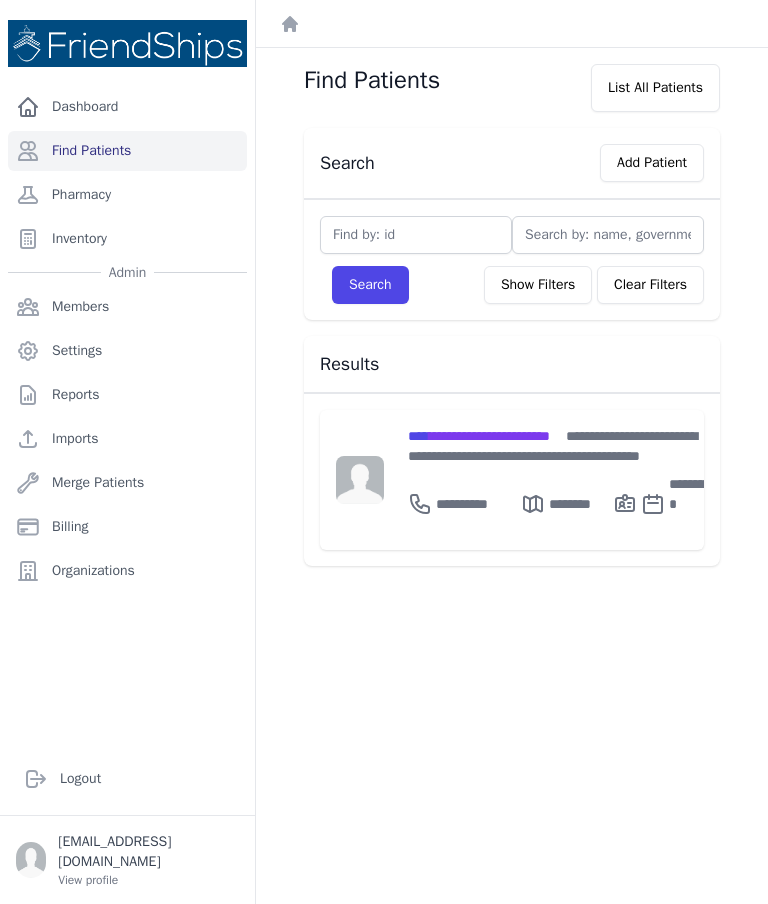 click on "**********" at bounding box center (479, 436) 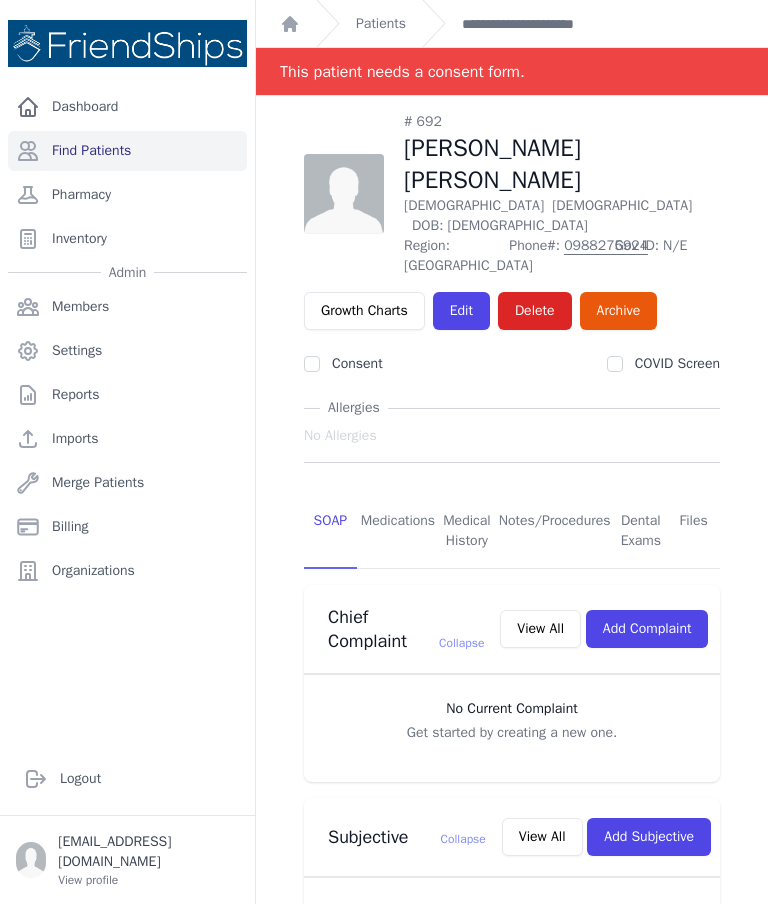 click on "Logout" at bounding box center (127, 779) 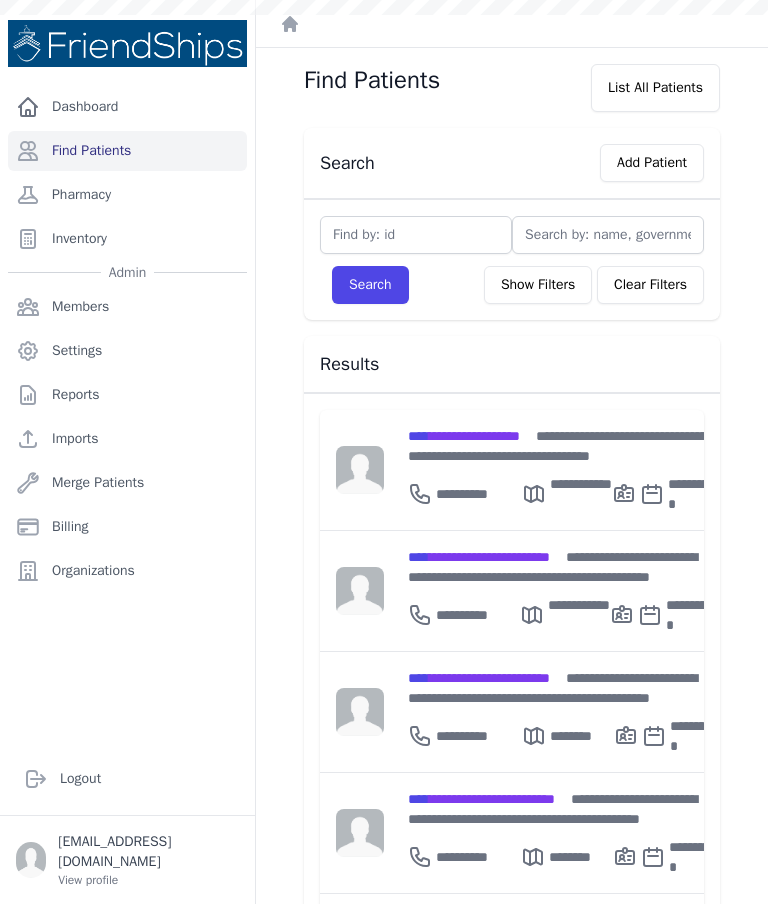 scroll, scrollTop: 0, scrollLeft: 0, axis: both 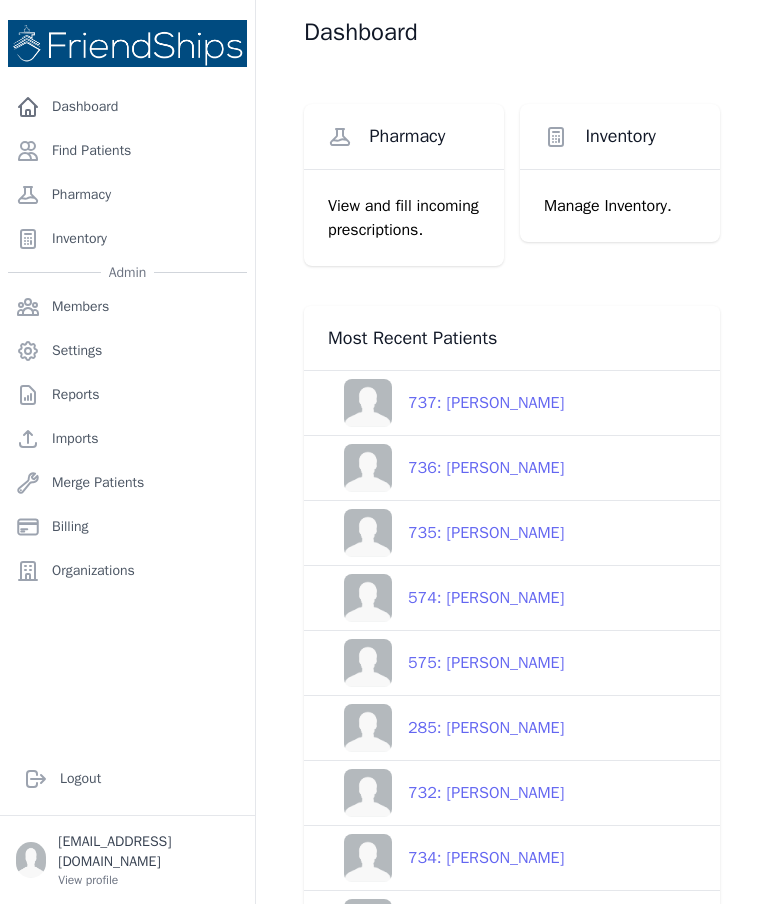 click on "Find Patients" at bounding box center [127, 151] 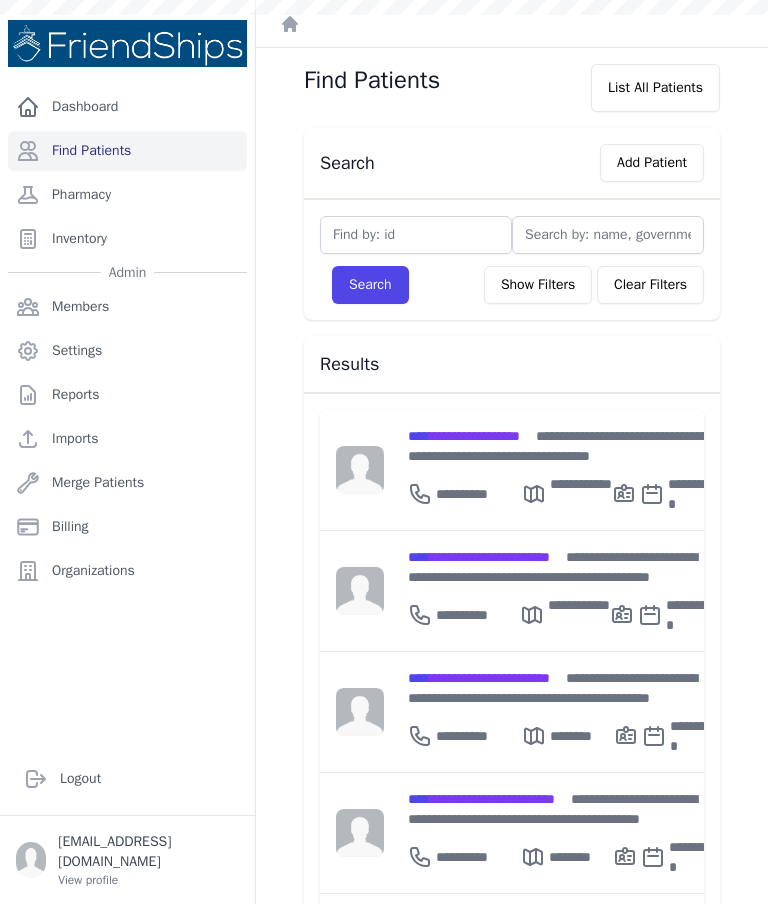 scroll, scrollTop: 0, scrollLeft: 0, axis: both 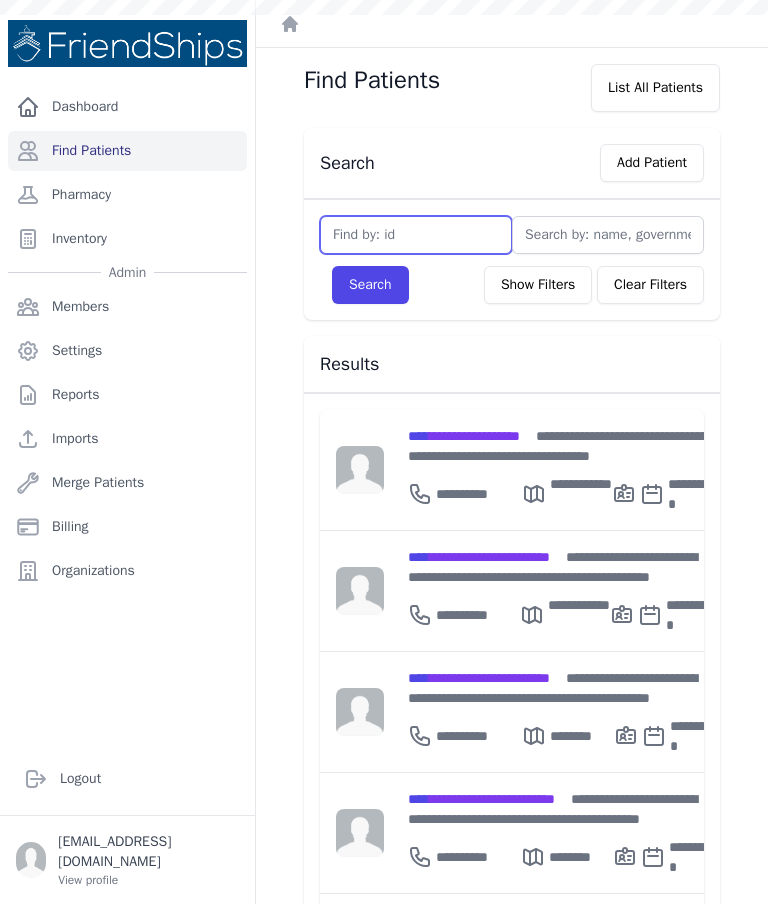 click at bounding box center [416, 235] 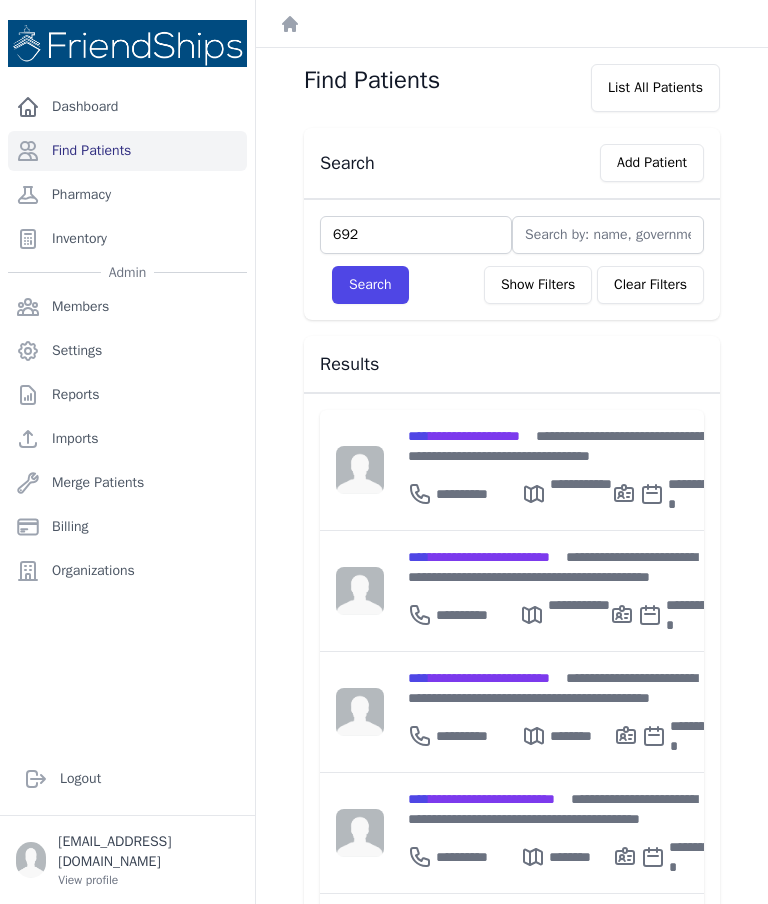 type on "692" 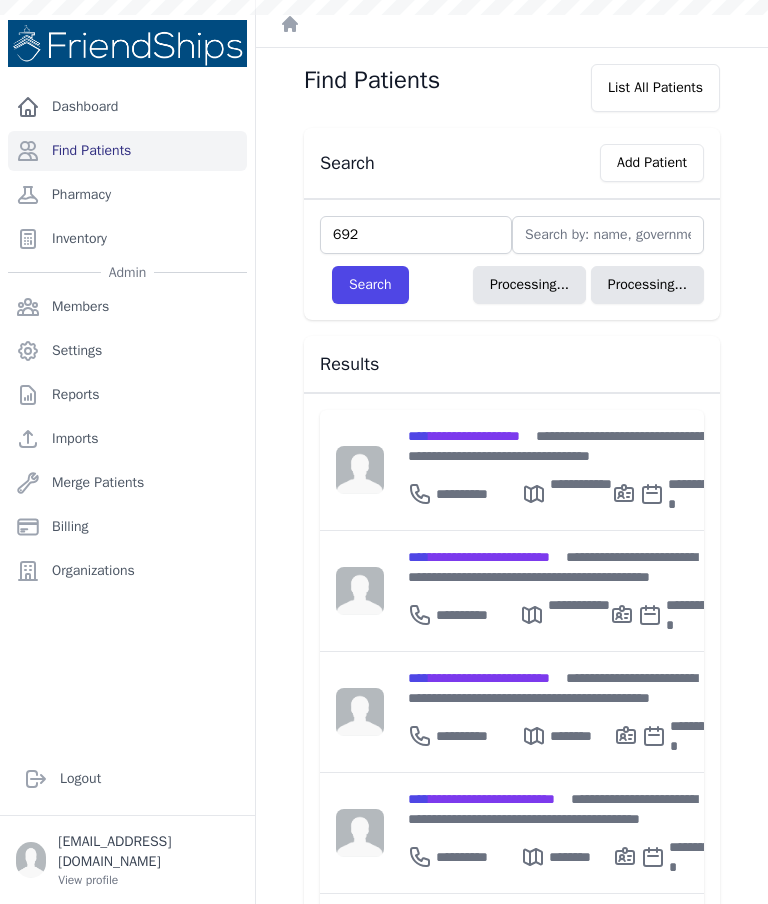 type 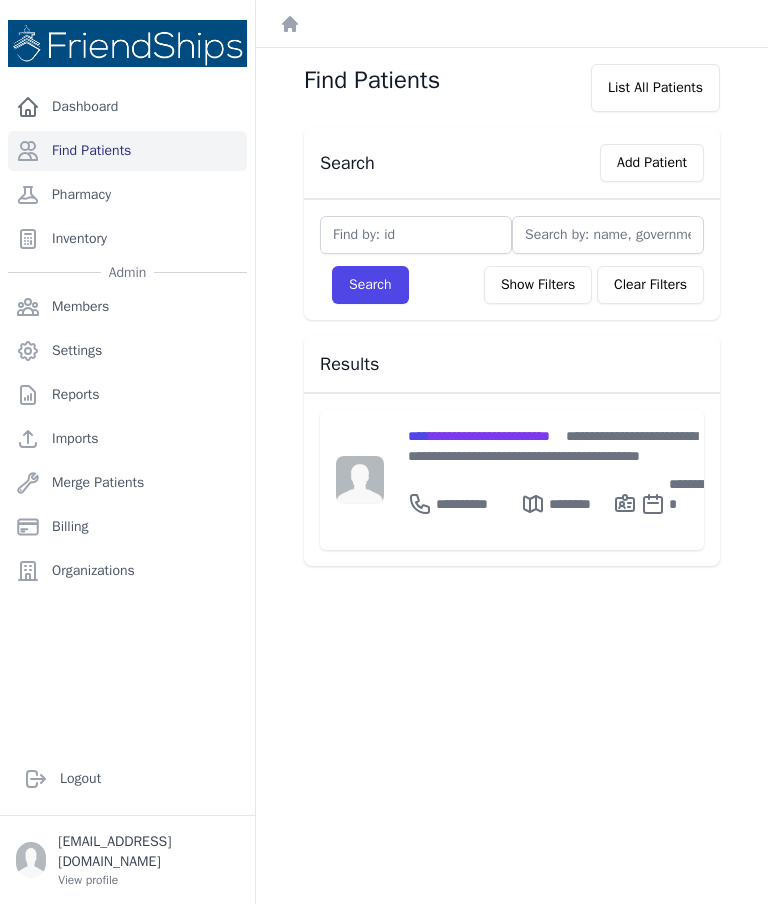 click on "**********" at bounding box center [479, 436] 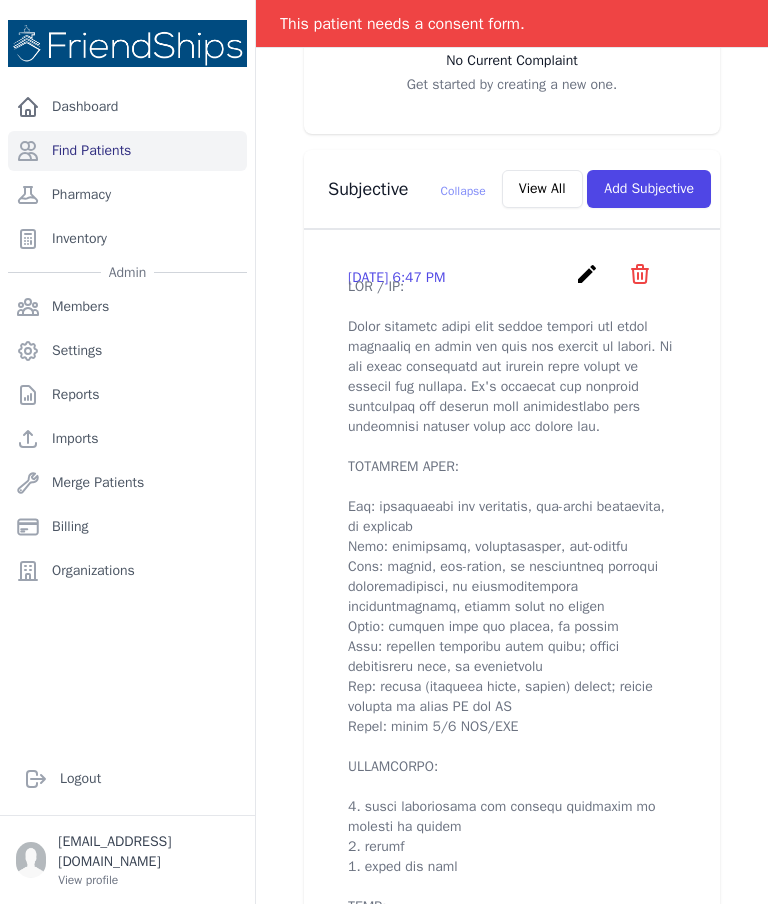 scroll, scrollTop: 650, scrollLeft: 0, axis: vertical 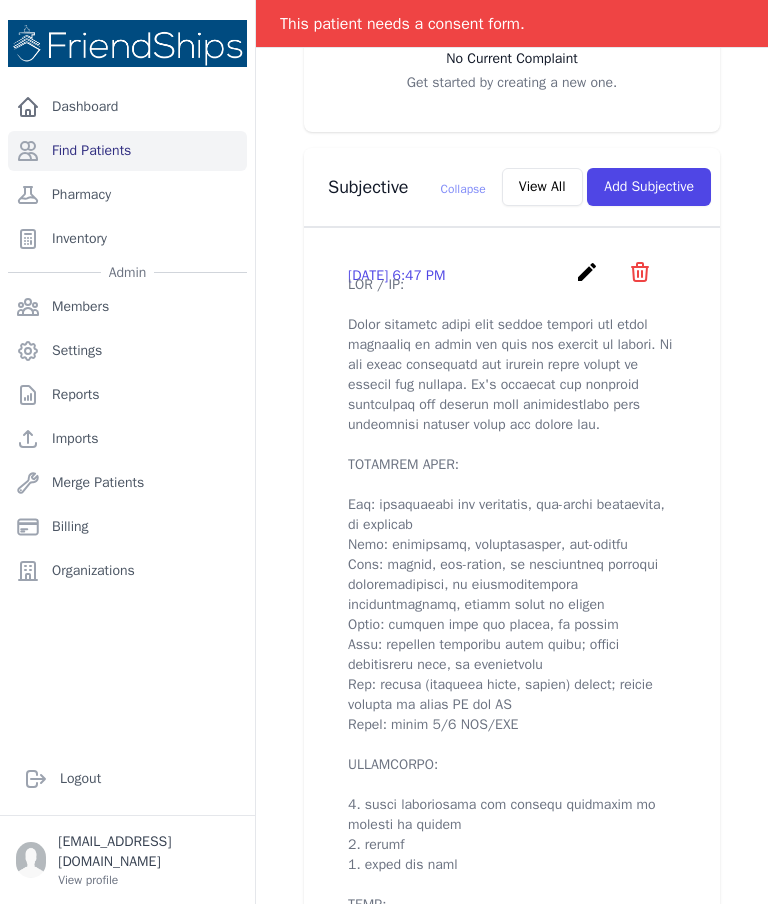 click on "Add Subjective" at bounding box center [649, 187] 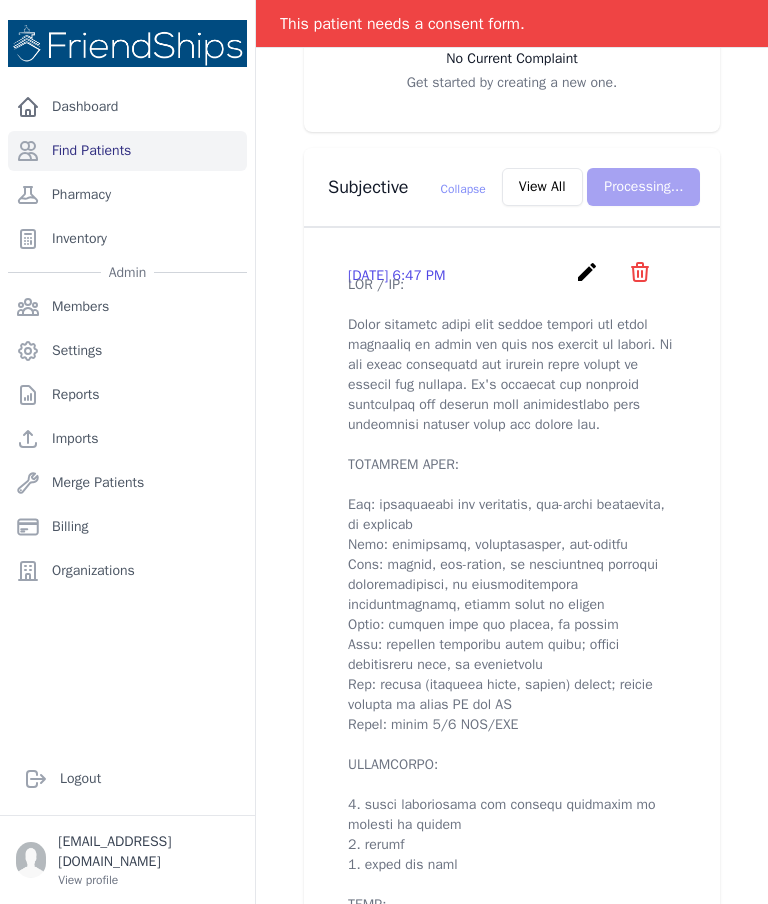 scroll, scrollTop: 0, scrollLeft: 0, axis: both 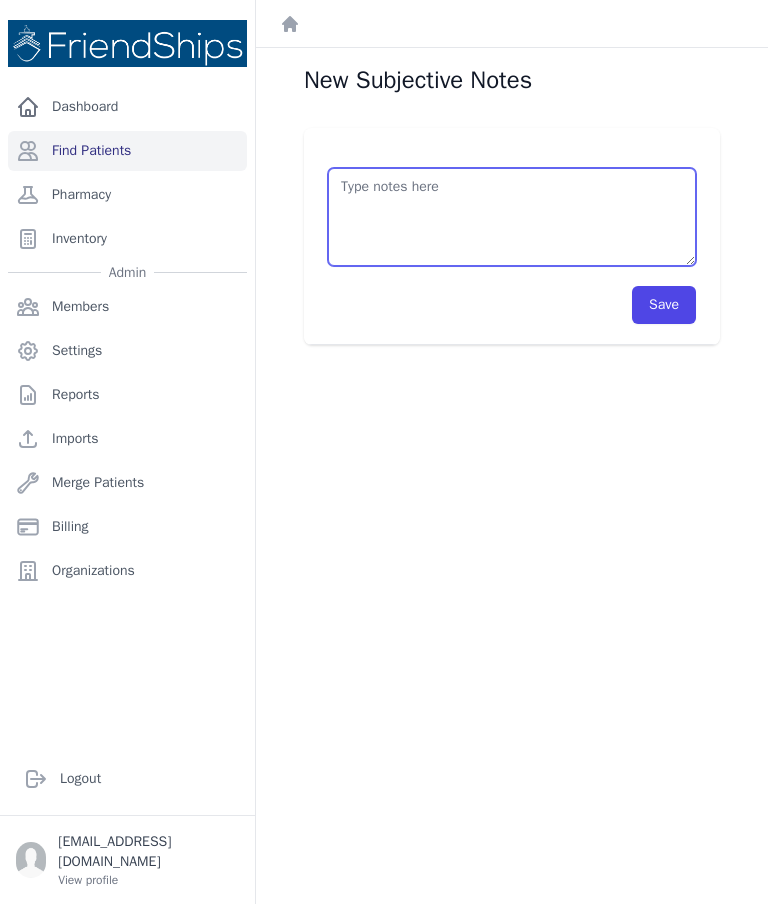click at bounding box center (512, 217) 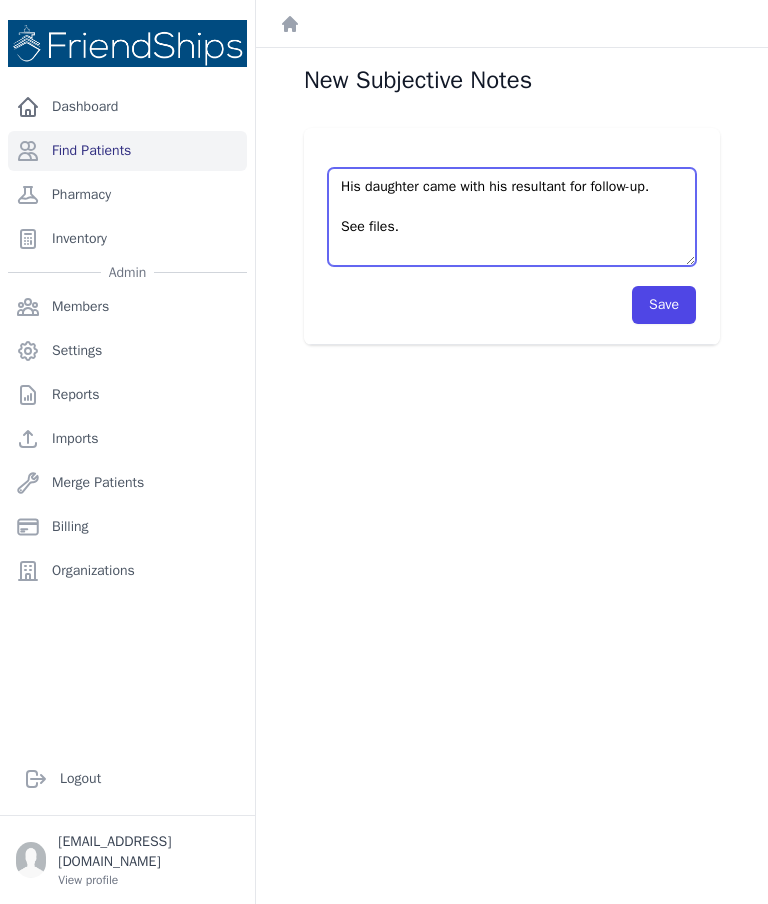 type on "His daughter came with his resultant for follow-up.
See files." 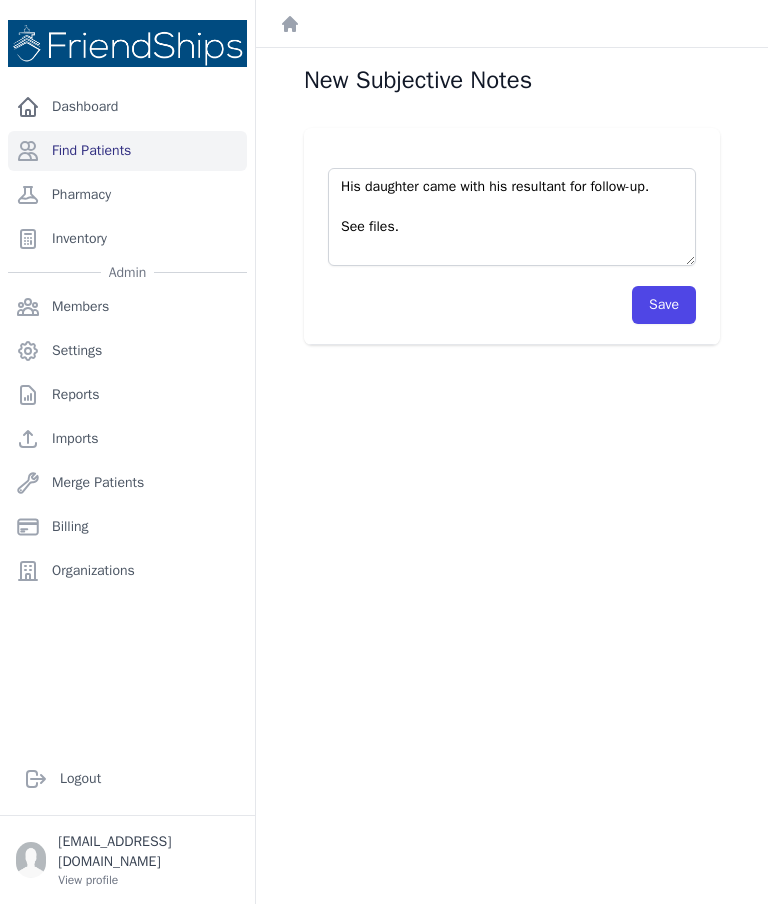 click on "Save" at bounding box center [664, 305] 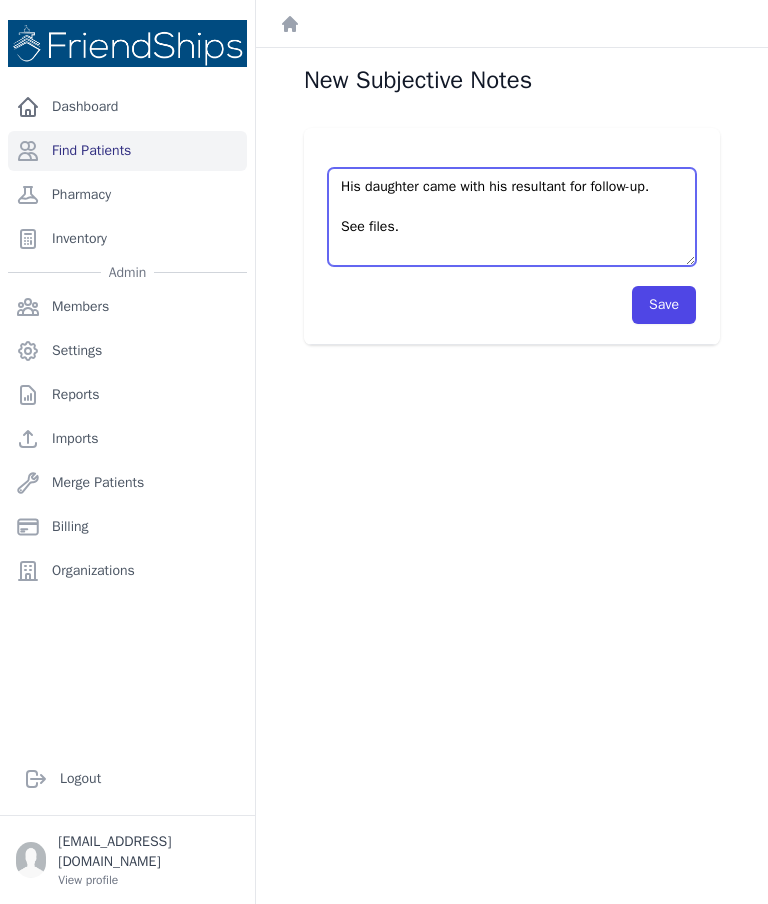 click on "His daughter came with his resultant for follow-up.
See files." at bounding box center (512, 217) 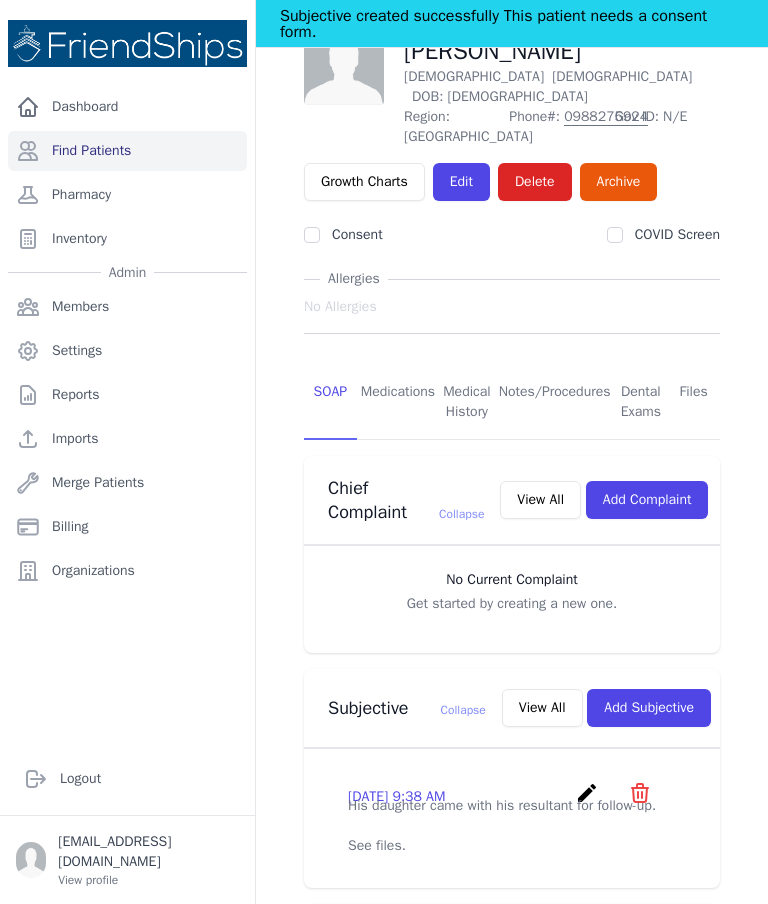 scroll, scrollTop: 176, scrollLeft: 0, axis: vertical 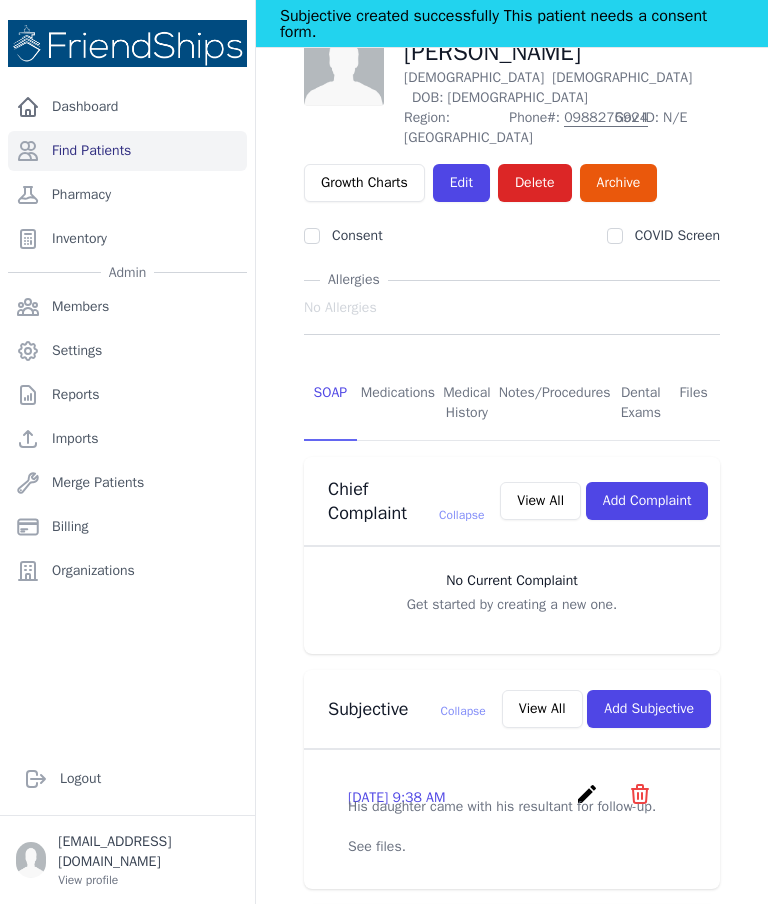click on "create" at bounding box center (587, 794) 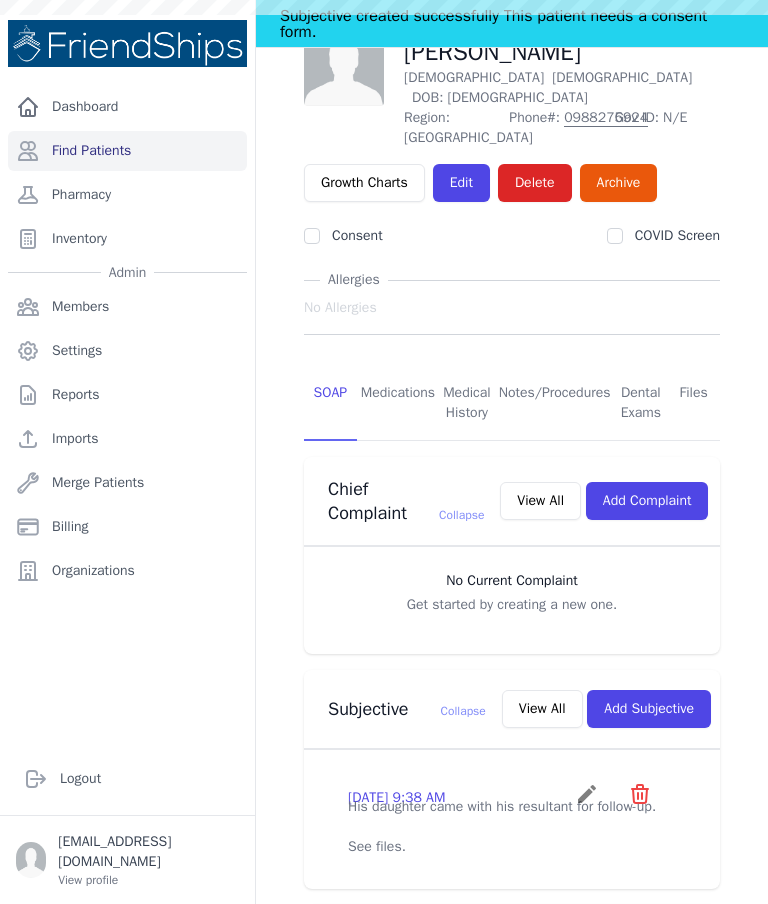scroll, scrollTop: 0, scrollLeft: 0, axis: both 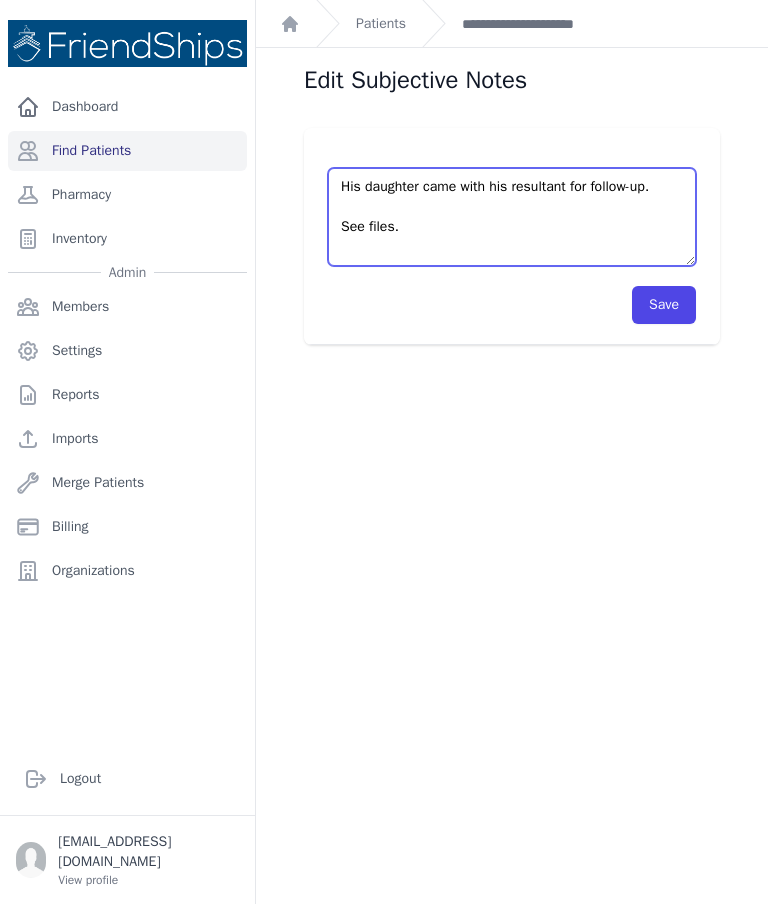 click on "His daughter came with his resultant for follow-up.
See files." at bounding box center [512, 217] 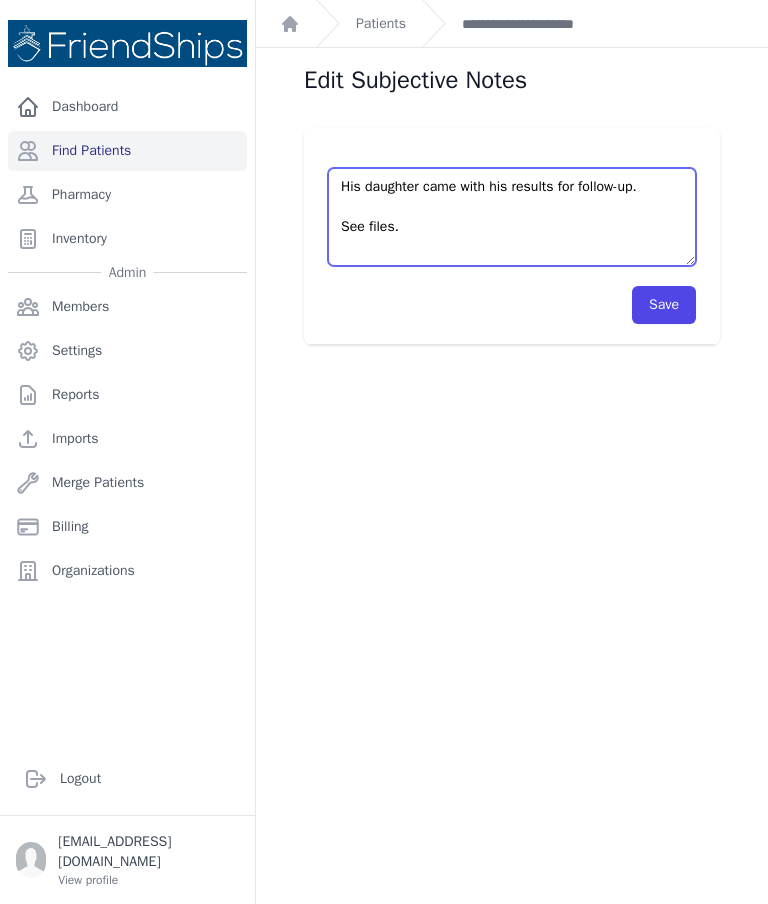 type on "His daughter came with his results for follow-up.
See files." 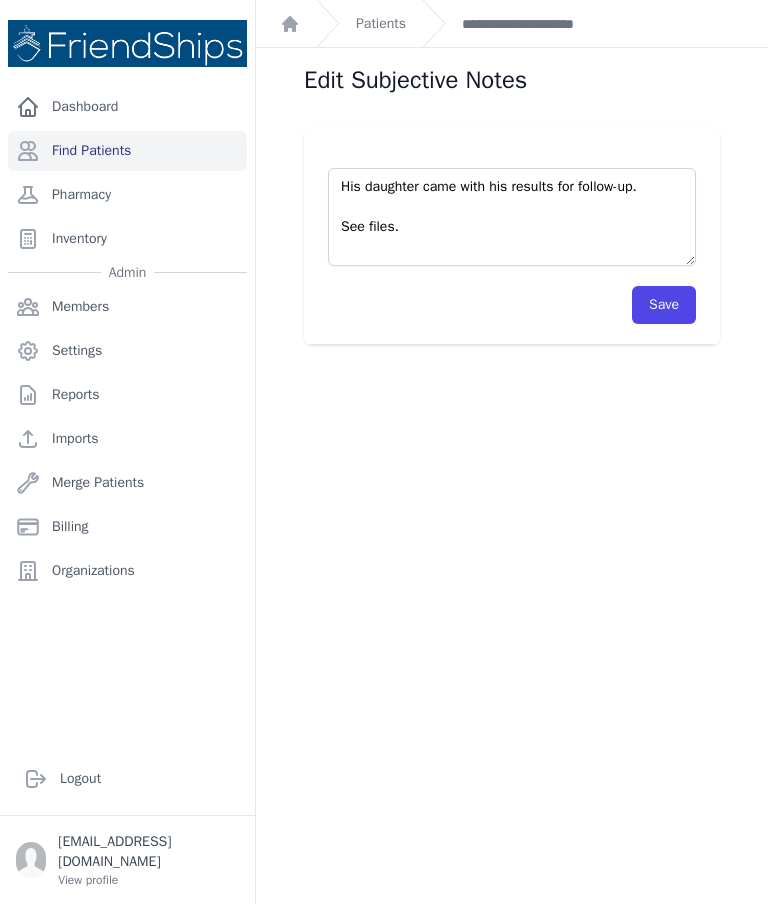 click on "Save" at bounding box center (664, 305) 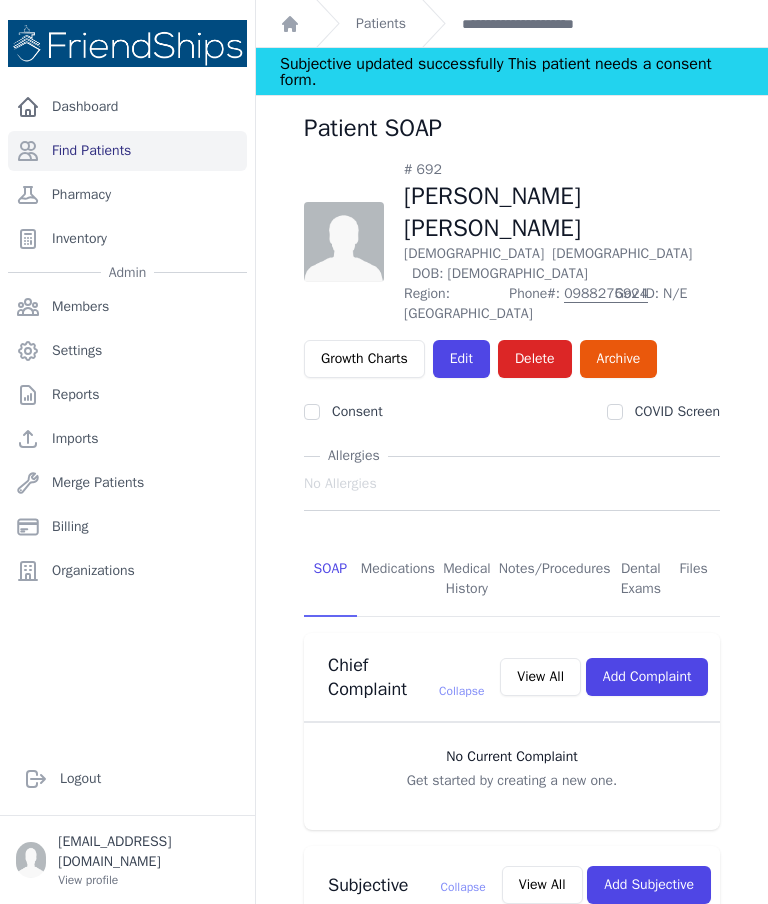 click on "Patients" at bounding box center [361, 23] 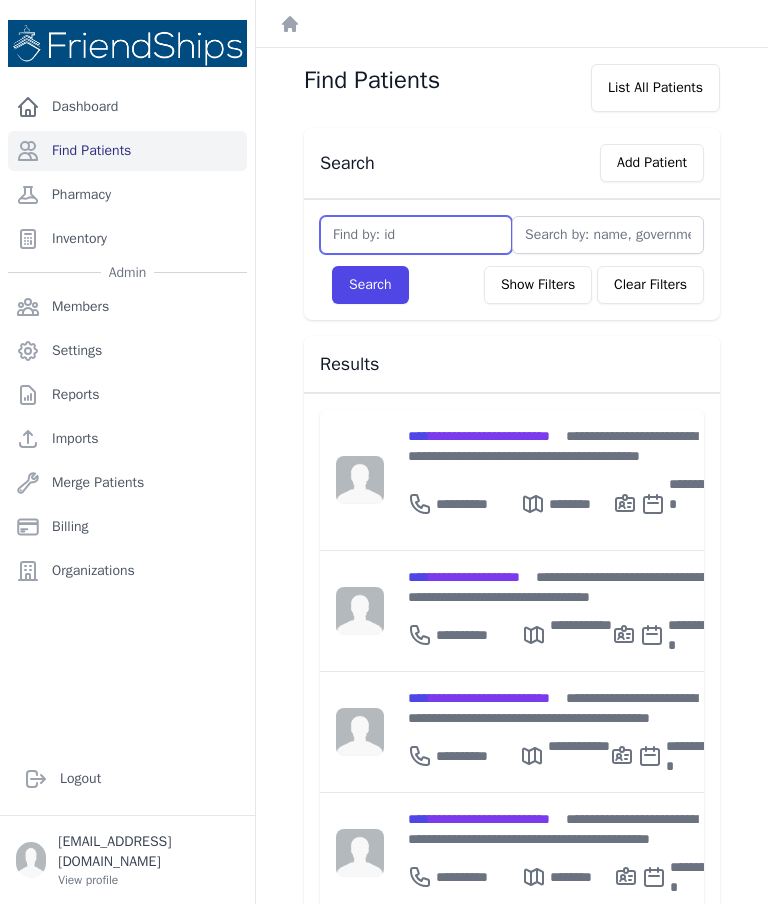 click at bounding box center [416, 235] 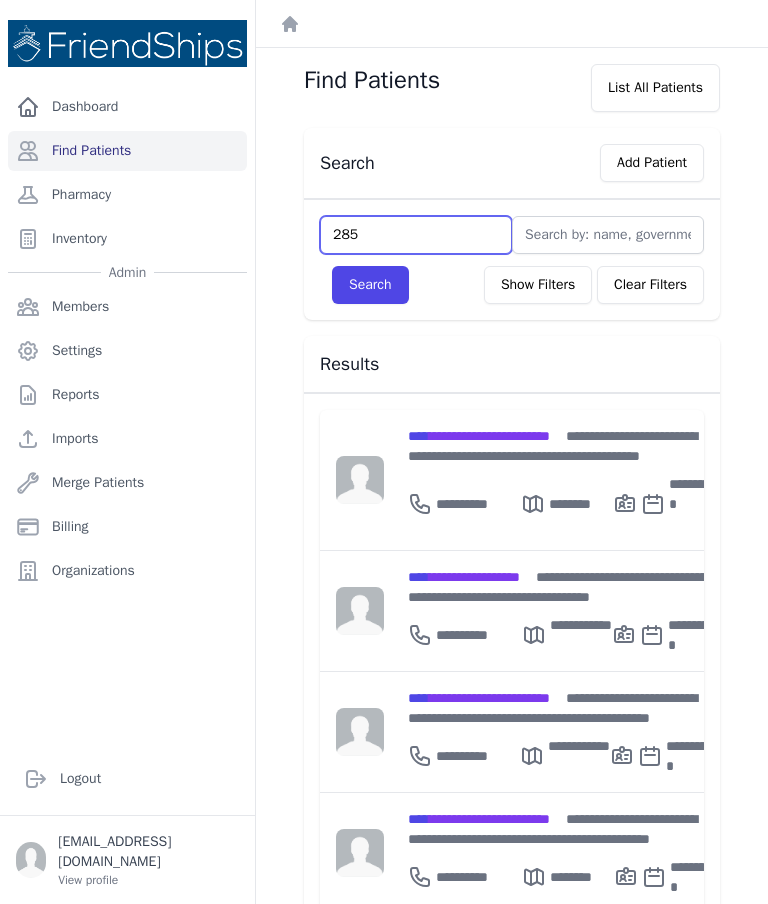 type on "285" 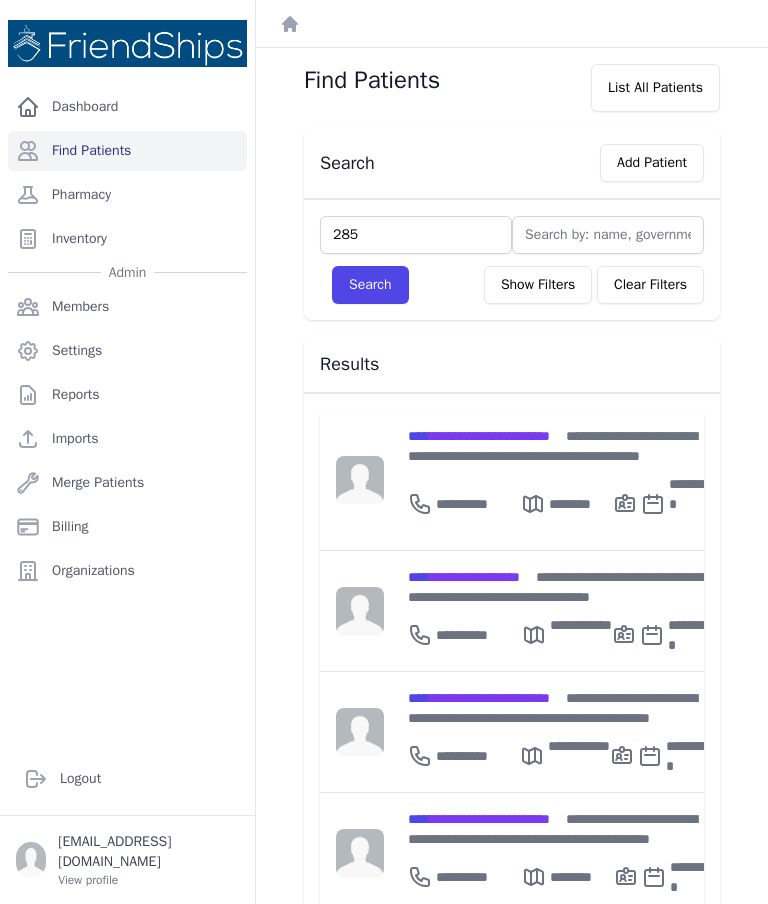 click on "Search" at bounding box center (370, 285) 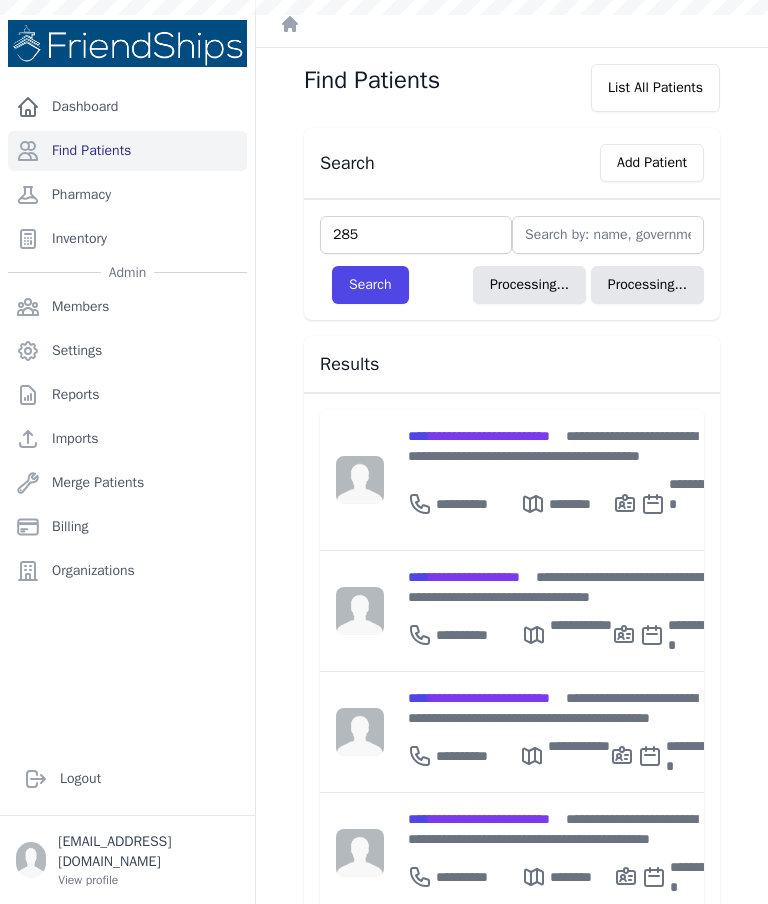 type 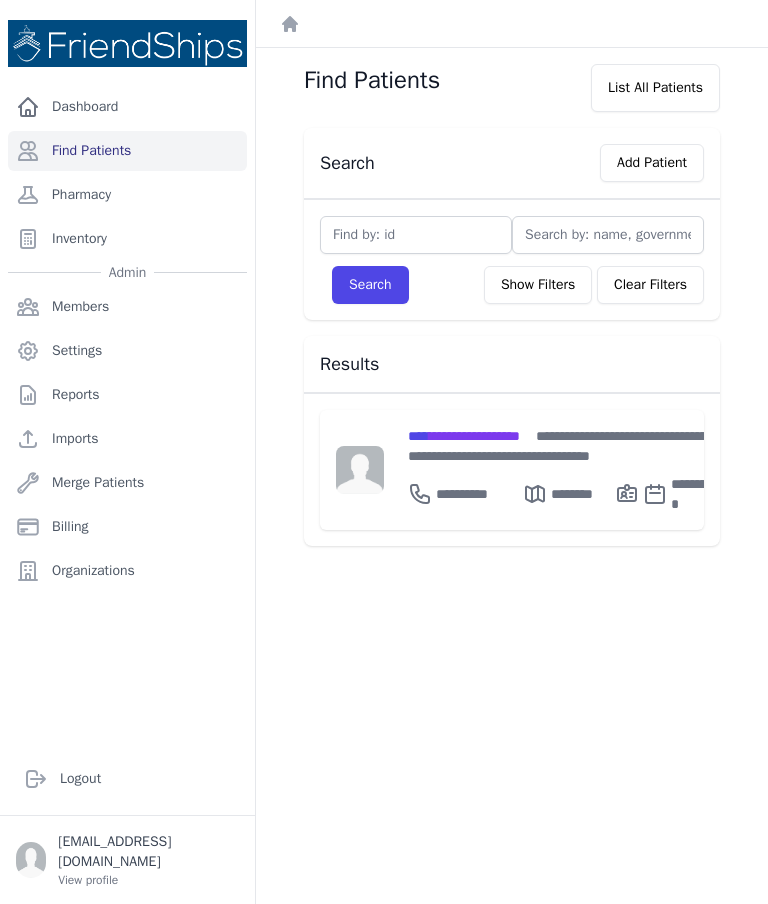 click on "**********" at bounding box center (564, 490) 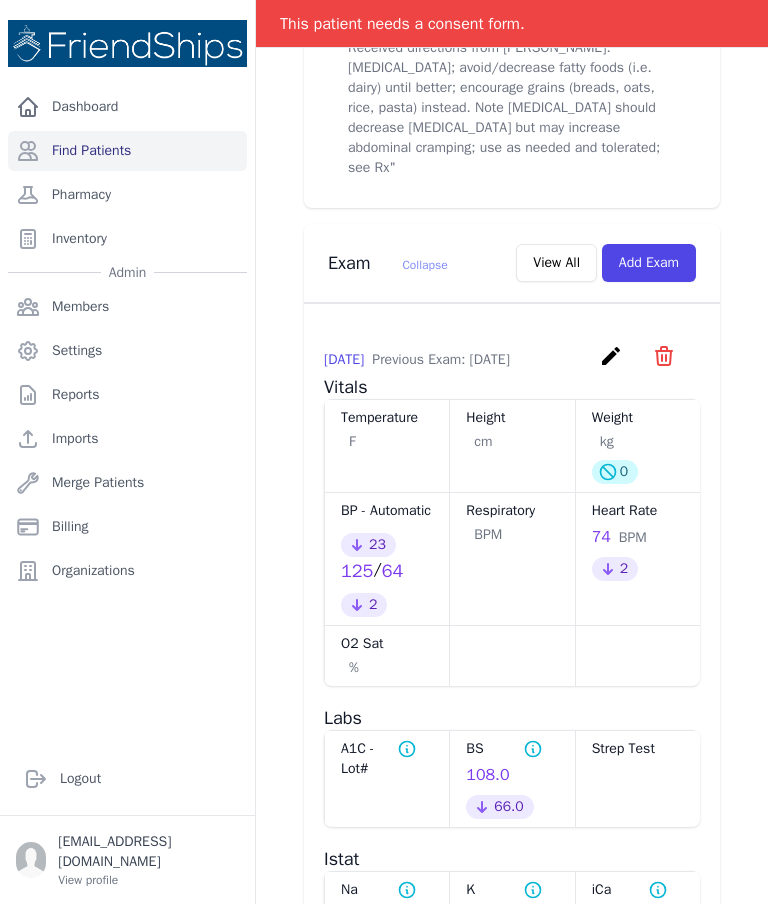 scroll, scrollTop: 918, scrollLeft: 0, axis: vertical 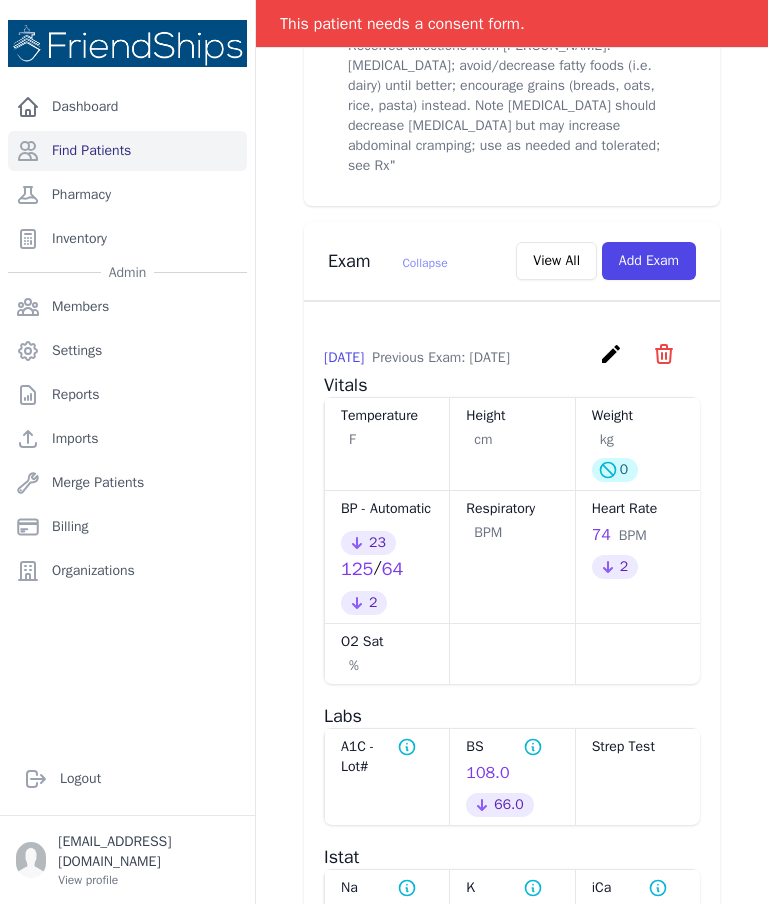 click on "Add Exam" at bounding box center (649, 261) 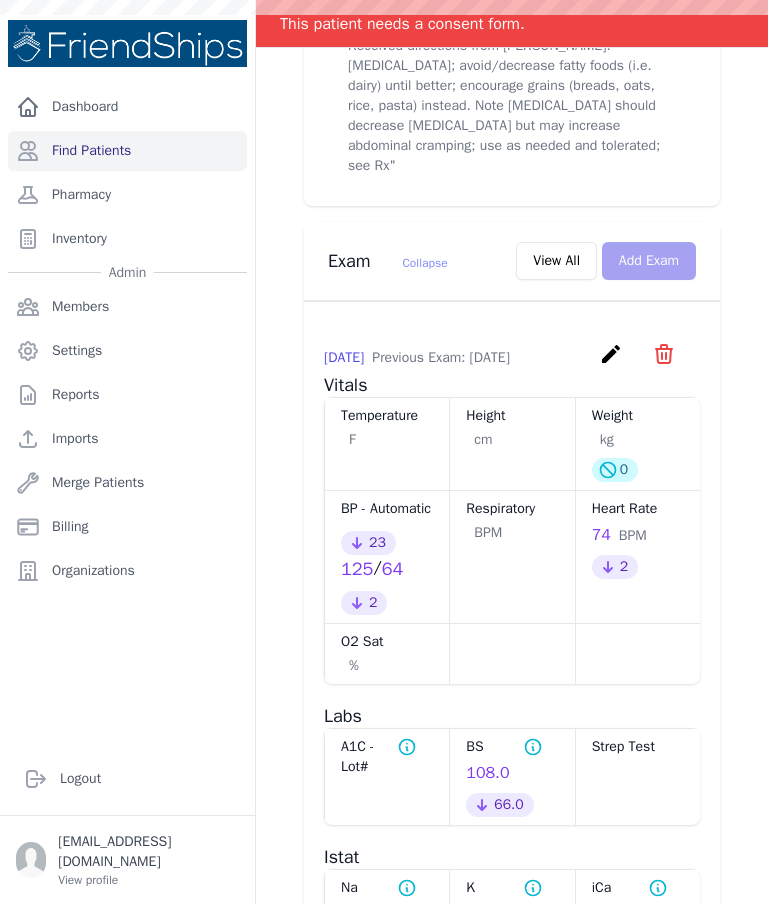 scroll, scrollTop: 0, scrollLeft: 0, axis: both 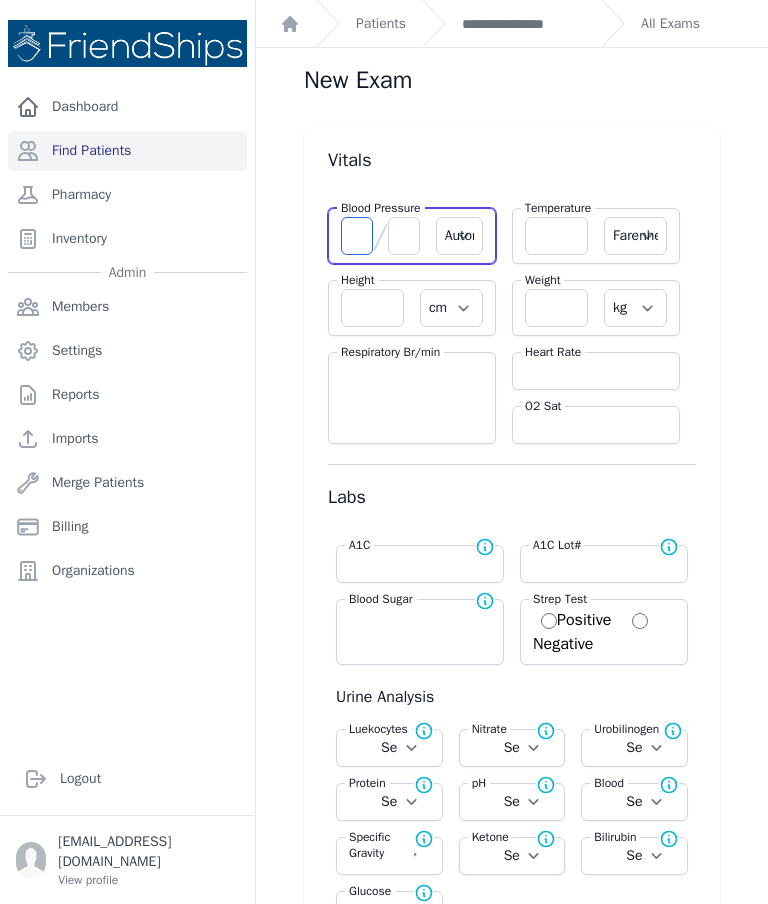 click at bounding box center [357, 236] 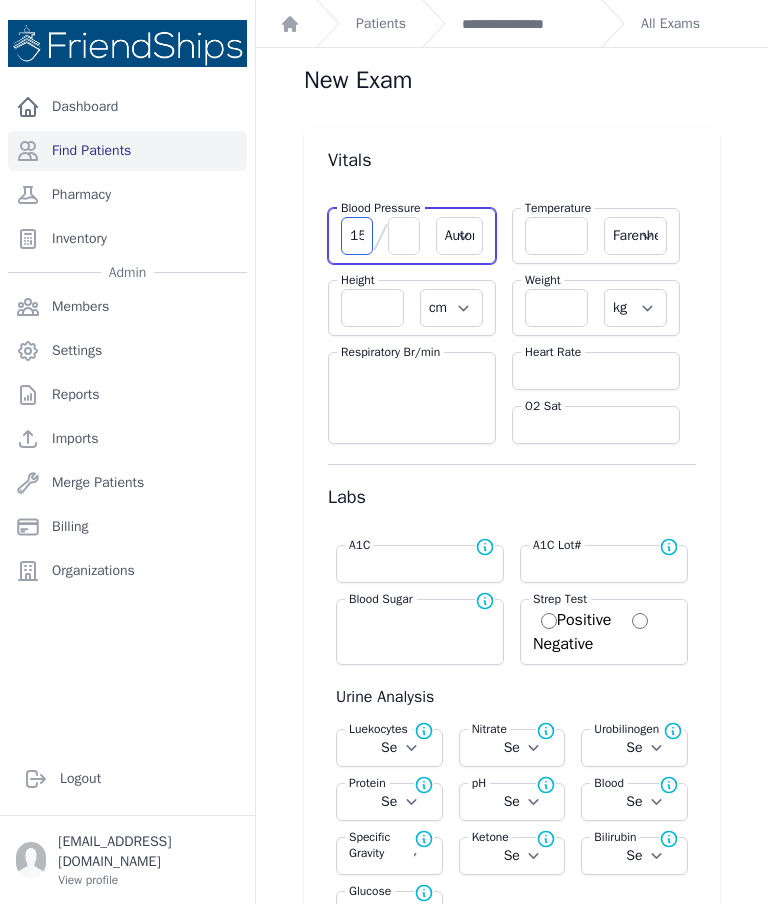 type on "151" 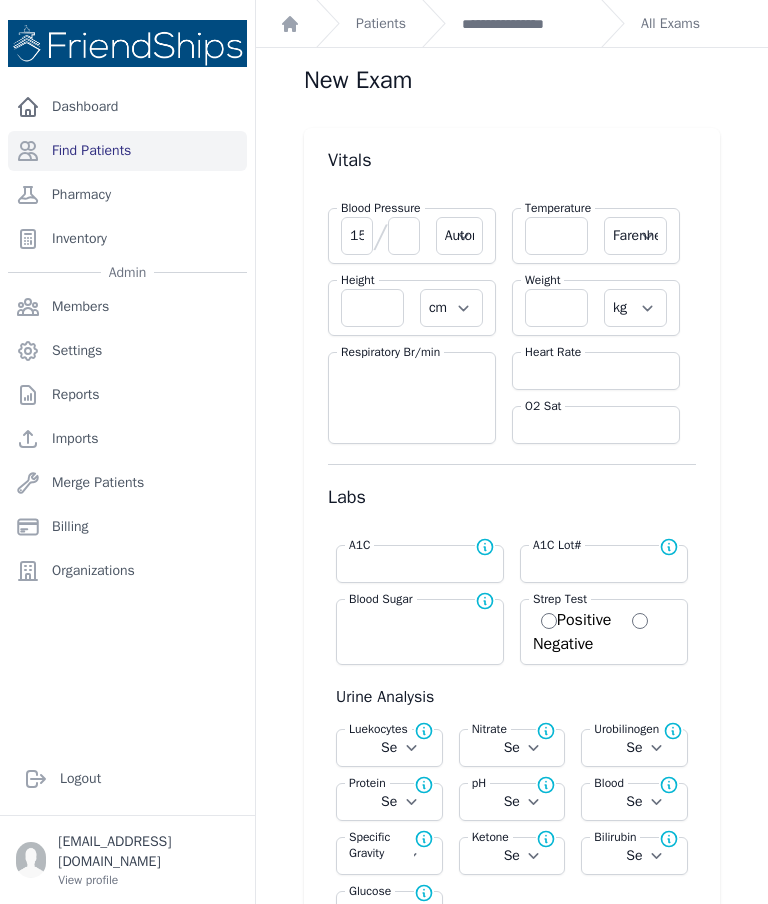 click at bounding box center [404, 236] 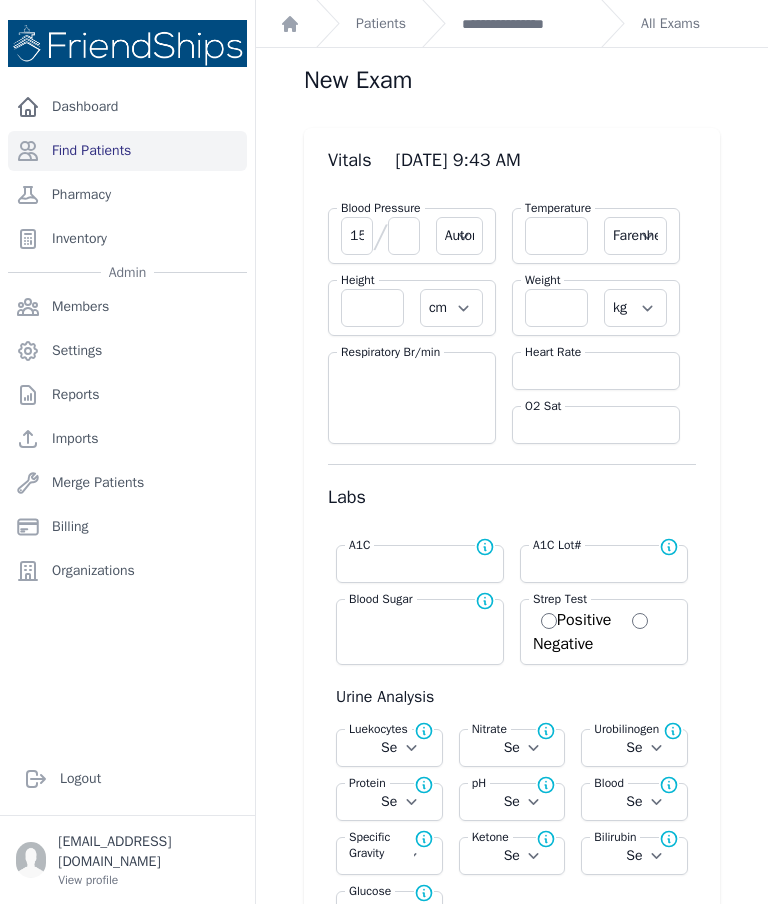 select on "Automatic" 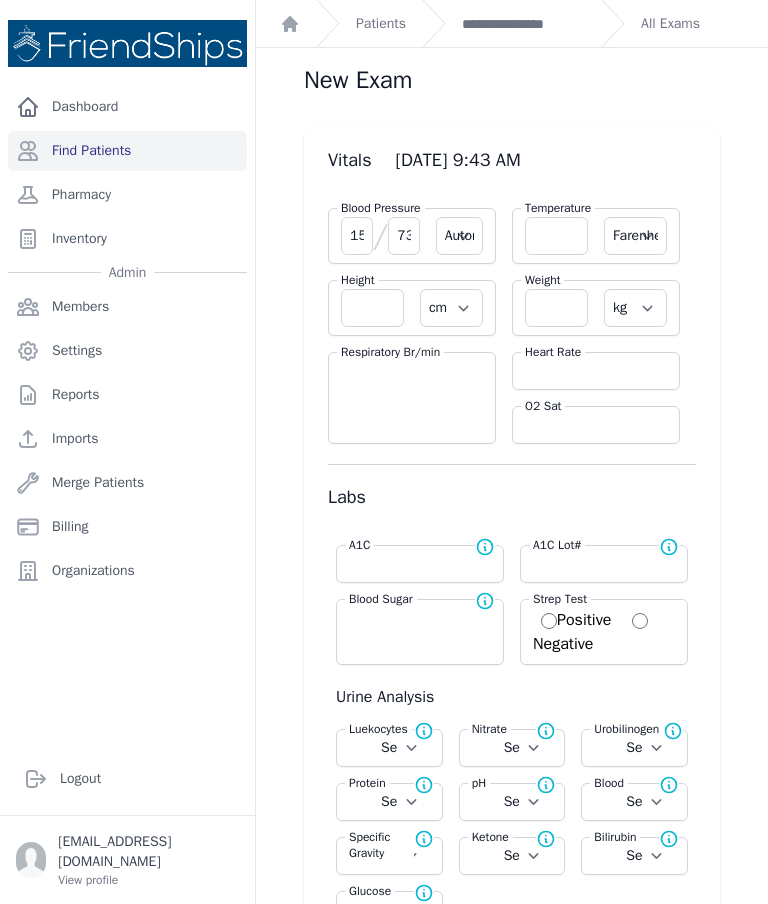 type on "73" 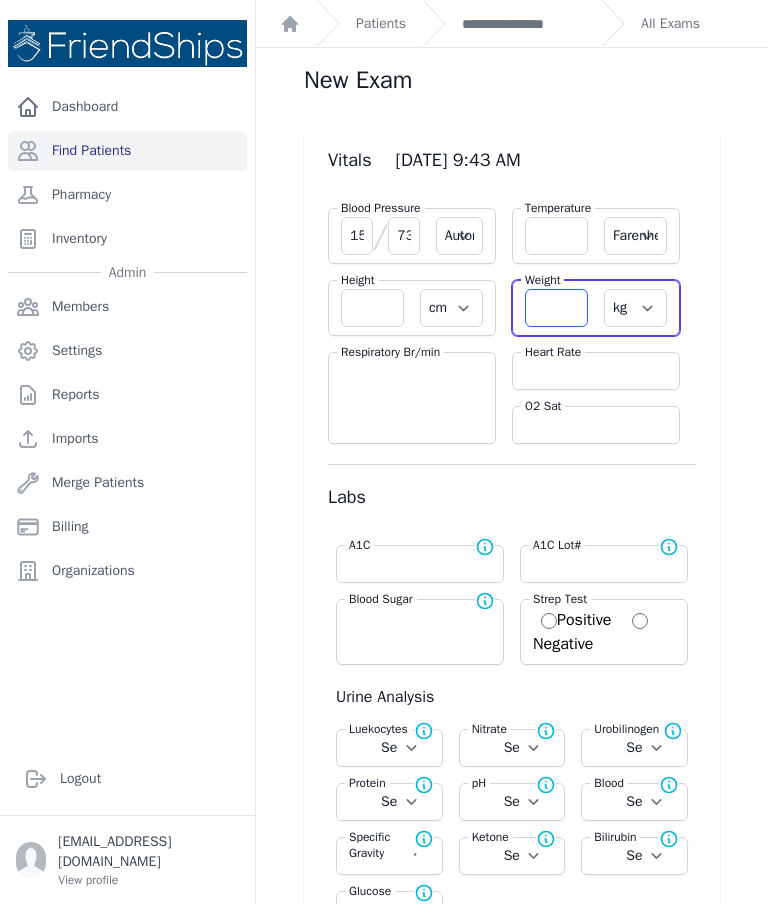 click at bounding box center (556, 308) 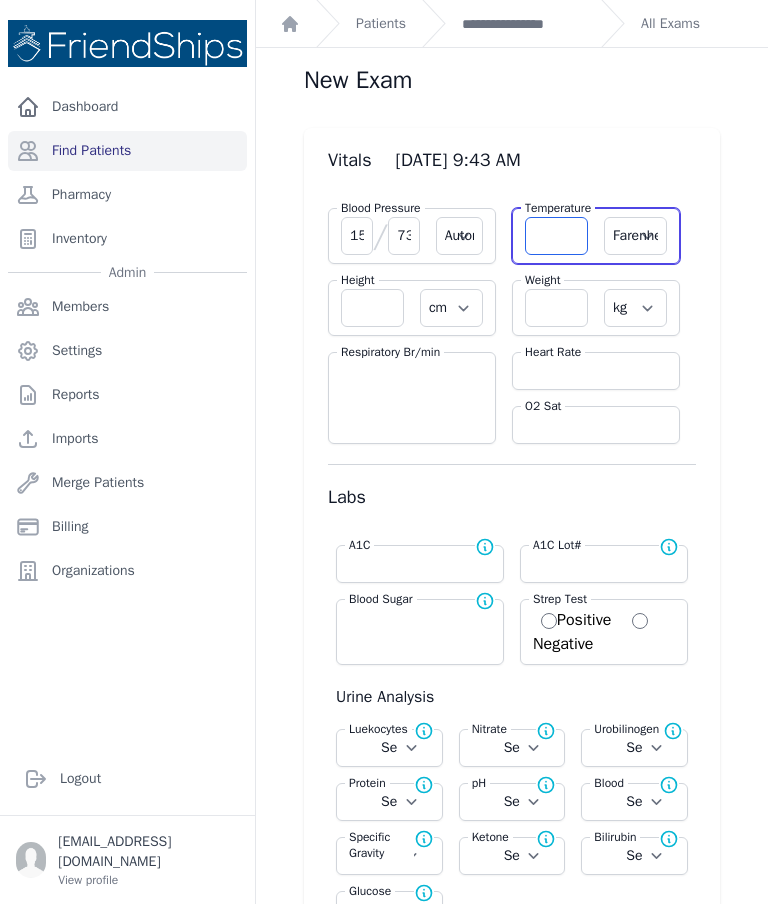 click at bounding box center (556, 236) 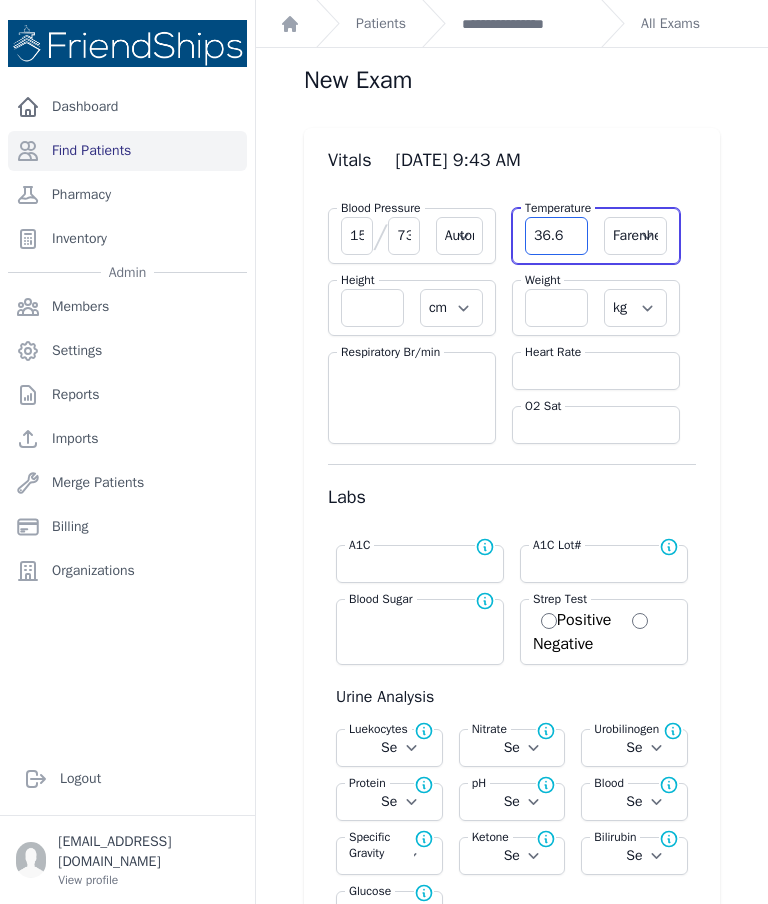 type on "36.6" 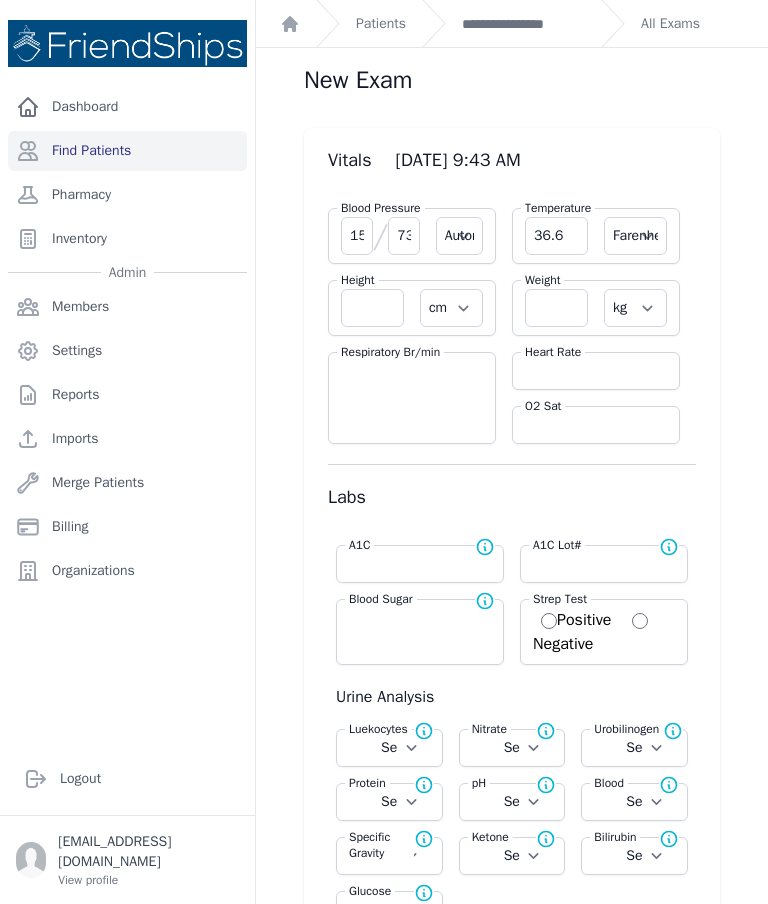 click on "Farenheit Celcius" at bounding box center (635, 236) 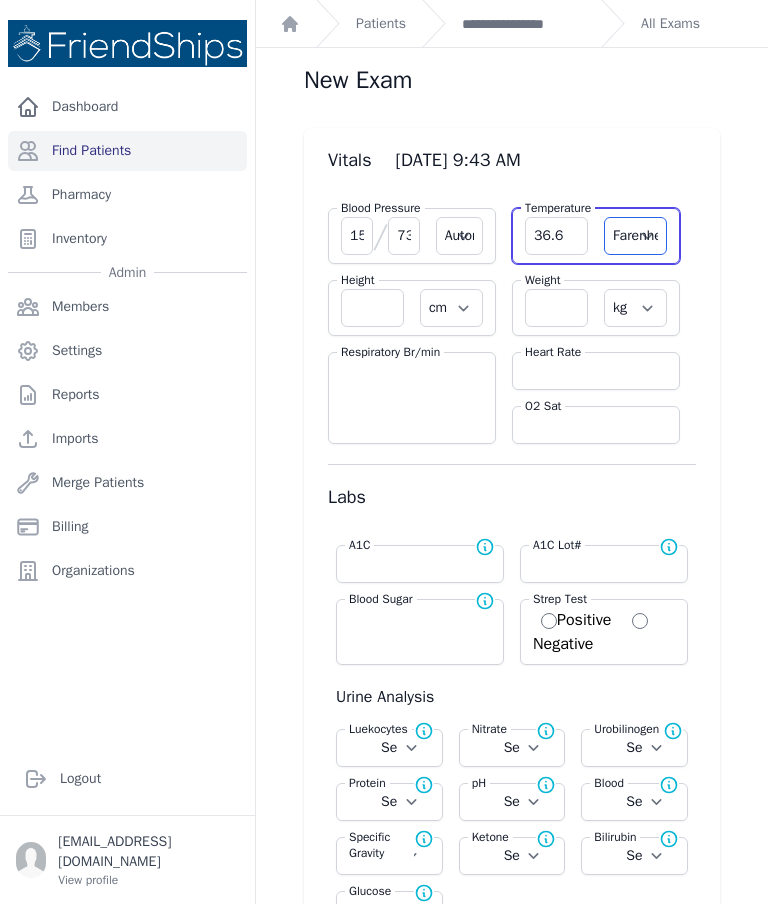 select on "C" 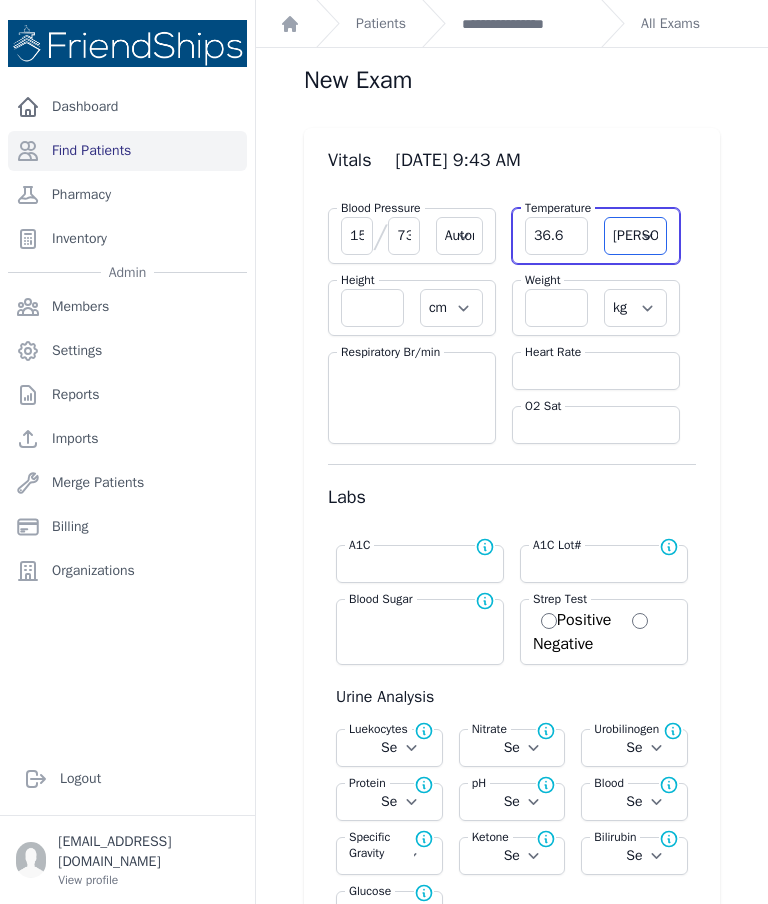 select on "Automatic" 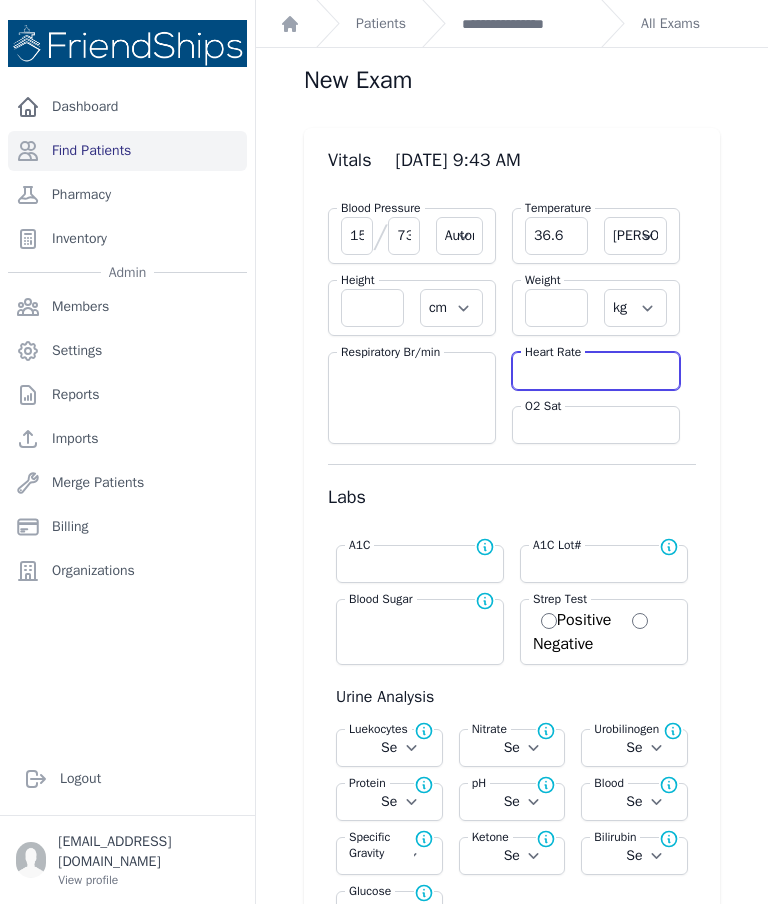 click at bounding box center [596, 371] 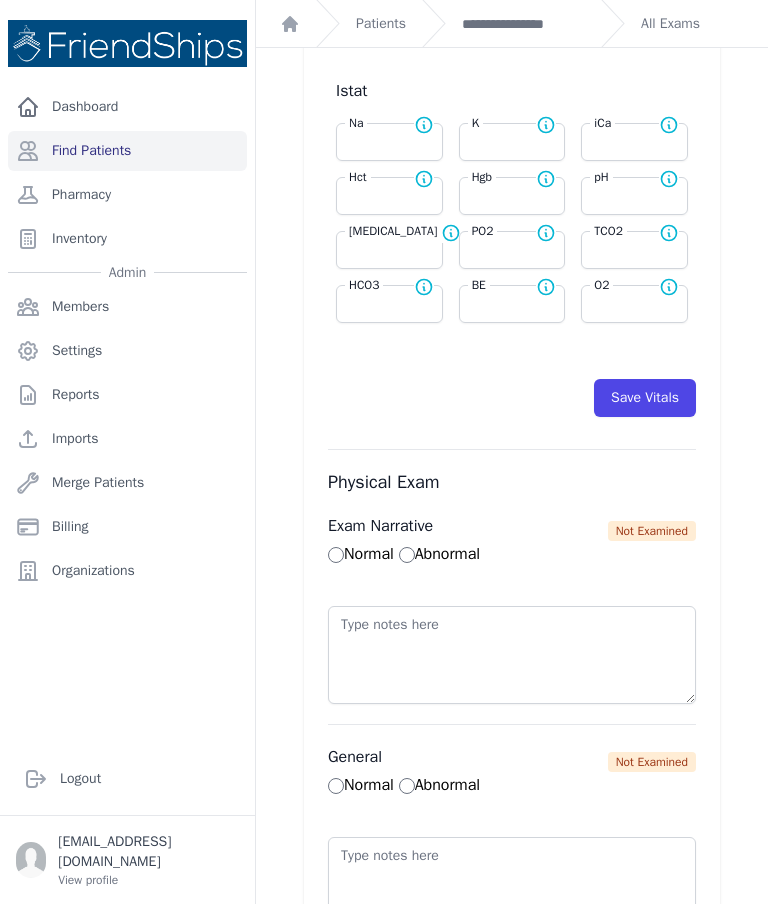 scroll, scrollTop: 954, scrollLeft: 0, axis: vertical 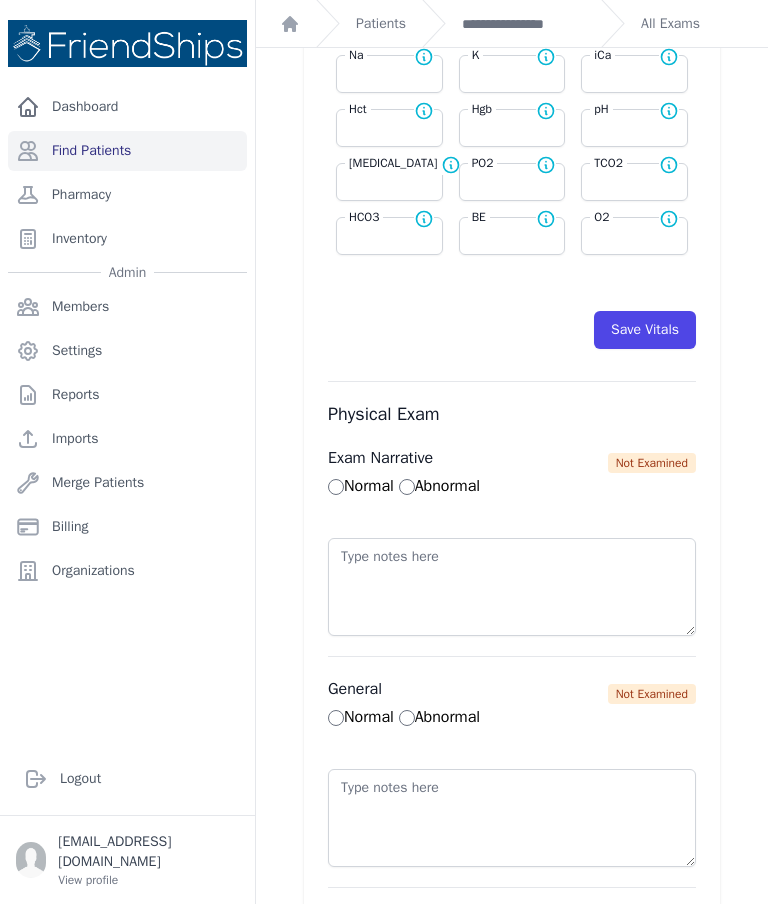 type on "78" 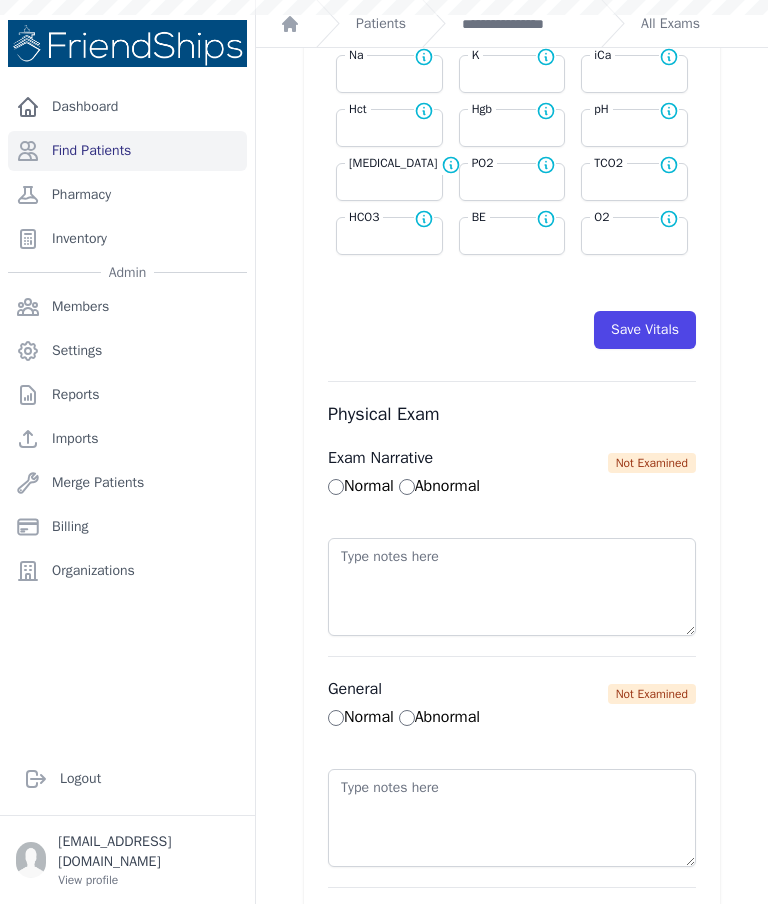 select on "Automatic" 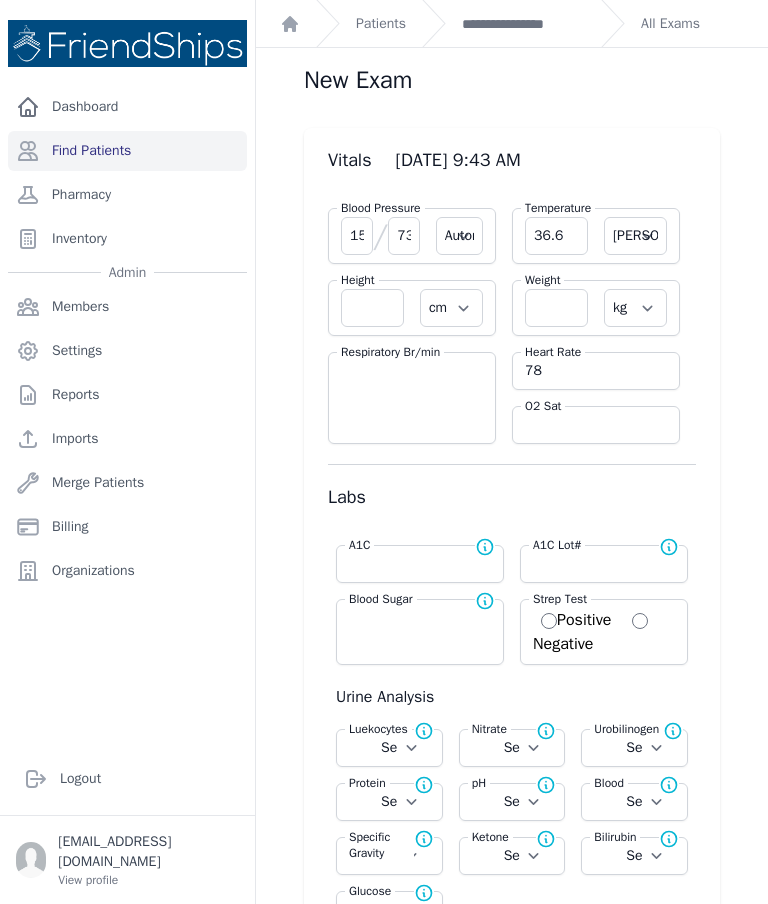 click on "**********" at bounding box center (523, 24) 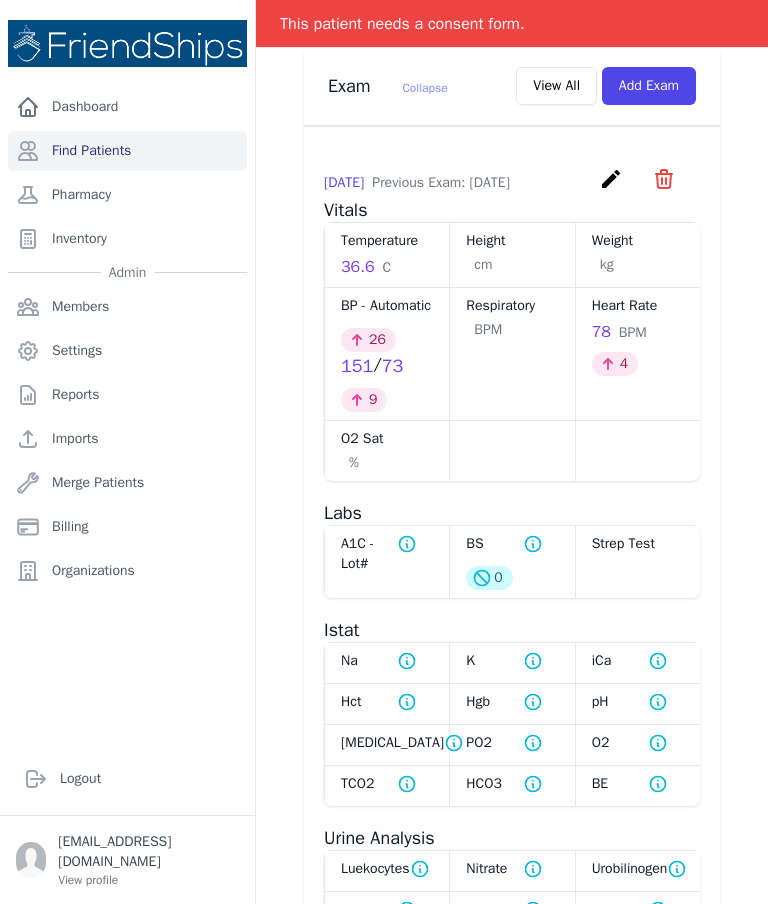 scroll, scrollTop: 1088, scrollLeft: 0, axis: vertical 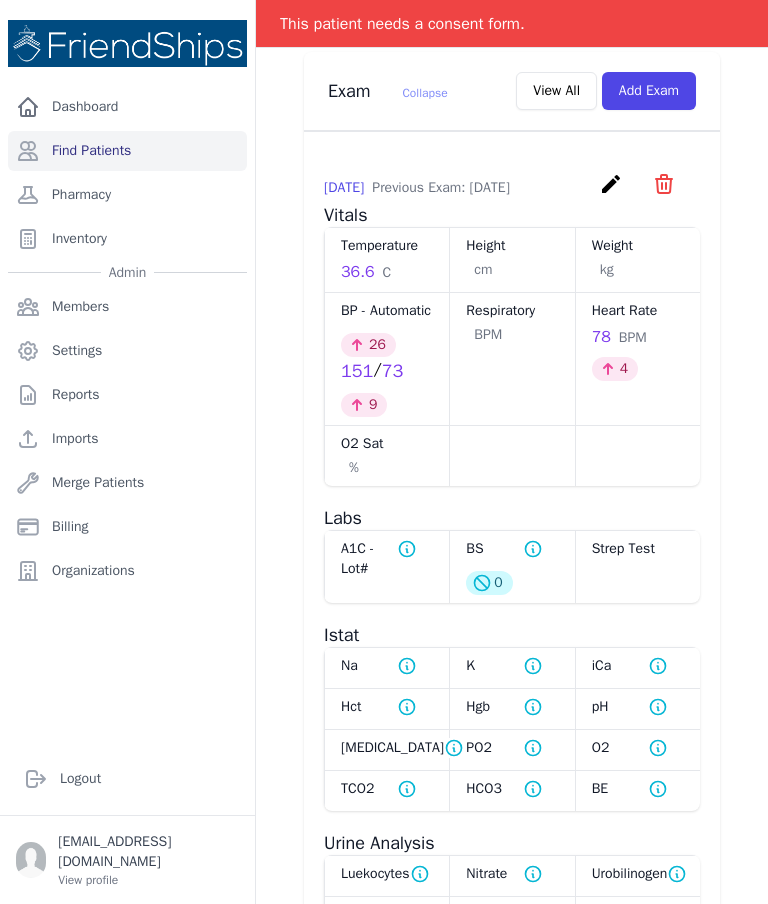click on "2025-Jul-28
Previous Exam: 2025-Jul-23
create
​
Delete exam -  885
Are you sure? This action cannot be undone!
Confirm
Cancel" at bounding box center [512, 187] 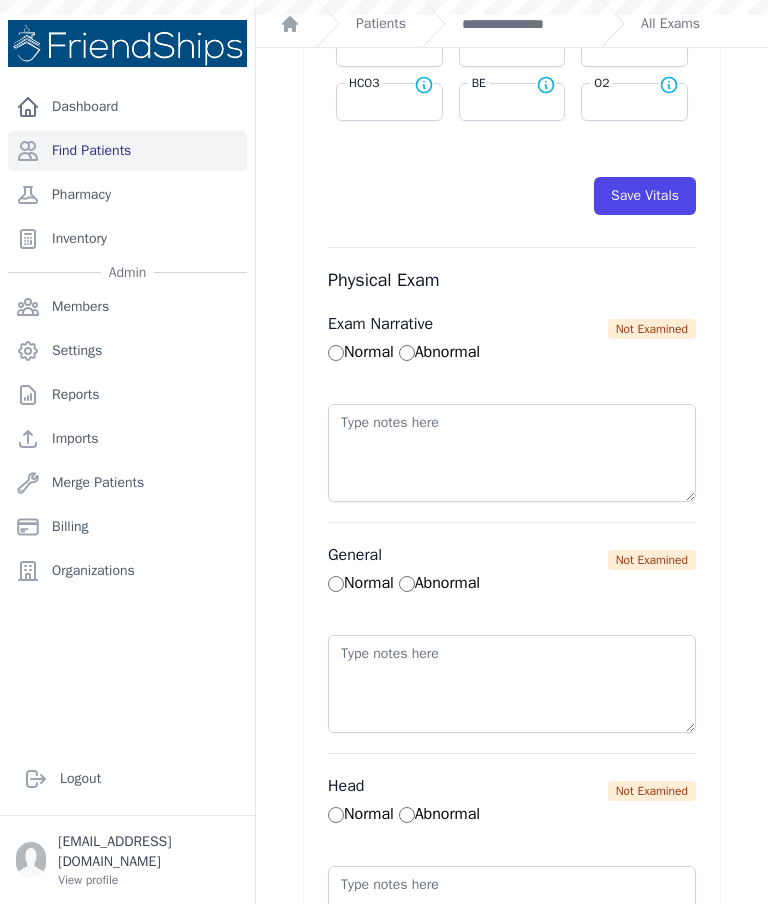 scroll, scrollTop: 0, scrollLeft: 0, axis: both 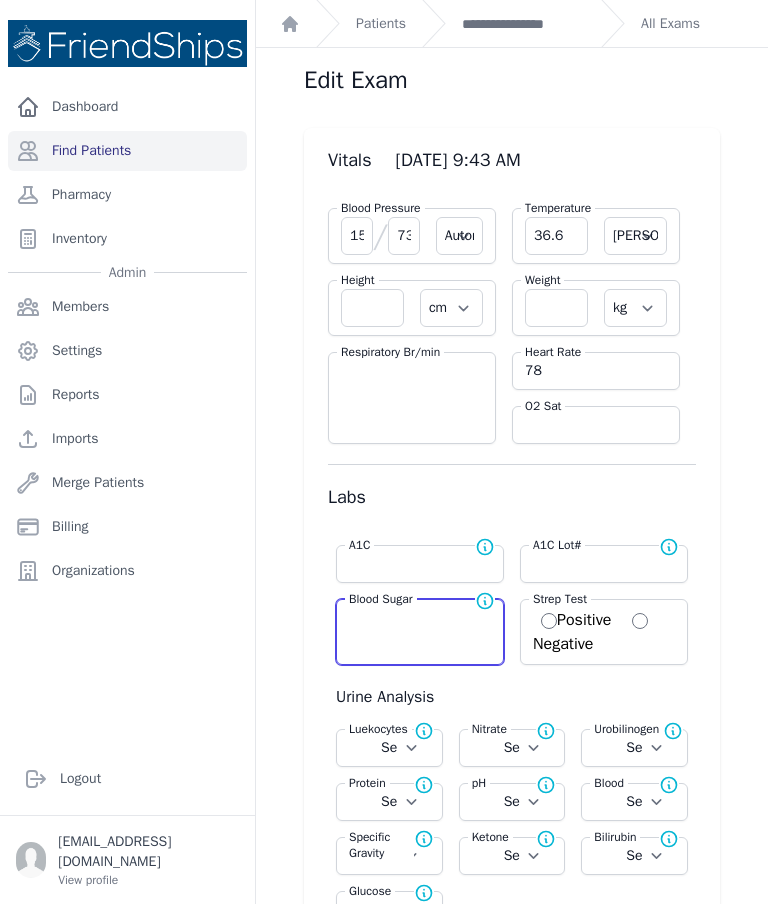 click at bounding box center [420, 618] 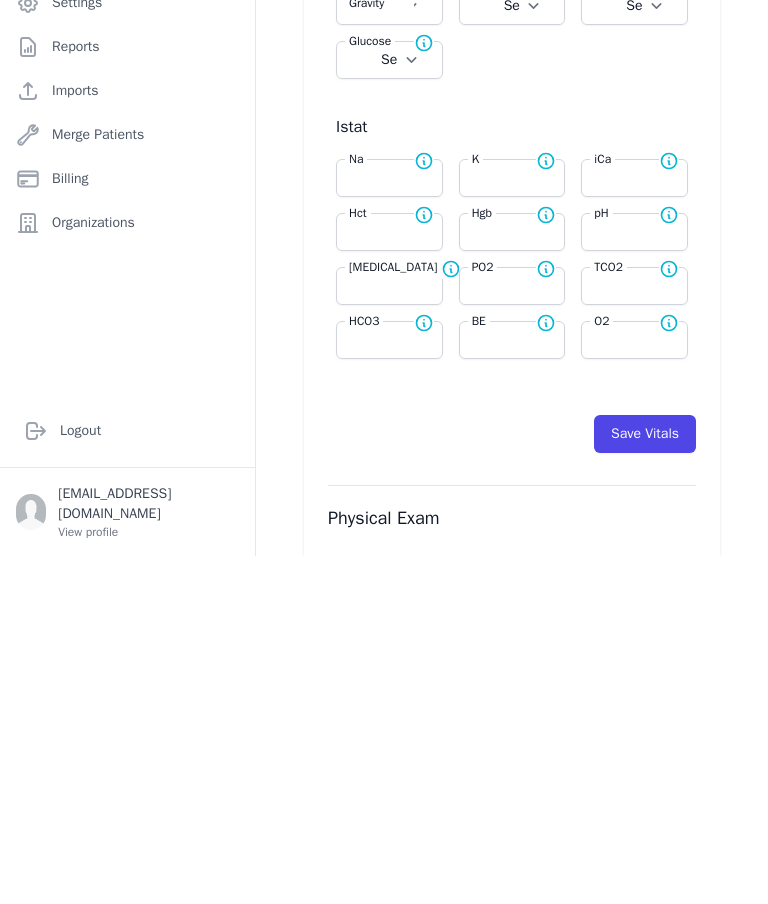 scroll, scrollTop: 501, scrollLeft: 0, axis: vertical 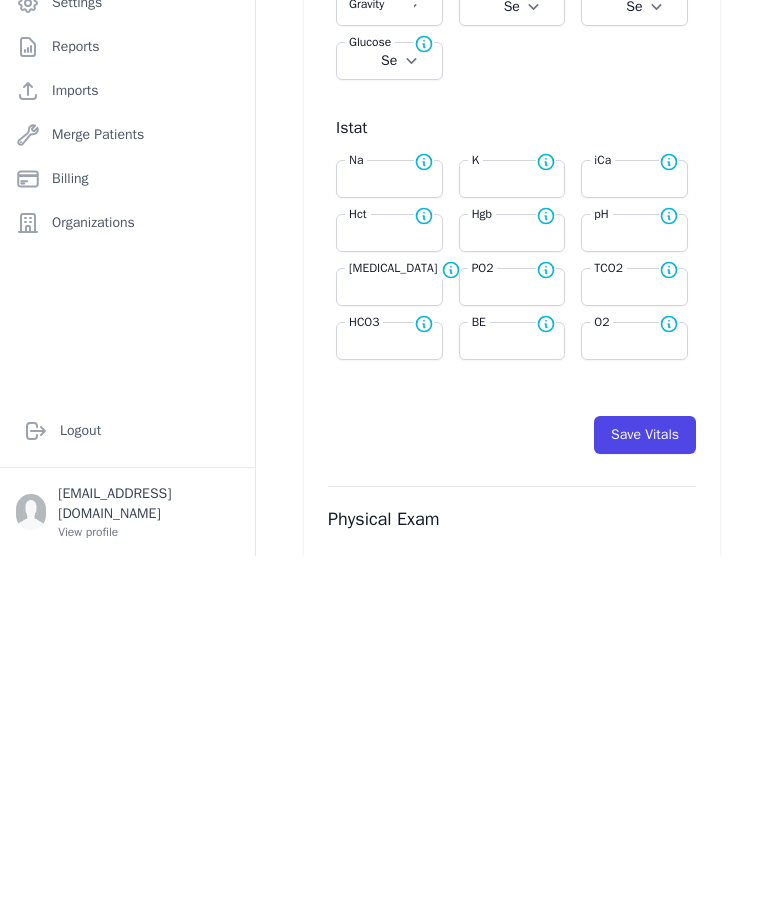 type on "220" 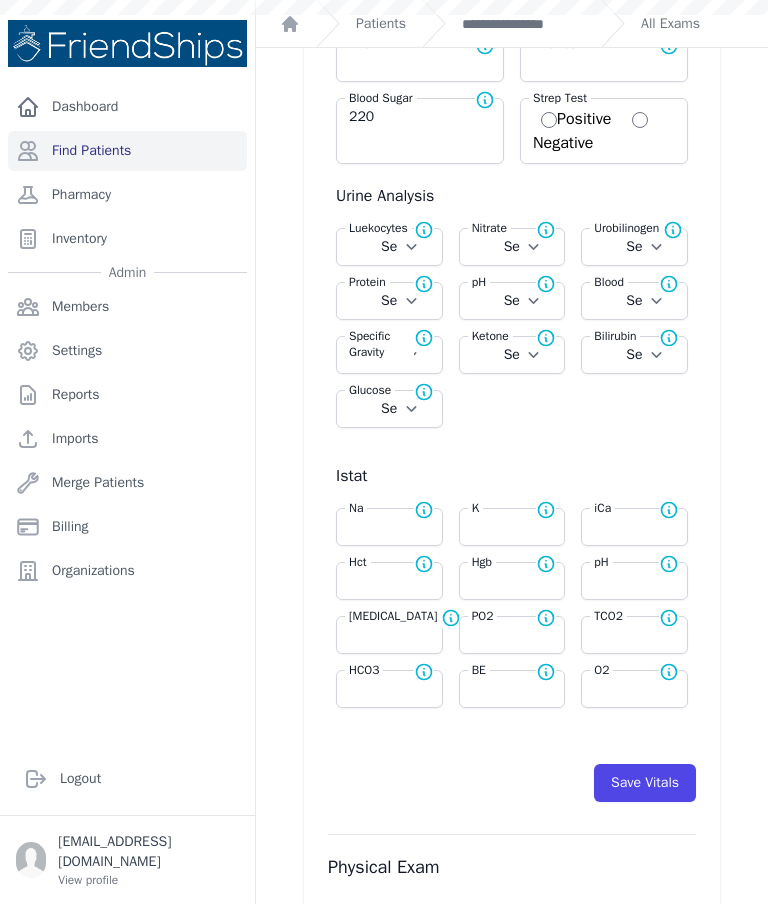 select on "Automatic" 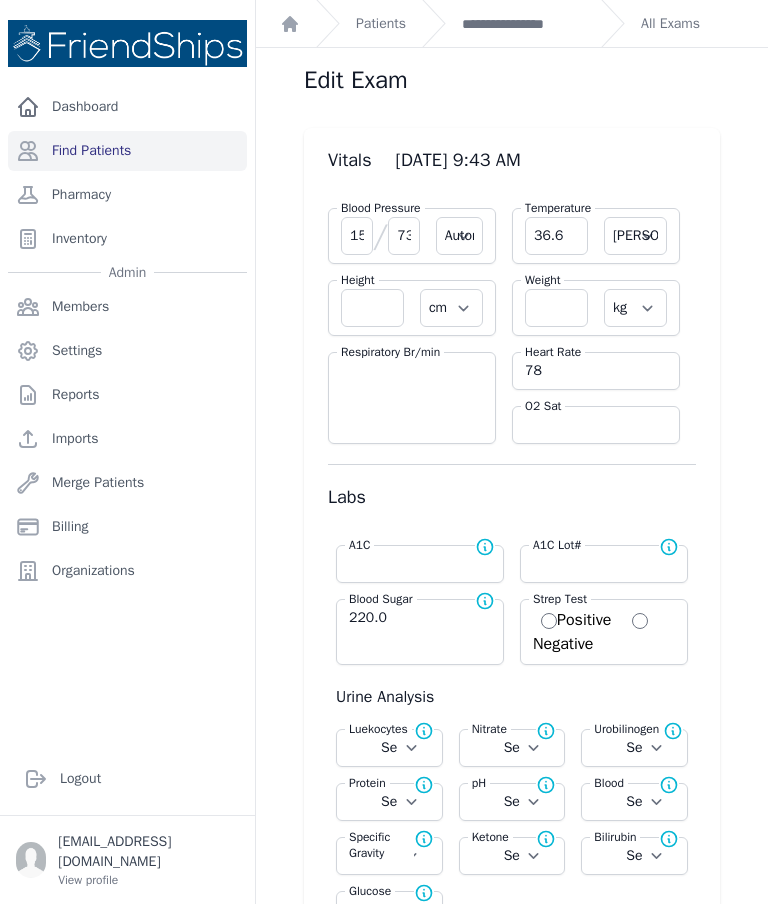scroll, scrollTop: 0, scrollLeft: 0, axis: both 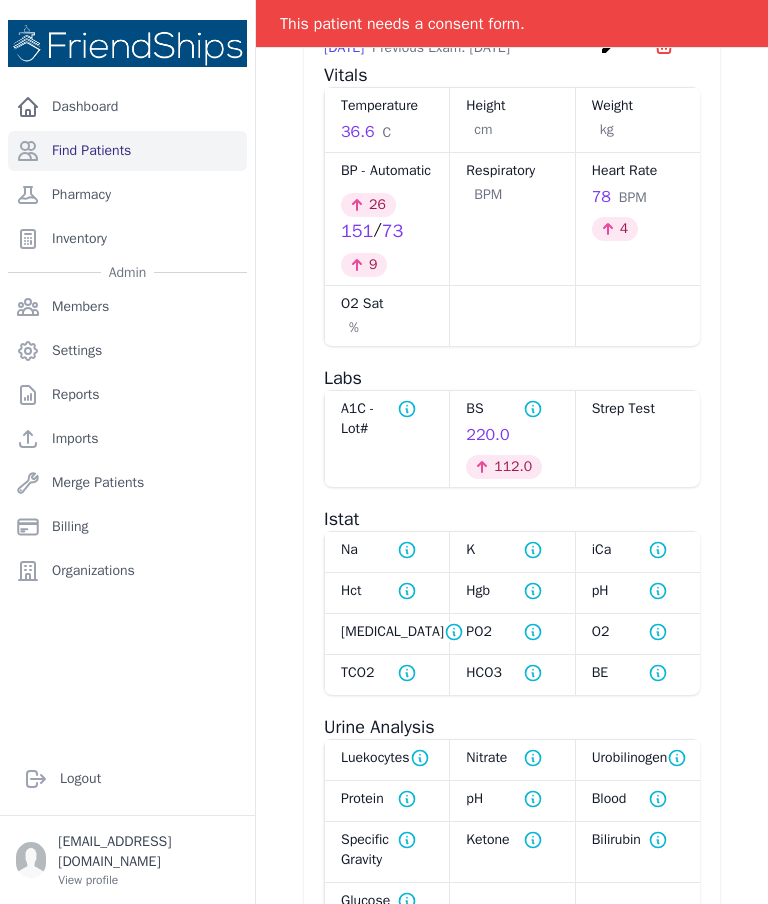 click on "Find Patients" at bounding box center (127, 151) 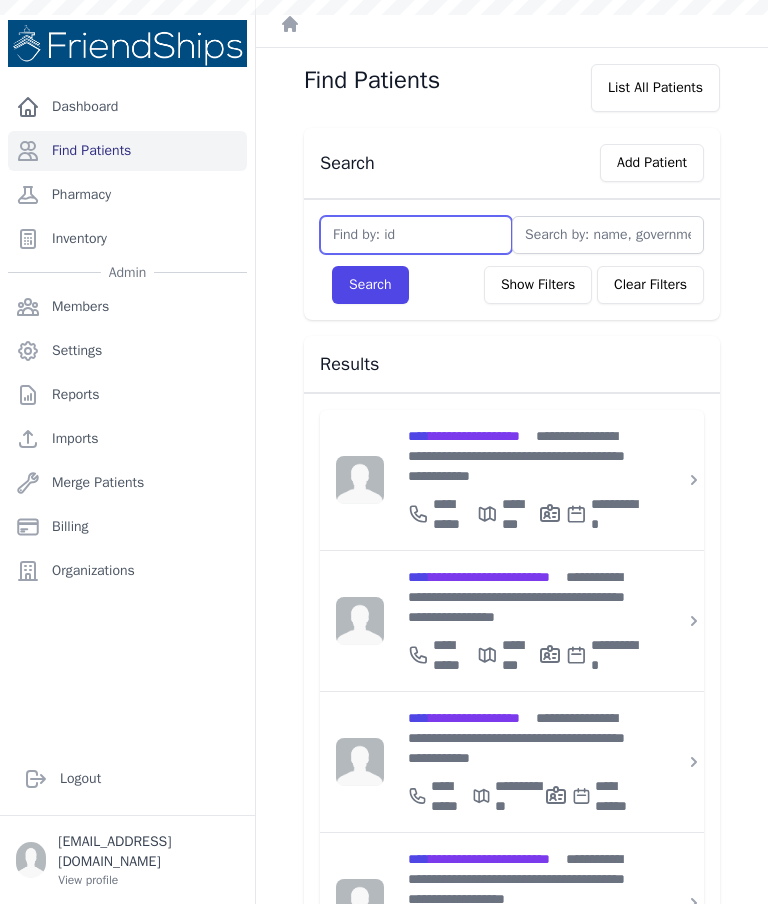 click at bounding box center [416, 235] 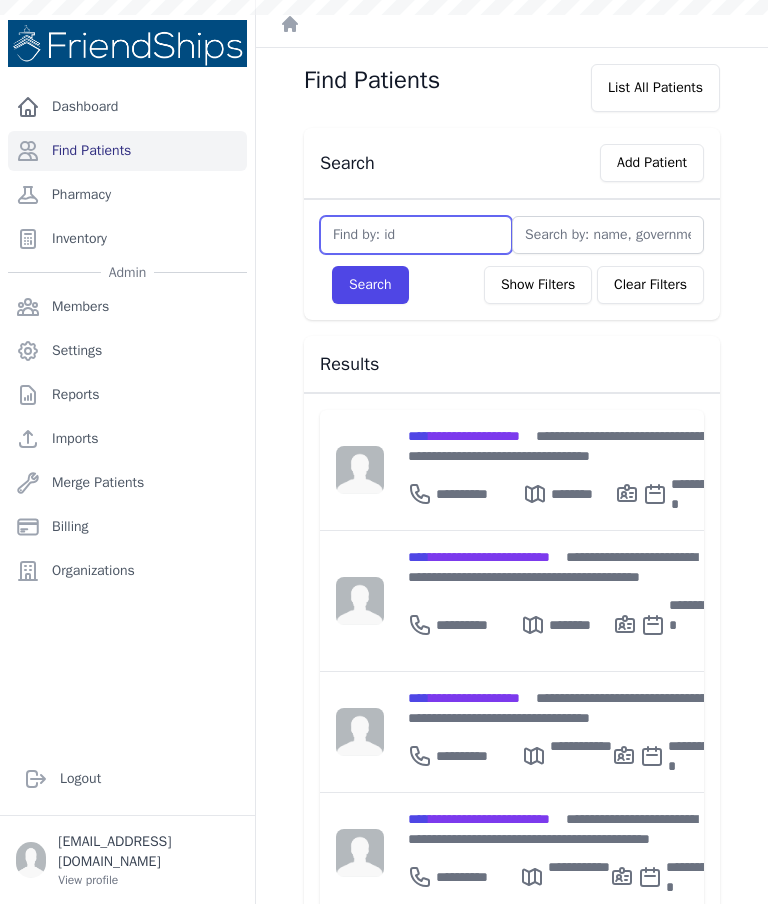 scroll, scrollTop: 0, scrollLeft: 0, axis: both 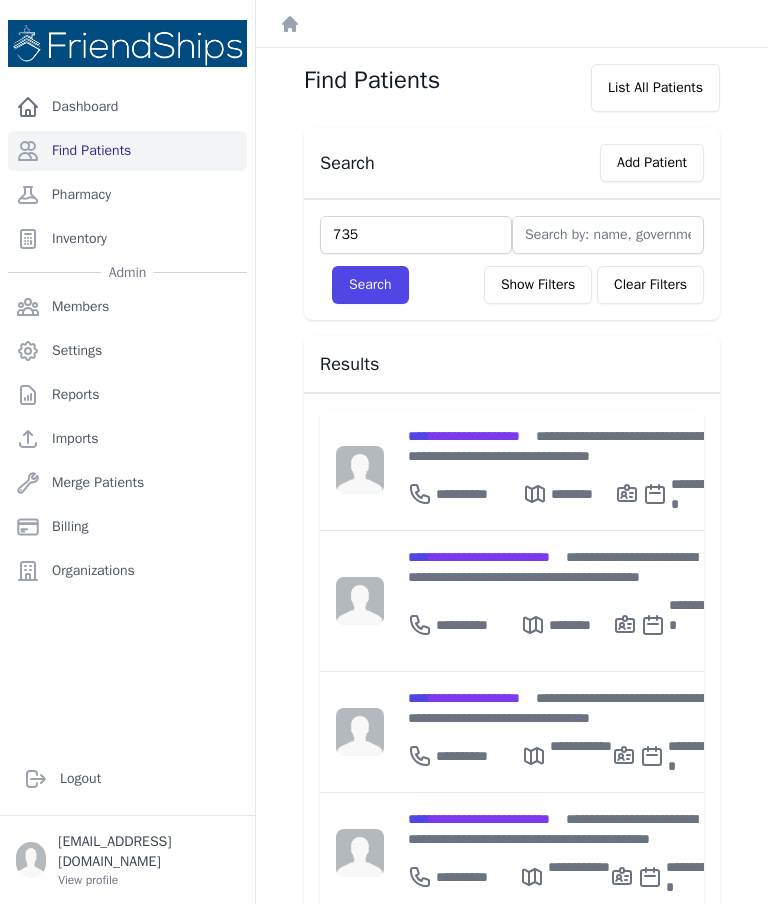 type on "735" 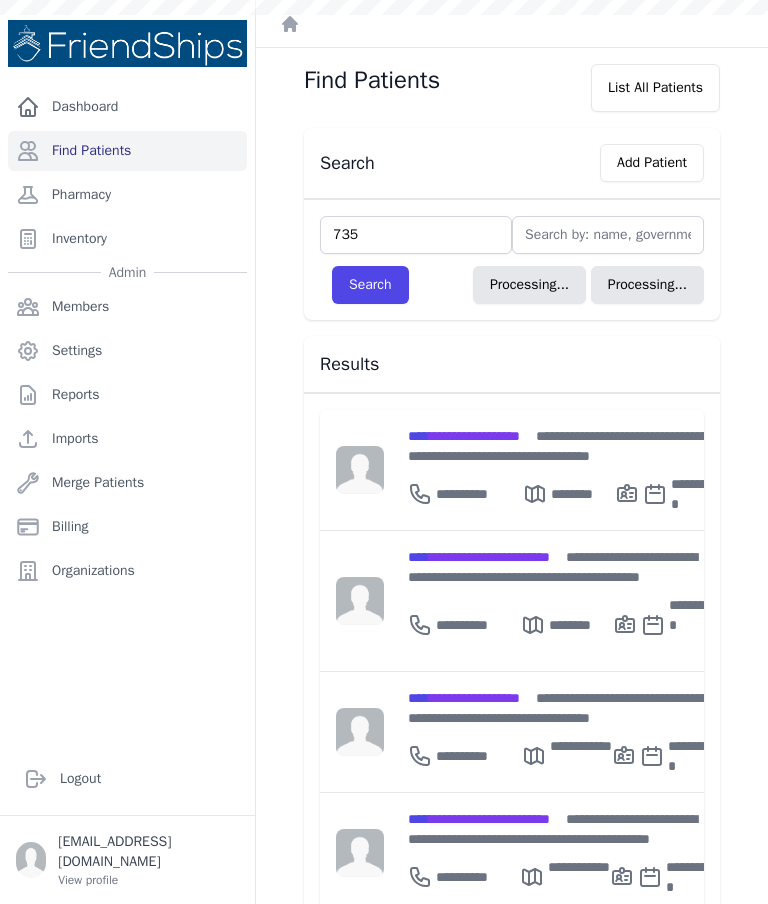 type 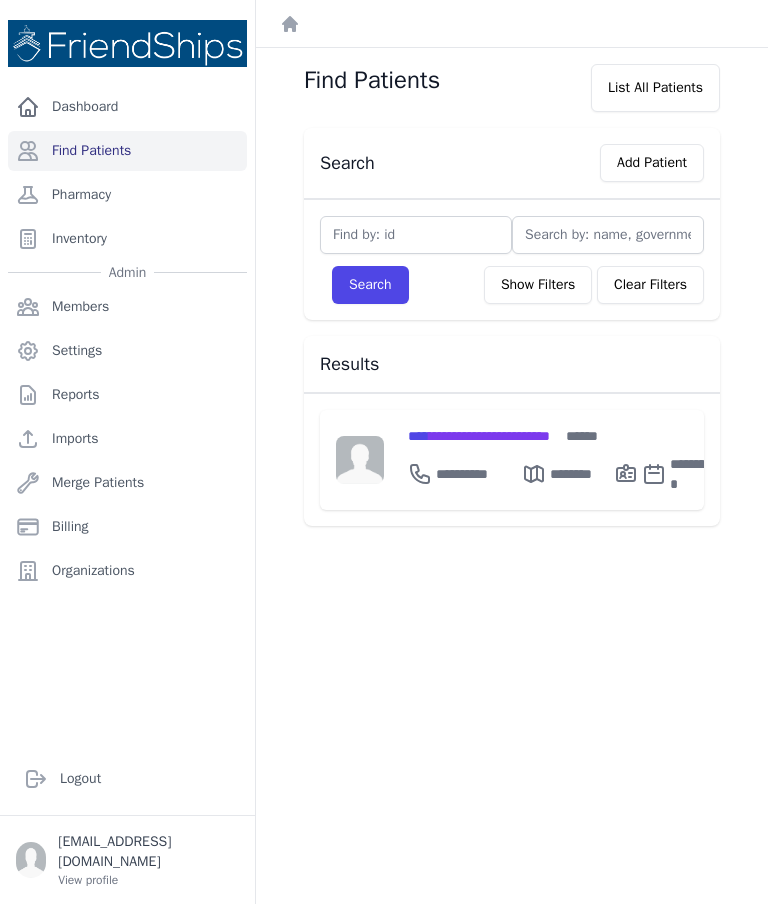 click on "**********" at bounding box center (479, 436) 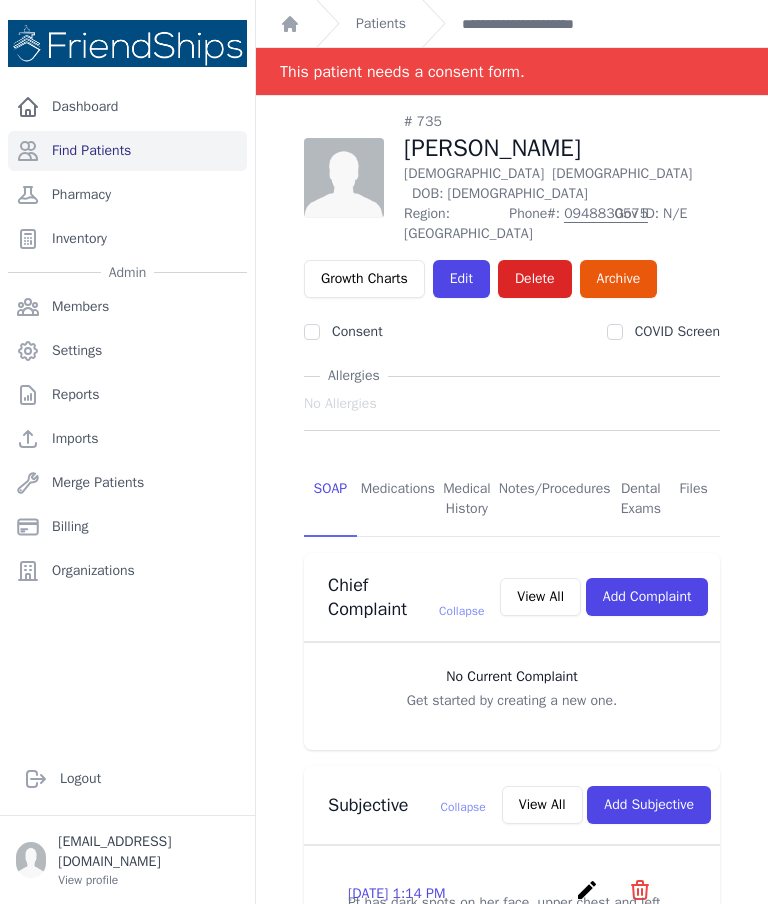 scroll, scrollTop: 0, scrollLeft: 0, axis: both 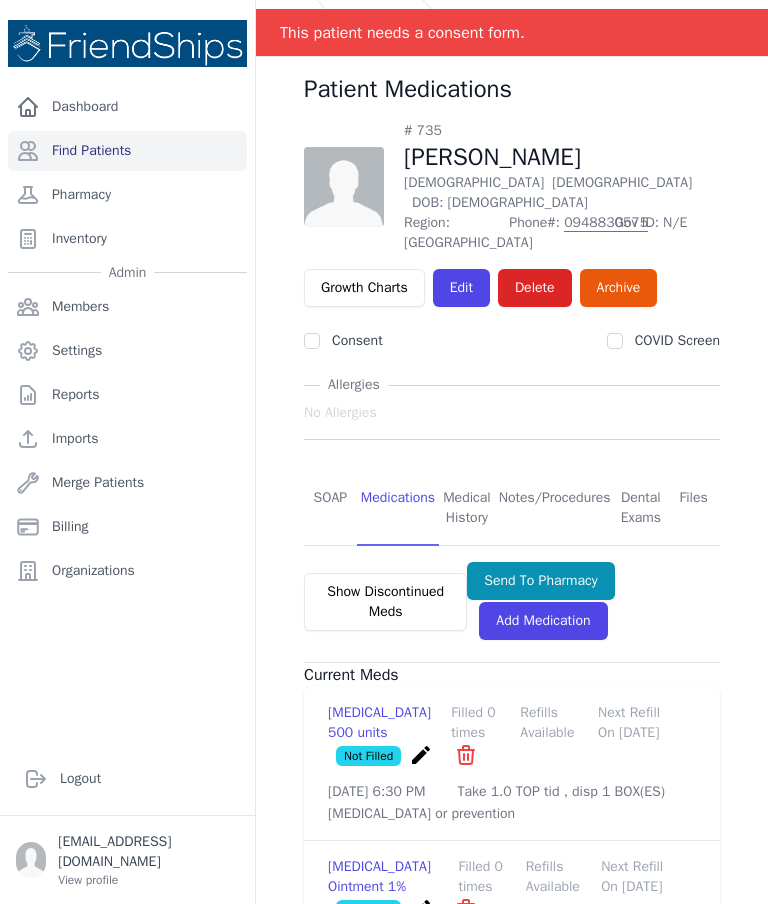 click on "SOAP" at bounding box center (330, 509) 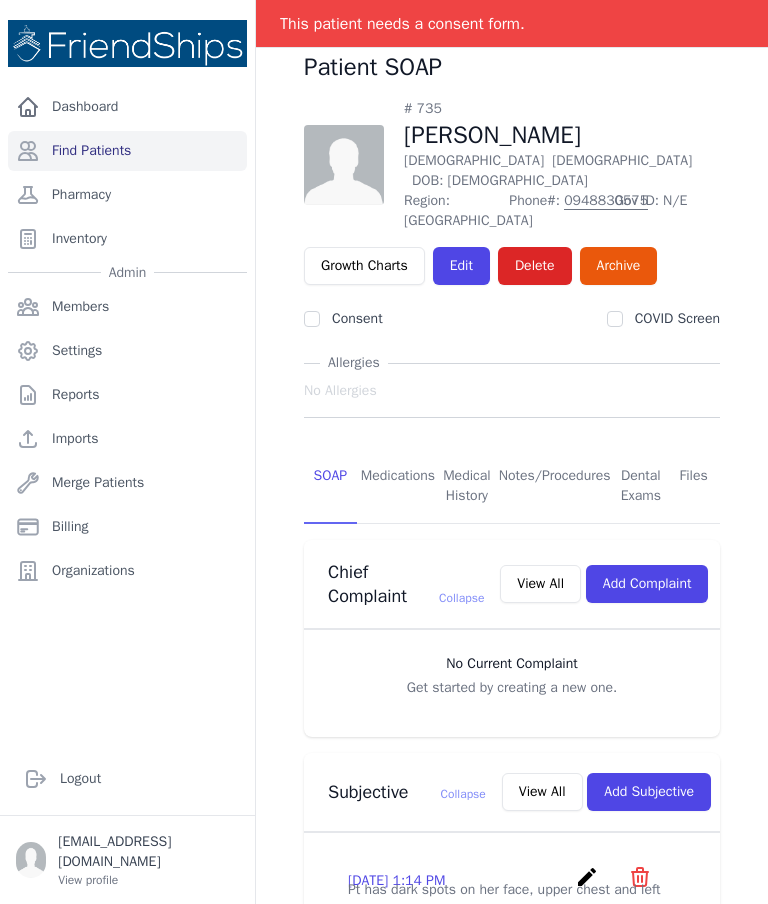 scroll, scrollTop: 50, scrollLeft: 0, axis: vertical 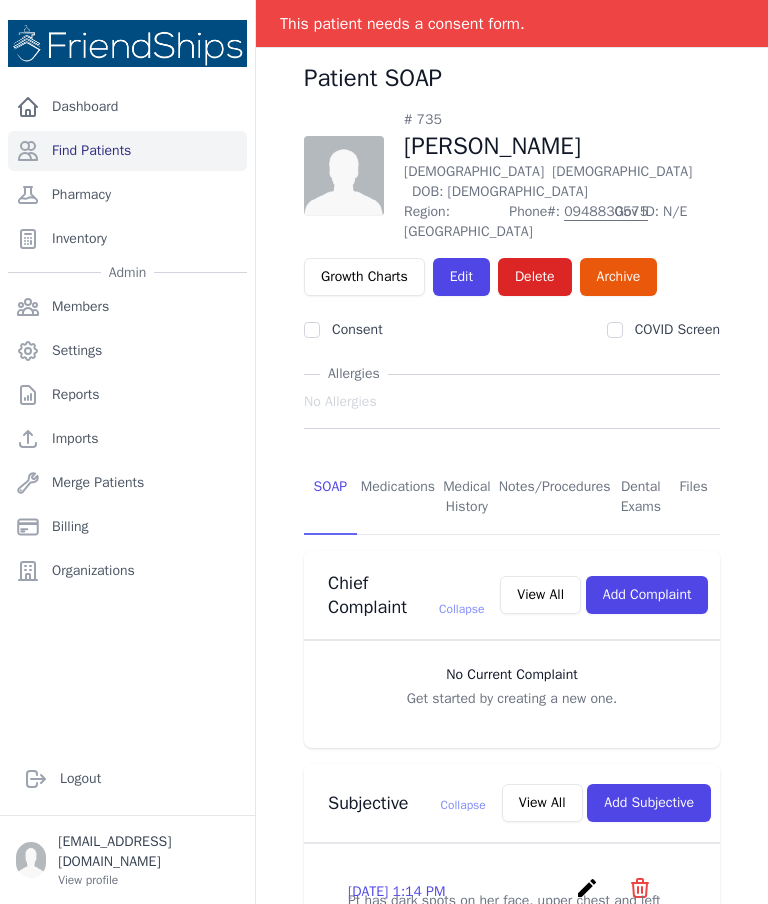 click on "Medications" at bounding box center [398, 498] 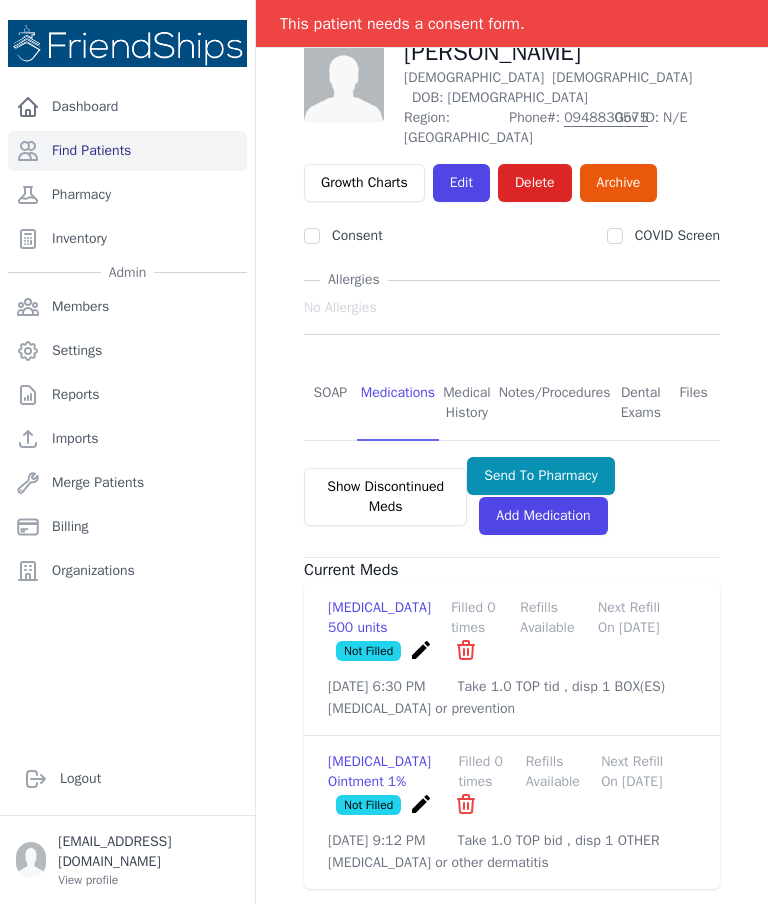 scroll, scrollTop: 143, scrollLeft: 0, axis: vertical 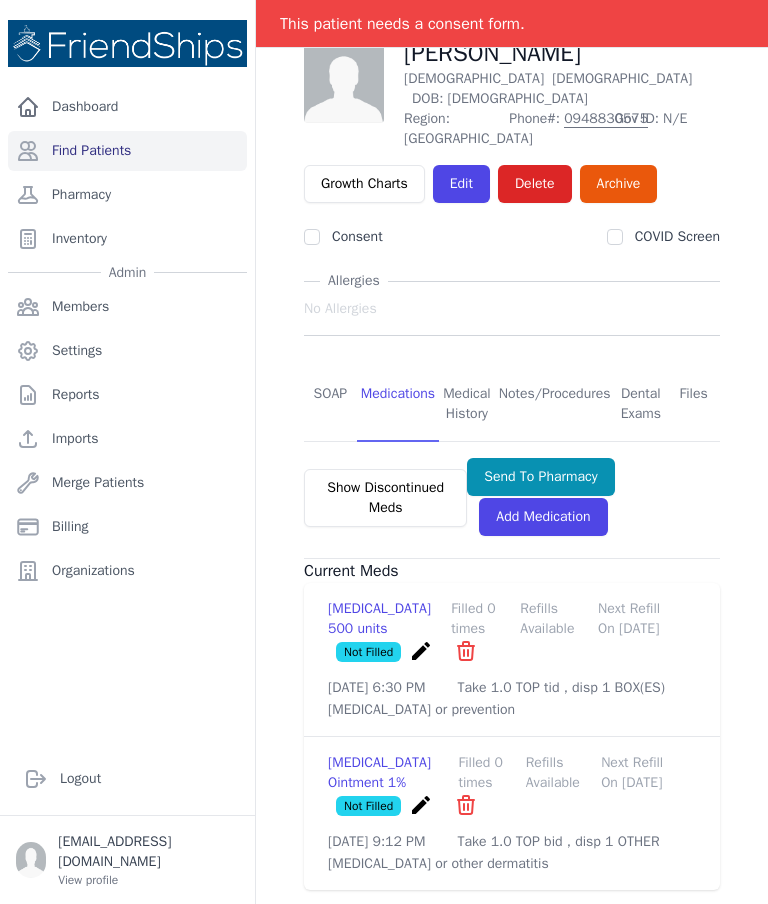 click on "Pharmacy" at bounding box center [127, 195] 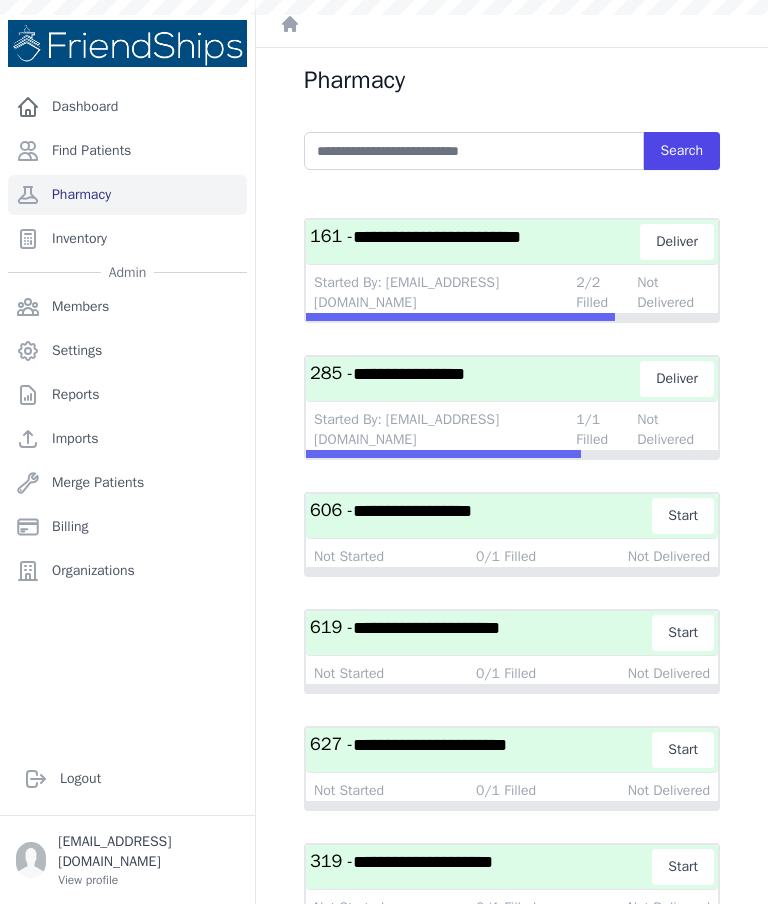 scroll, scrollTop: 0, scrollLeft: 0, axis: both 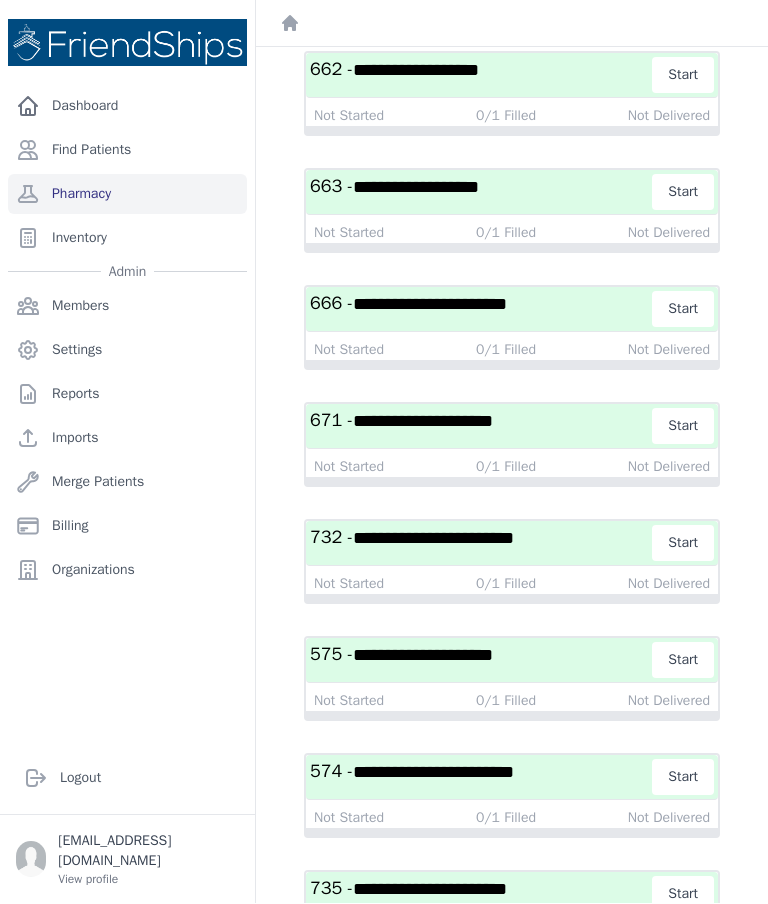 click on "**********" at bounding box center [430, 890] 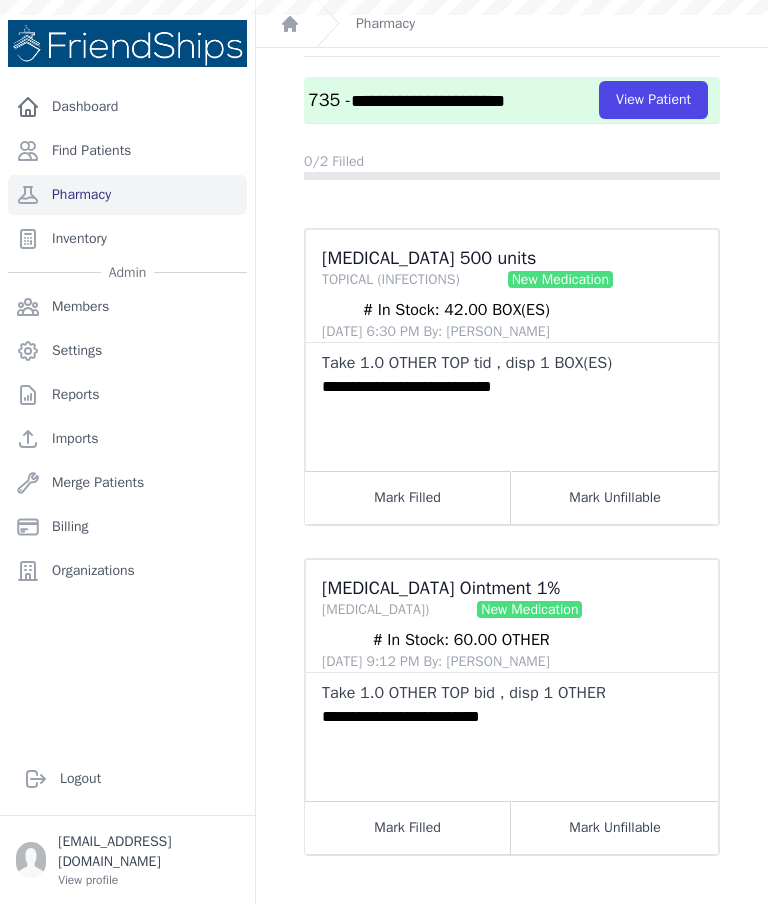 scroll, scrollTop: 48, scrollLeft: 0, axis: vertical 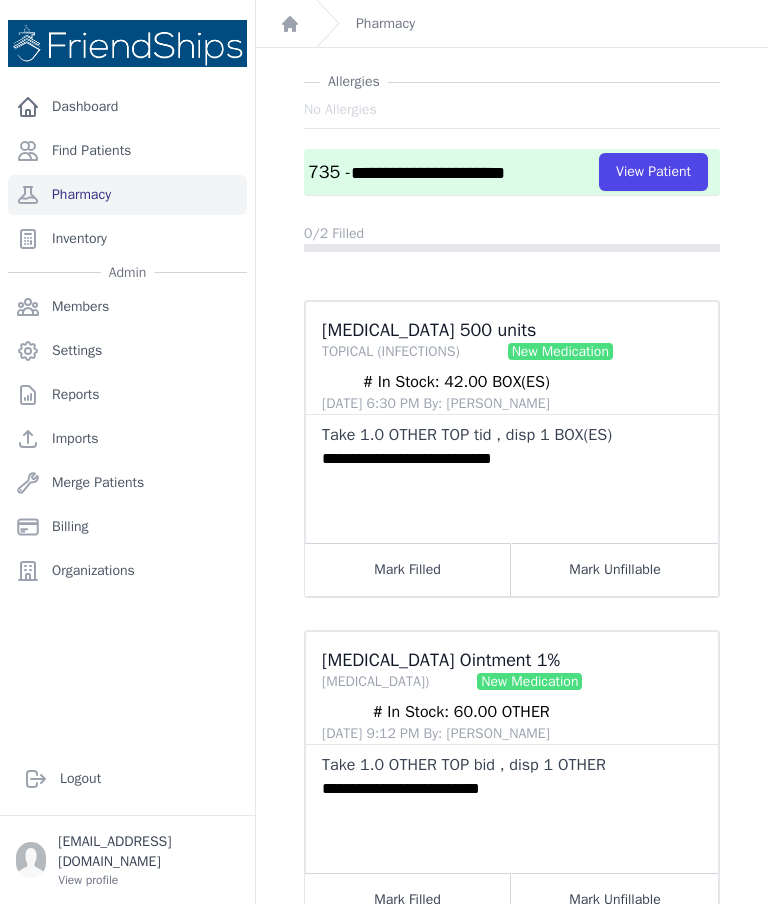 click on "Mark Filled" at bounding box center (408, 569) 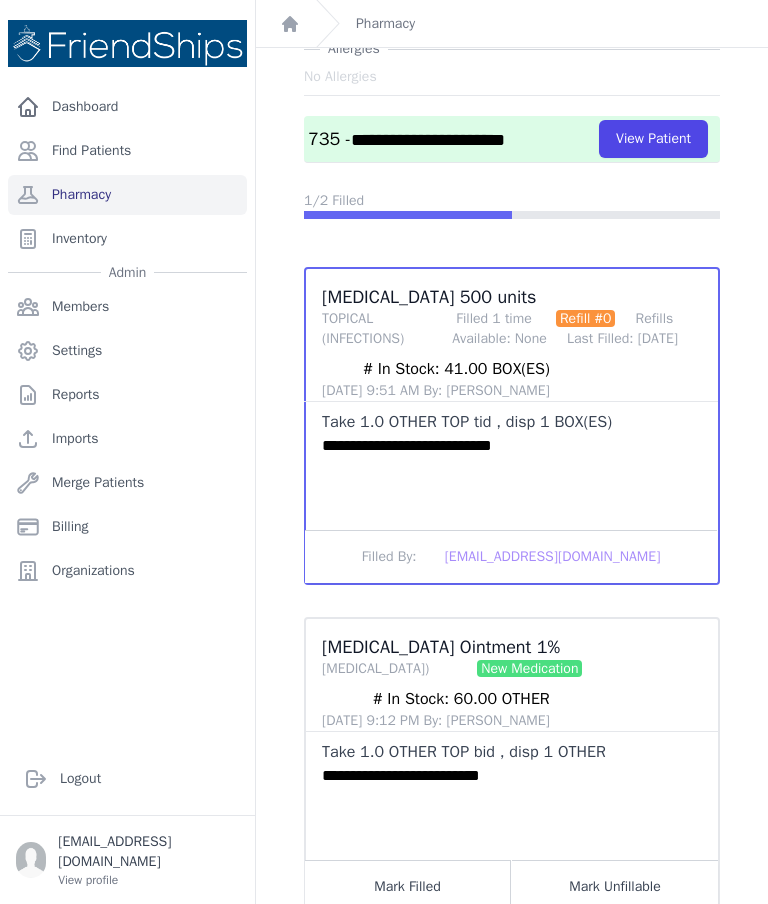 scroll, scrollTop: 80, scrollLeft: 0, axis: vertical 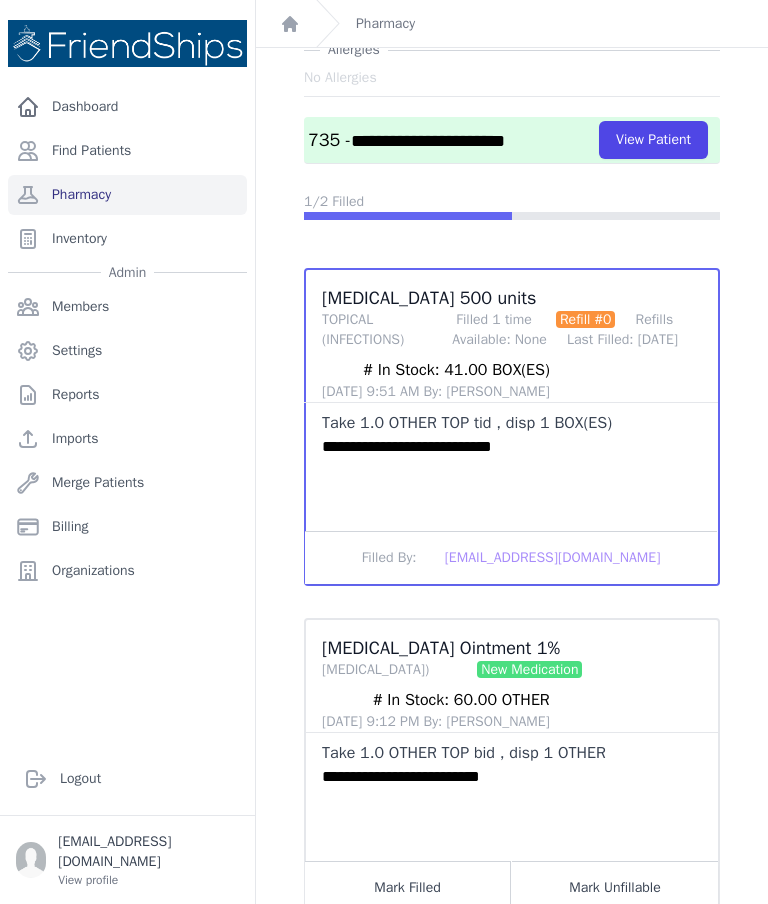 click on "Mark Filled" at bounding box center [408, 887] 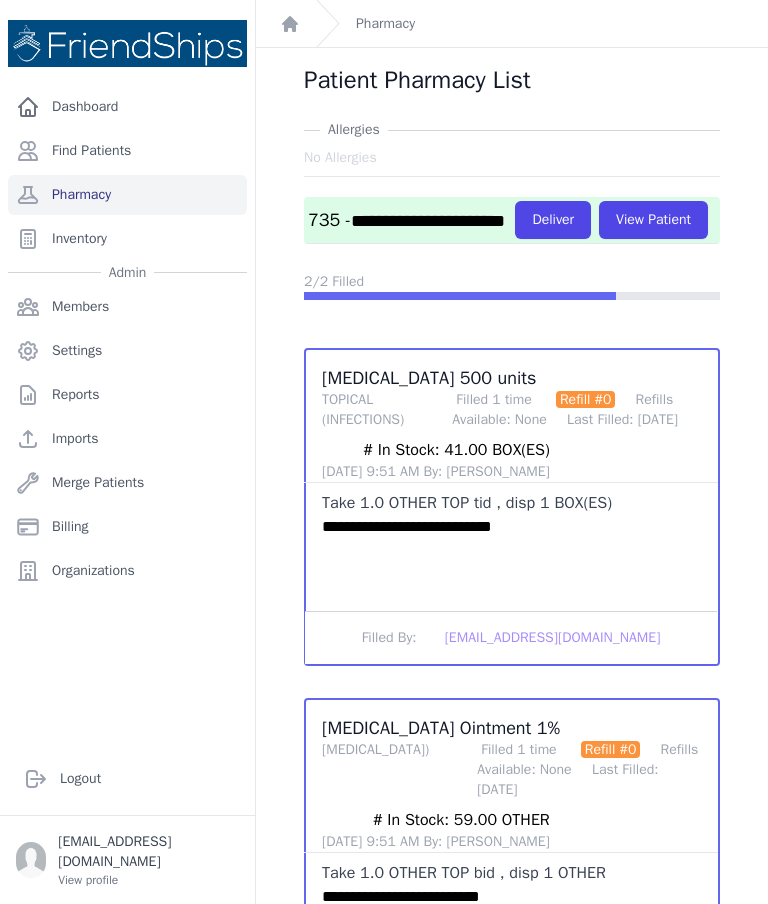 scroll, scrollTop: -1, scrollLeft: 0, axis: vertical 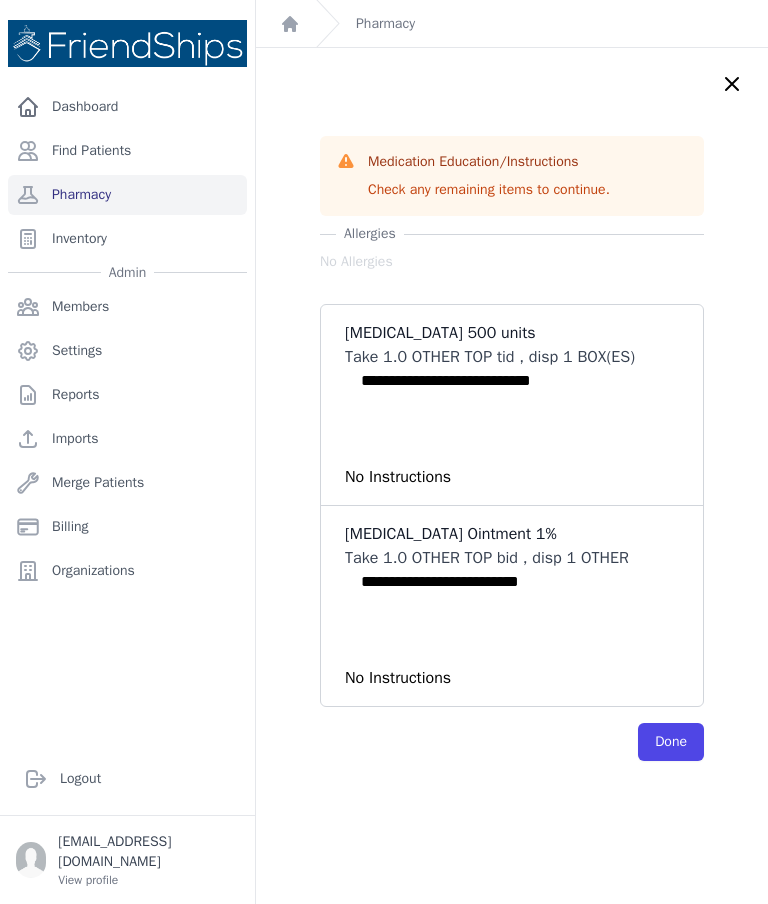 click on "Done" at bounding box center [671, 742] 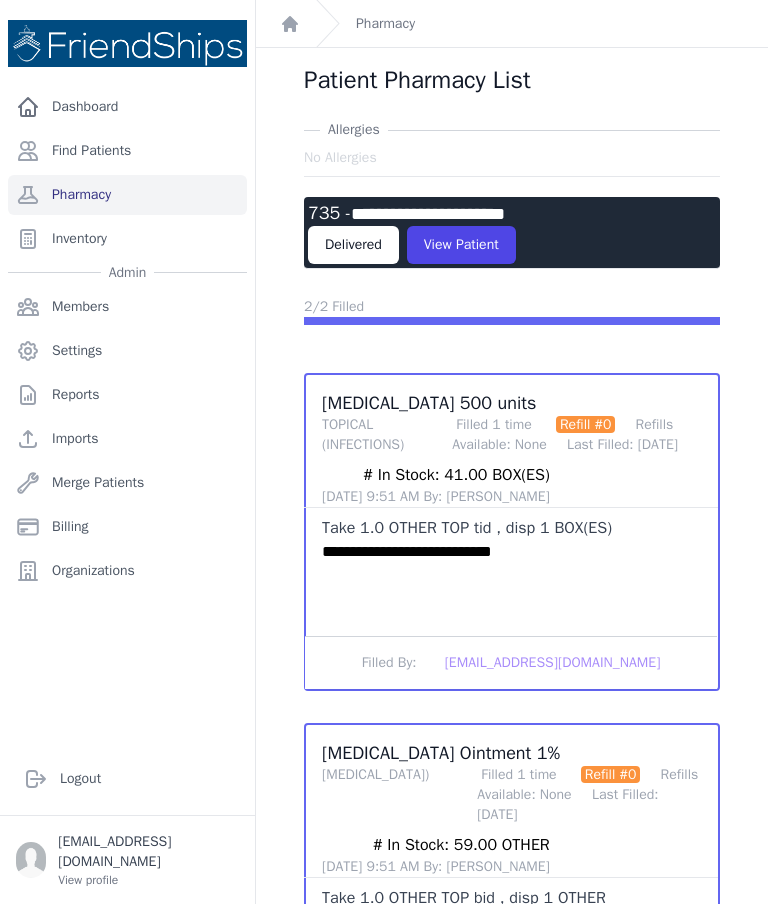 click on "Find Patients" at bounding box center [127, 151] 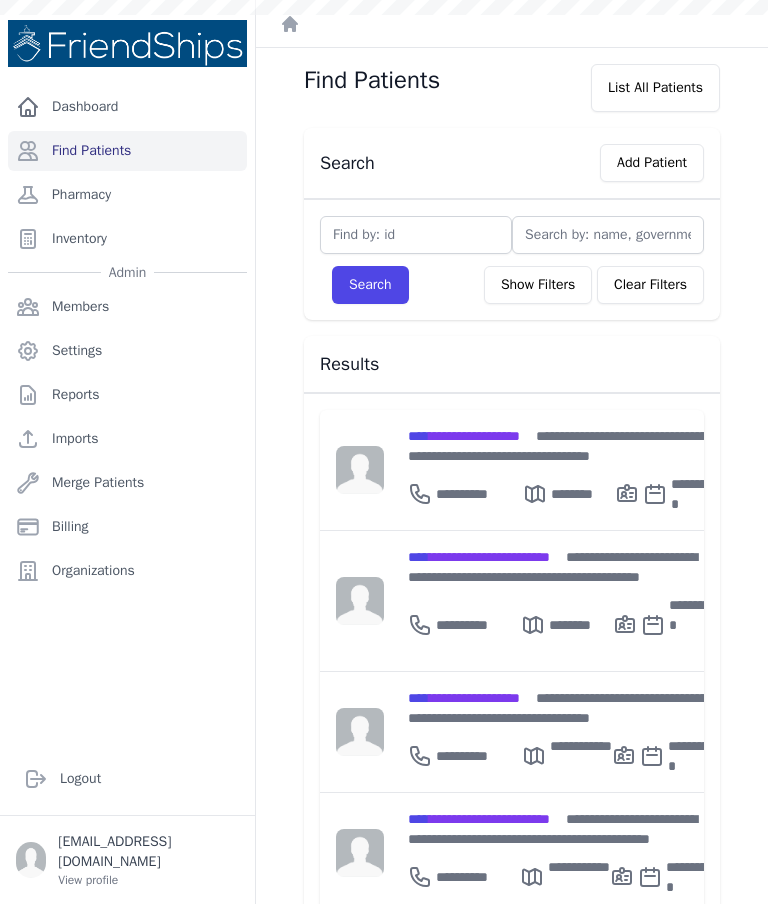 scroll, scrollTop: 0, scrollLeft: 0, axis: both 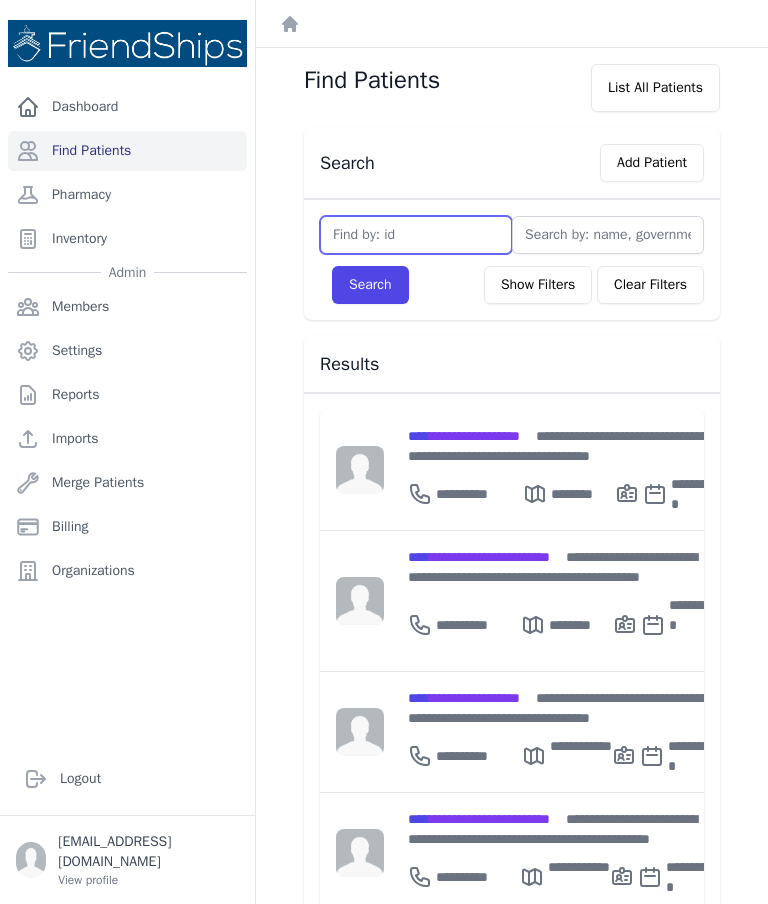 click at bounding box center [416, 235] 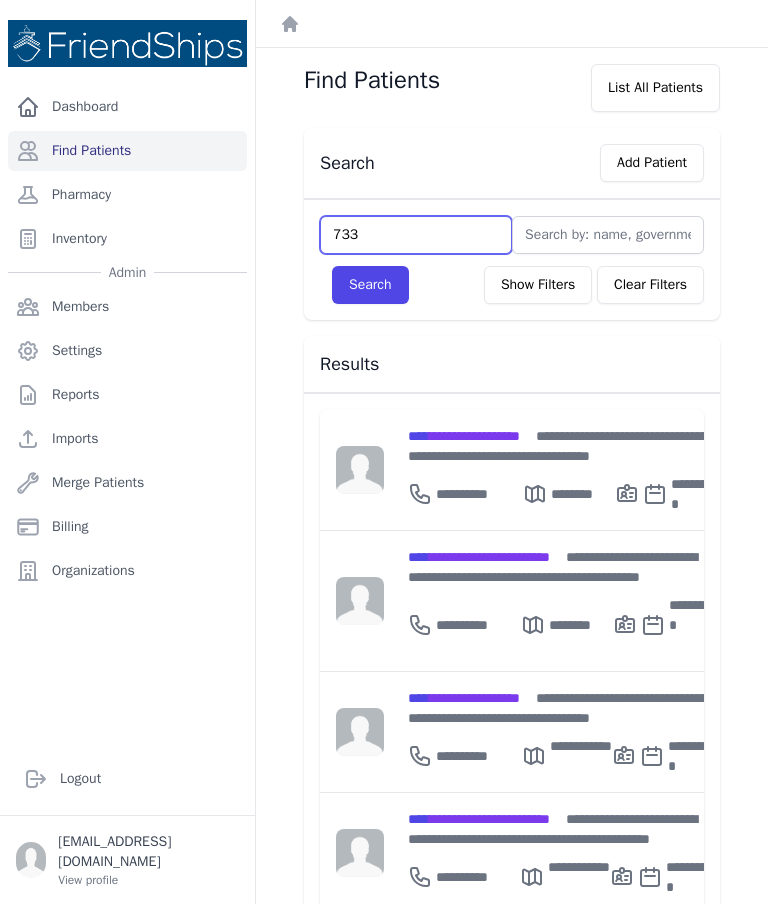 type on "733" 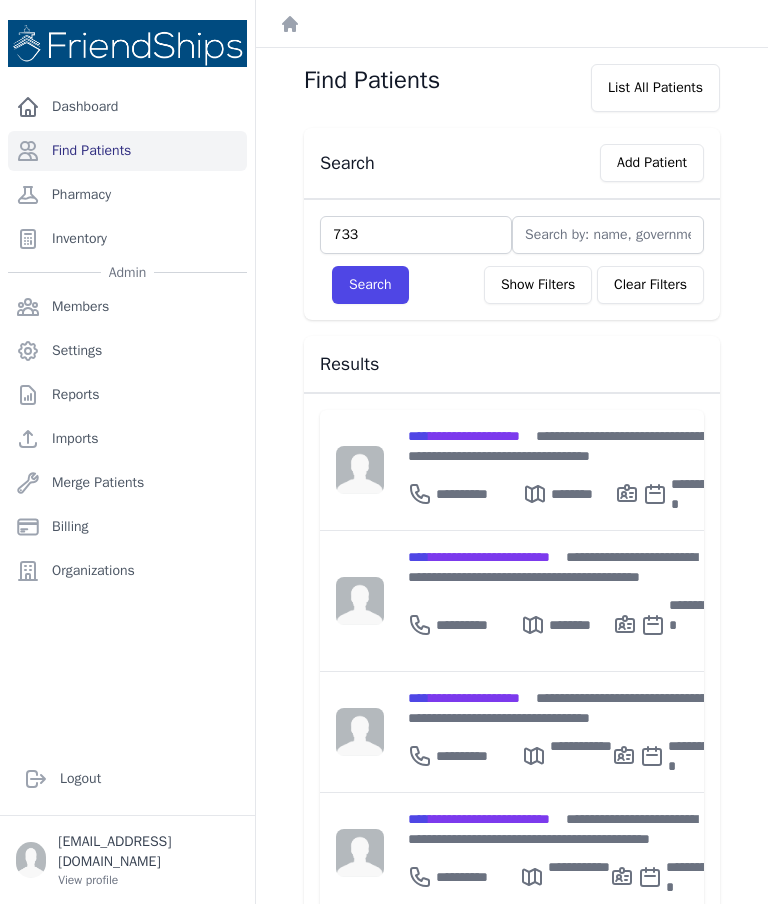 click on "Search" at bounding box center [370, 285] 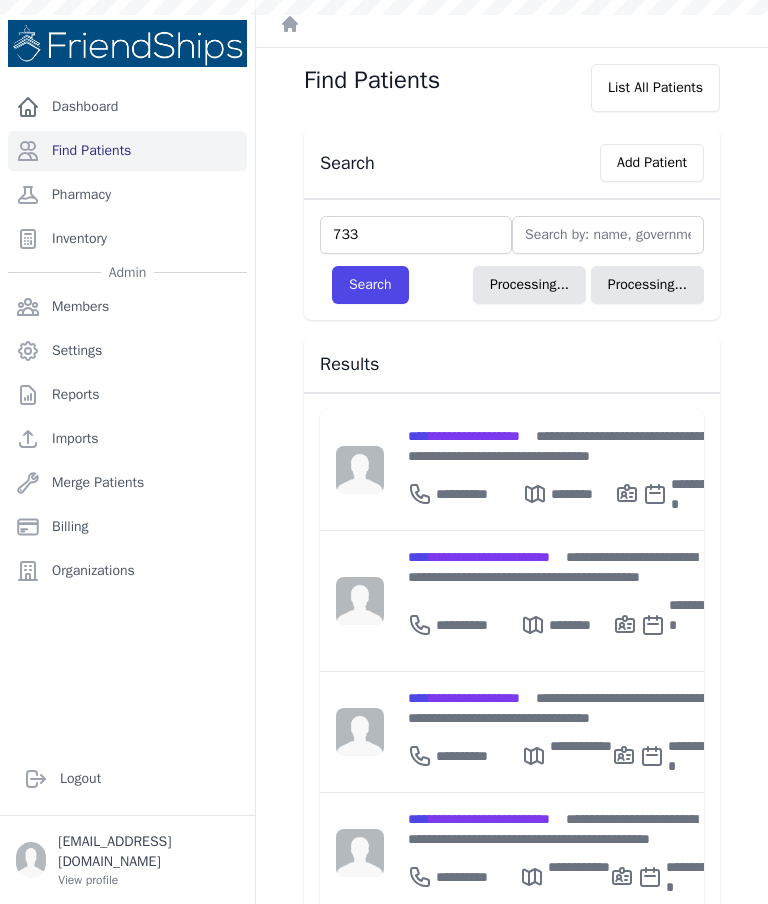type 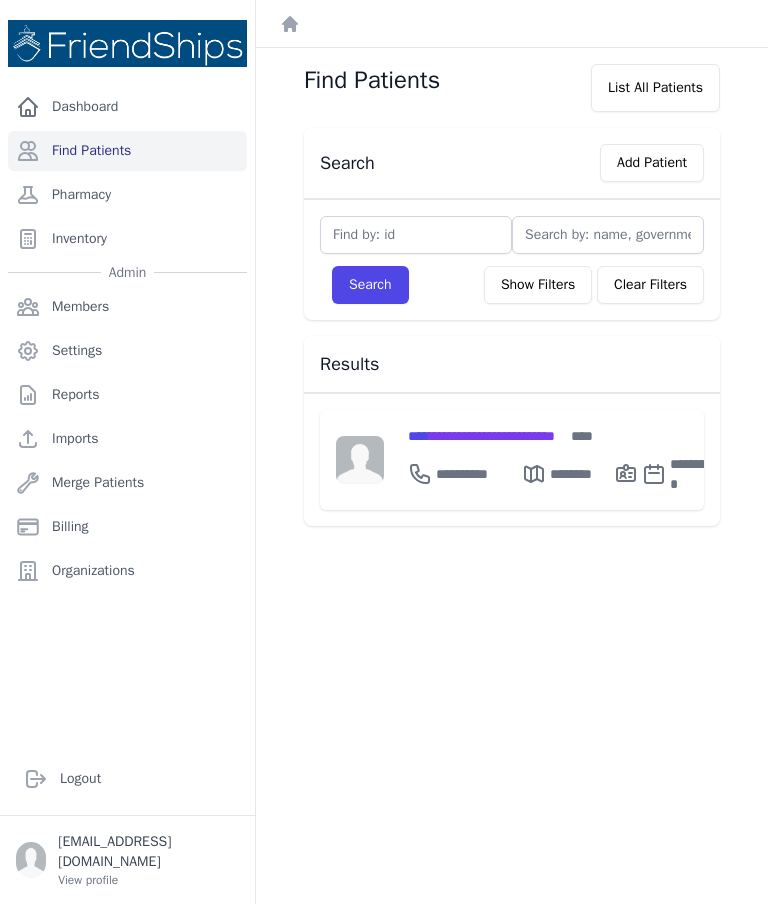click on "**********" at bounding box center [481, 436] 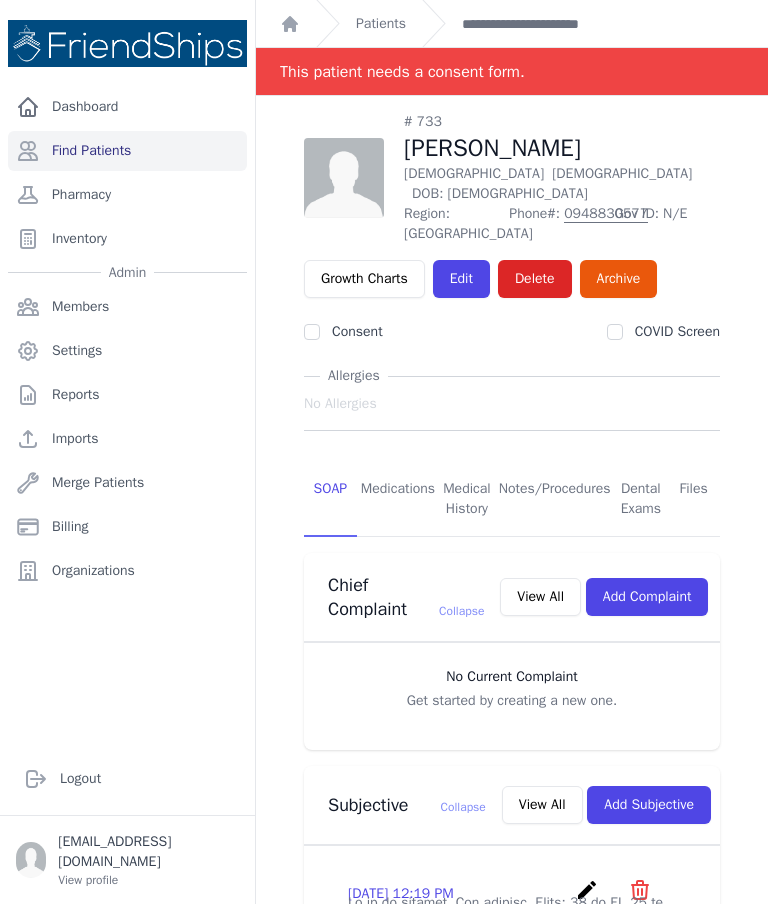 scroll, scrollTop: 80, scrollLeft: 0, axis: vertical 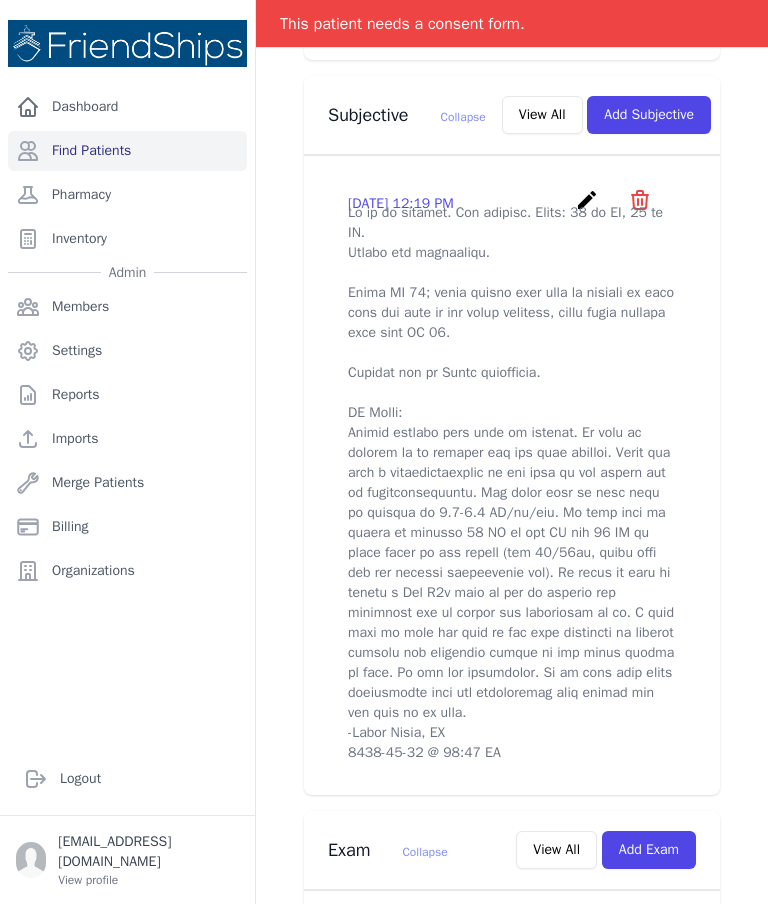 click on "View All" at bounding box center (542, 115) 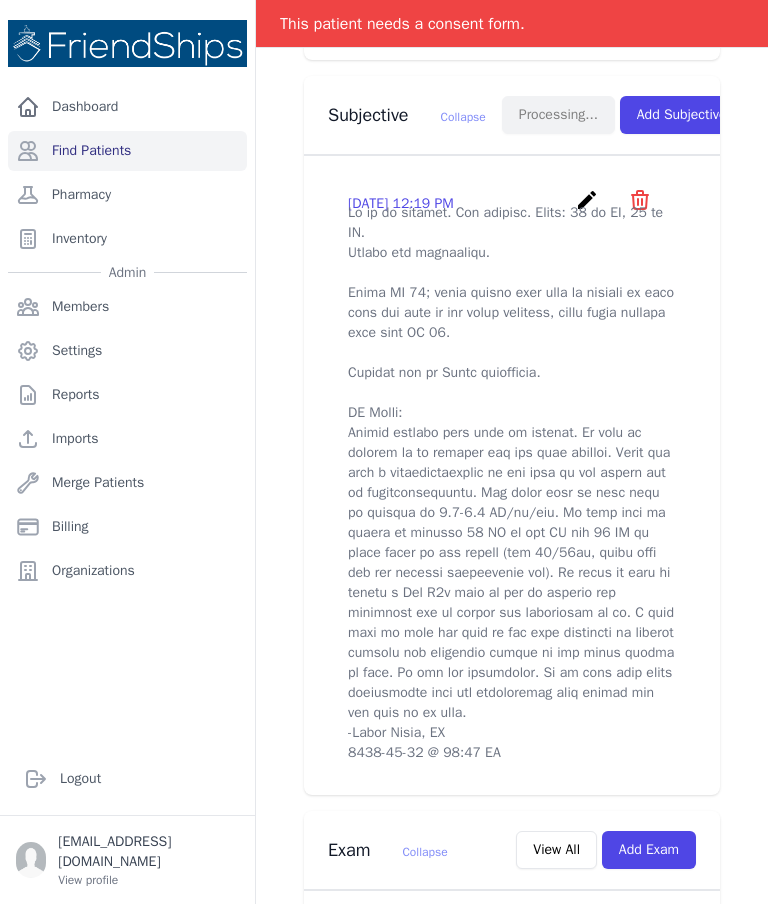 scroll, scrollTop: 0, scrollLeft: 0, axis: both 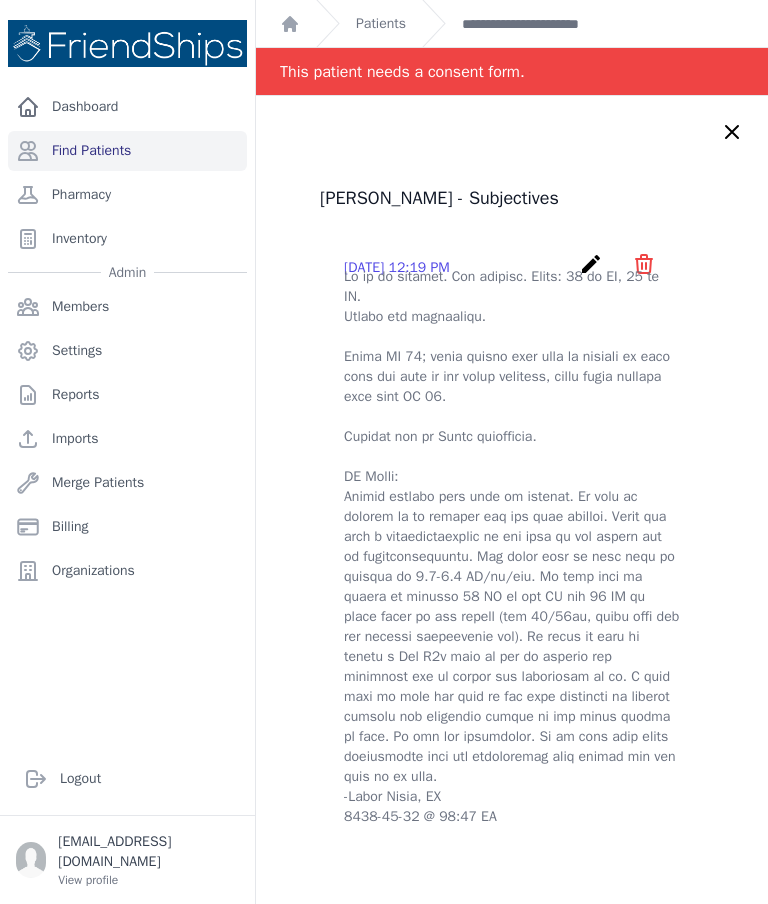 click 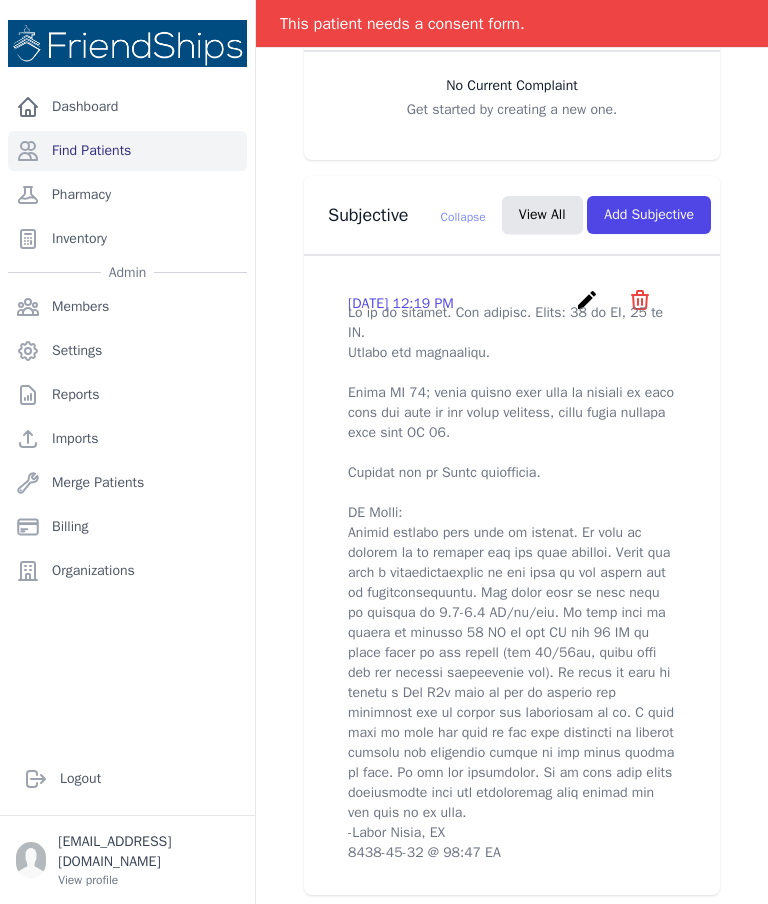 scroll, scrollTop: 592, scrollLeft: 0, axis: vertical 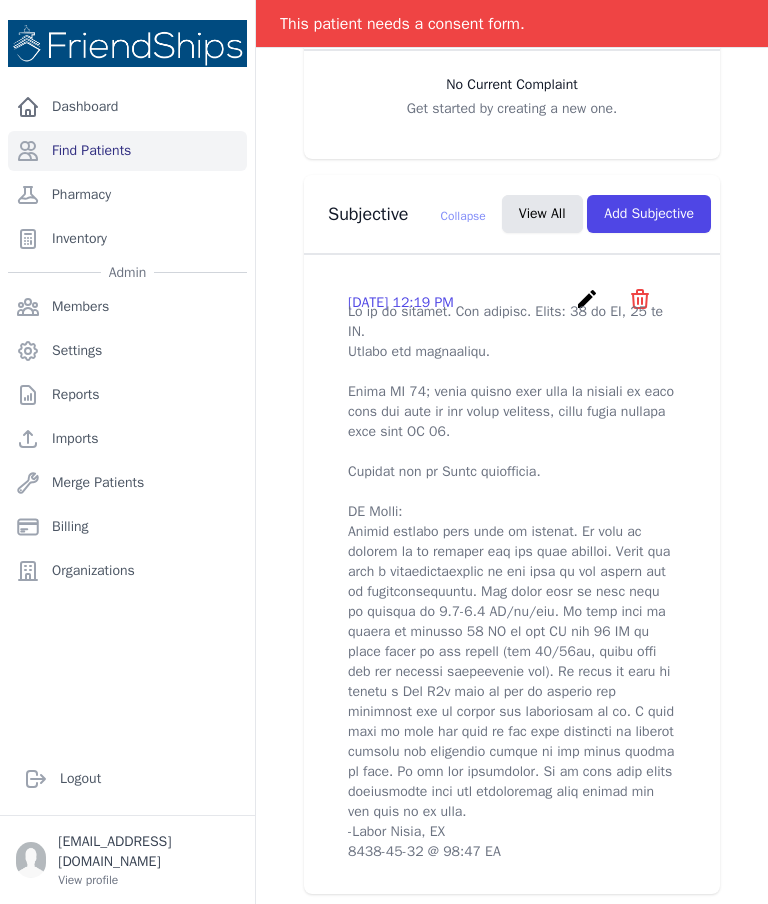 click on "Add Subjective" at bounding box center (649, 214) 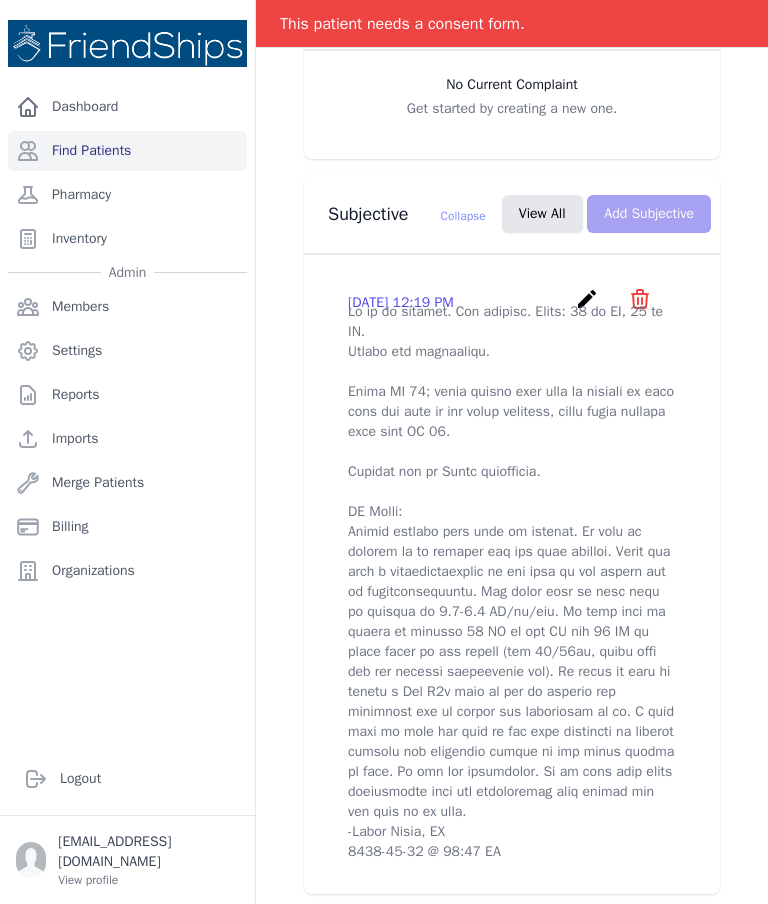 scroll, scrollTop: 0, scrollLeft: 0, axis: both 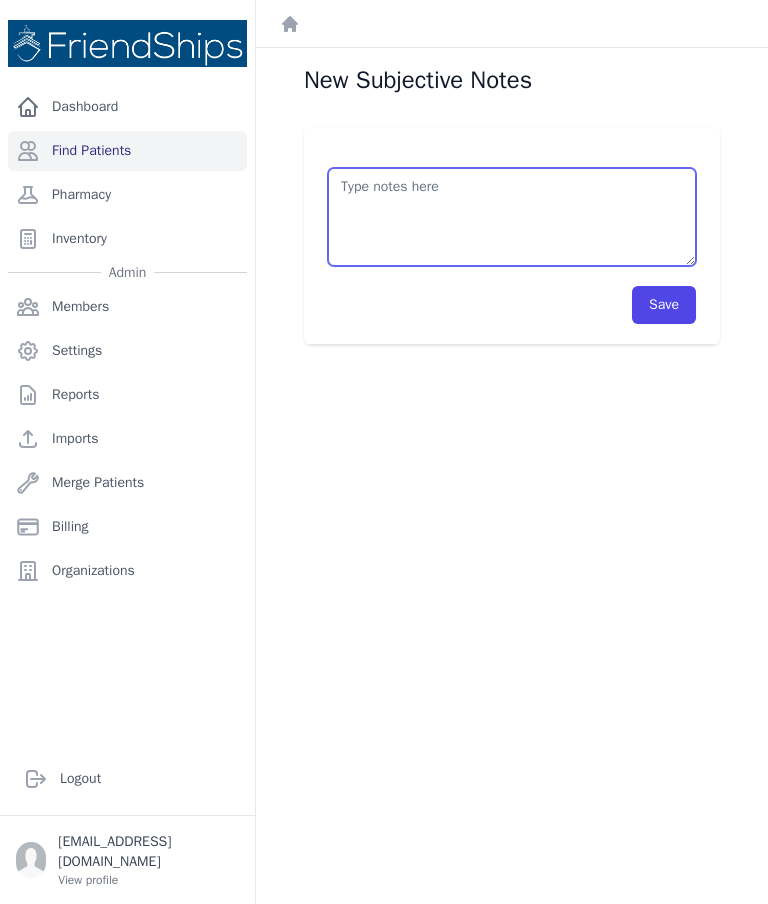 click at bounding box center [512, 217] 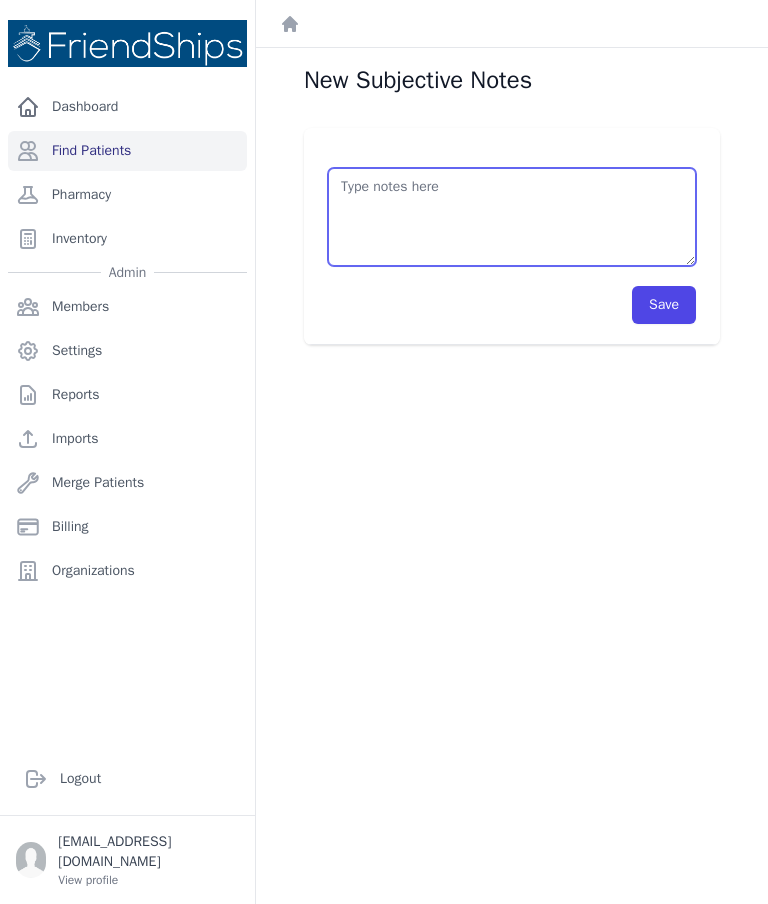 paste on "Morning 6 mg, Evening 7 mg, Rapid Insulin. The doctor asked him to take 5 mg. His mother gives him 3 mg. I know his blood sugar is high because he drinks a lot of water and urinates a lot. He took this [DATE]." 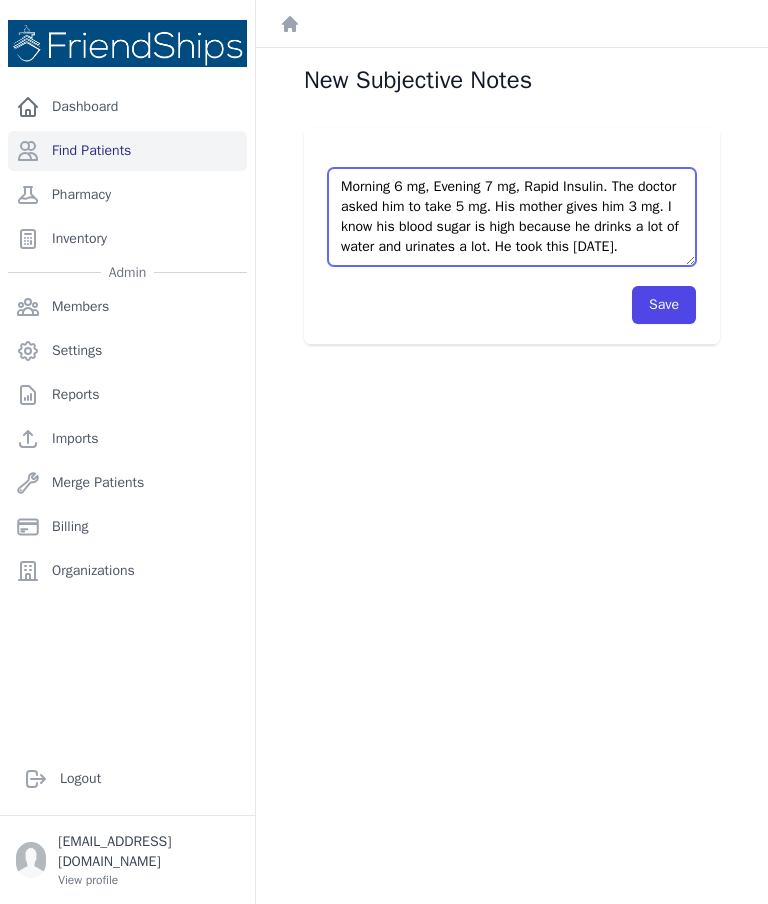scroll, scrollTop: 0, scrollLeft: 0, axis: both 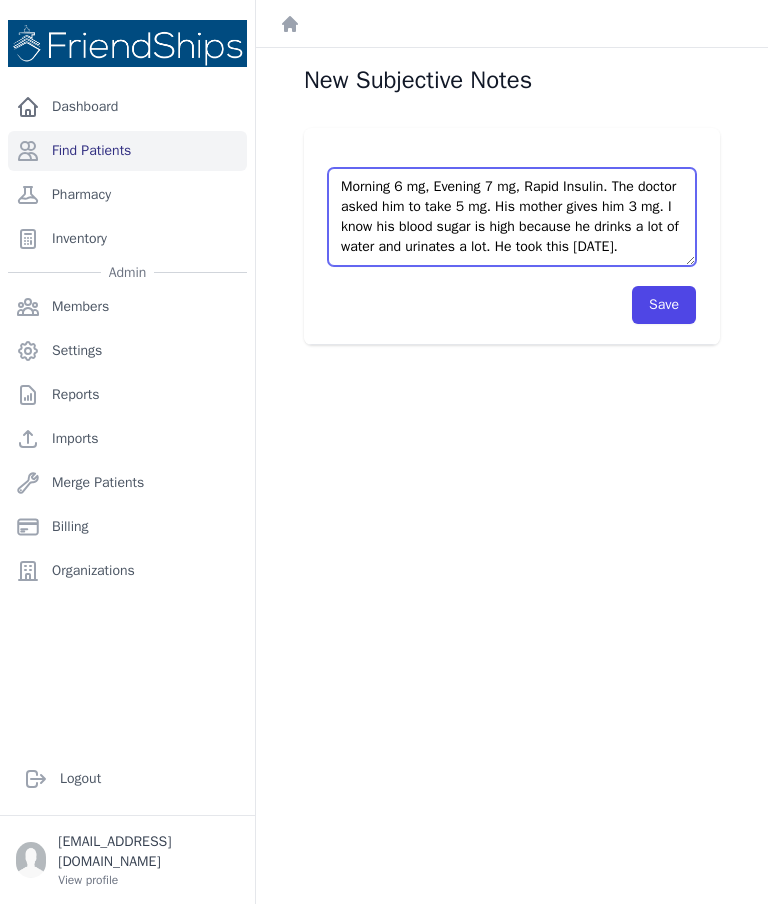click on "Morning 6 mg, Evening 7 mg, Rapid Insulin. The doctor asked him to take 5 mg. His mother gives him 3 mg. I know his blood sugar is high because he drinks a lot of water and urinates a lot. He took this [DATE]." at bounding box center [512, 217] 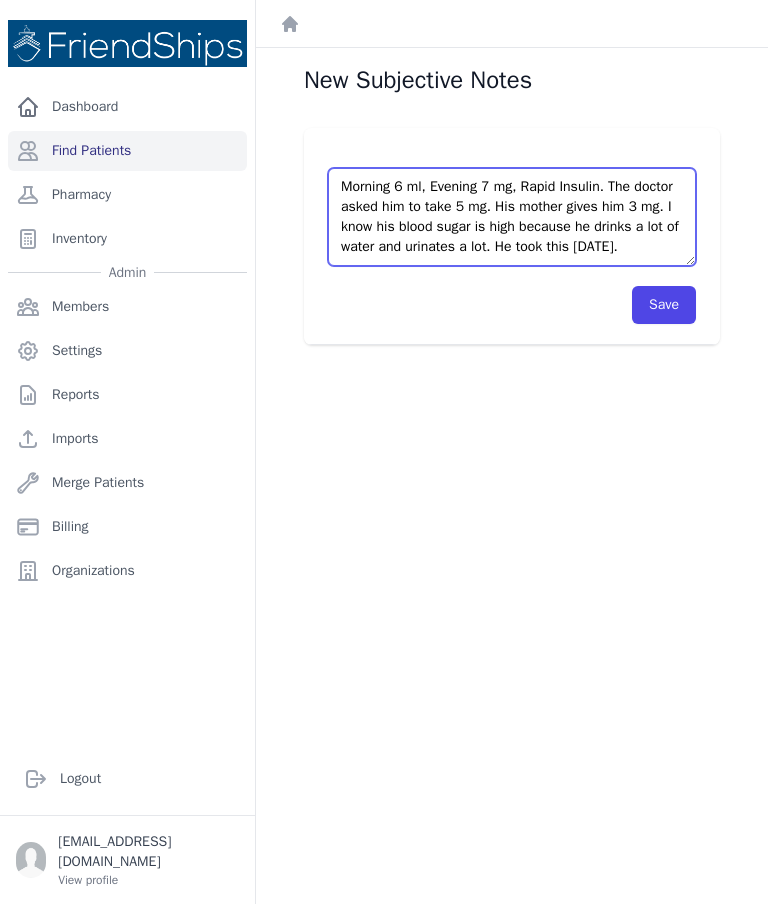 click on "Morning 6 ml, Evening 7 mg, Rapid Insulin. The doctor asked him to take 5 mg. His mother gives him 3 mg. I know his blood sugar is high because he drinks a lot of water and urinates a lot. He took this [DATE]." at bounding box center (512, 217) 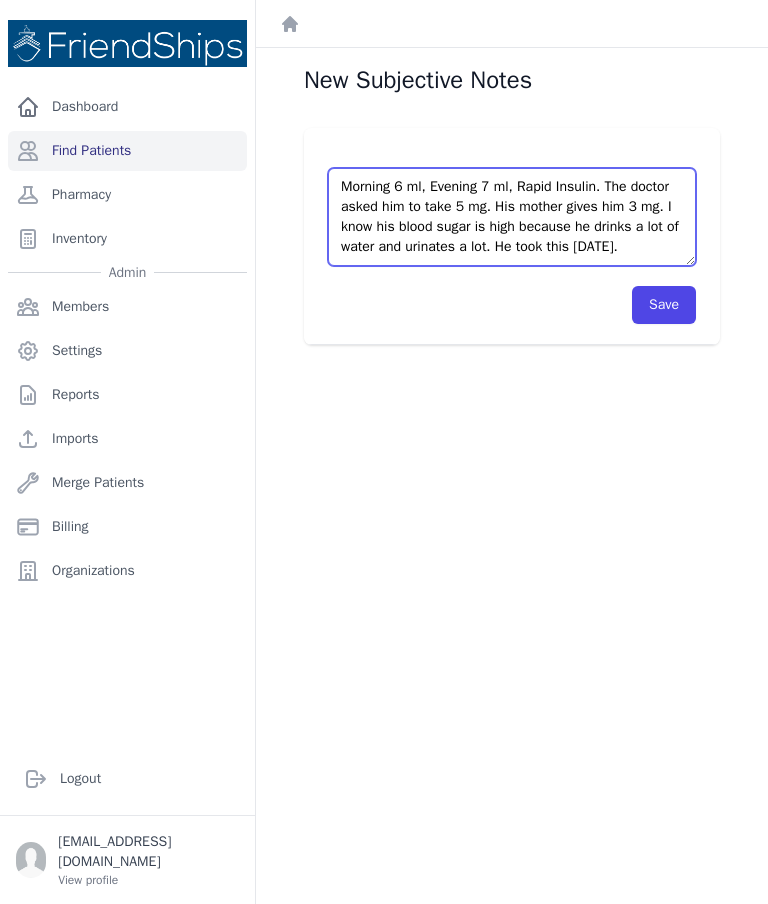 click on "Morning 6 ml, Evening 7 ml, Rapid Insulin. The doctor asked him to take 5 mg. His mother gives him 3 mg. I know his blood sugar is high because he drinks a lot of water and urinates a lot. He took this [DATE]." at bounding box center [512, 217] 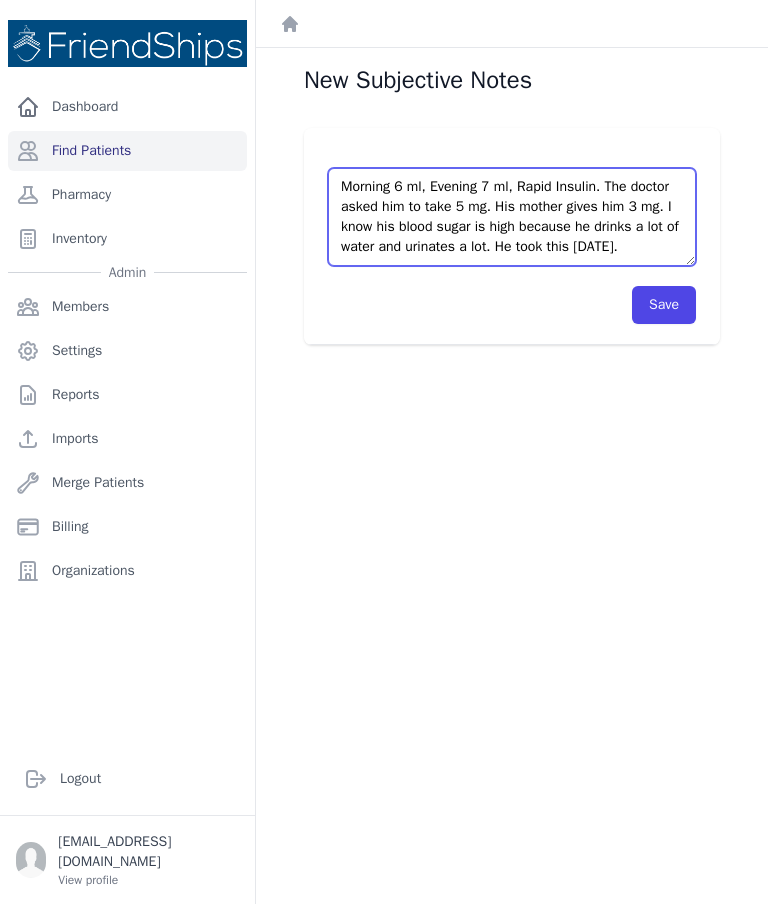 click on "Morning 6 ml, Evening 7 ml, Rapid Insulin. The doctor asked him to take 5 mg. His mother gives him 3 mg. I know his blood sugar is high because he drinks a lot of water and urinates a lot. He took this [DATE]." at bounding box center [512, 217] 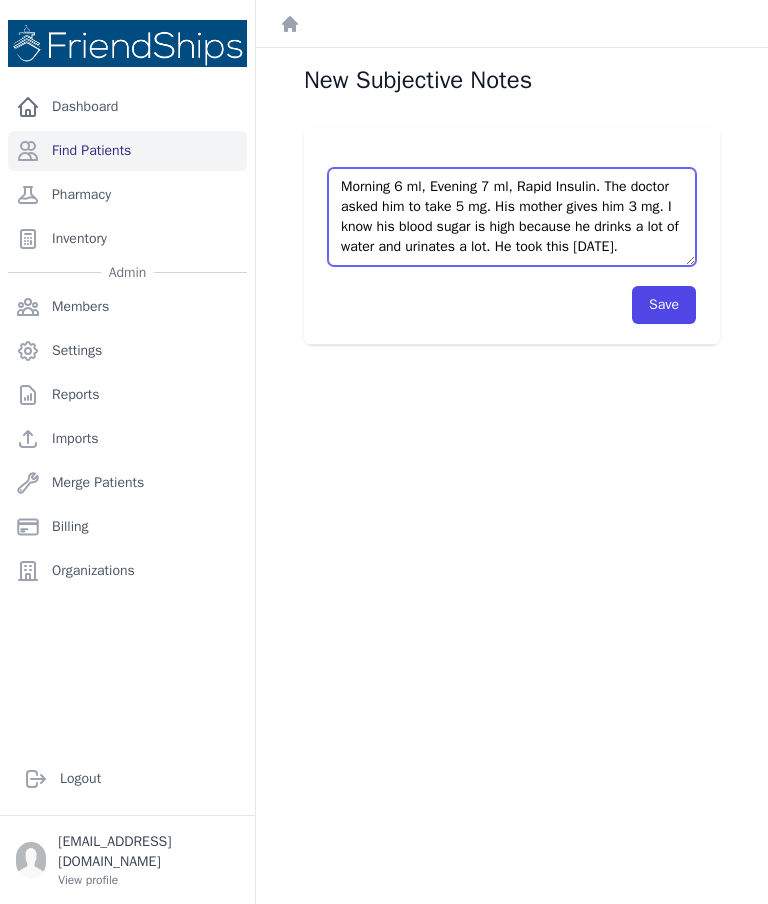 click on "Morning 6 ml, Evening 7 ml, Rapid Insulin. The doctor asked him to take 5 mg. His mother gives him 3 mg. I know his blood sugar is high because he drinks a lot of water and urinates a lot. He took this [DATE]." at bounding box center [512, 217] 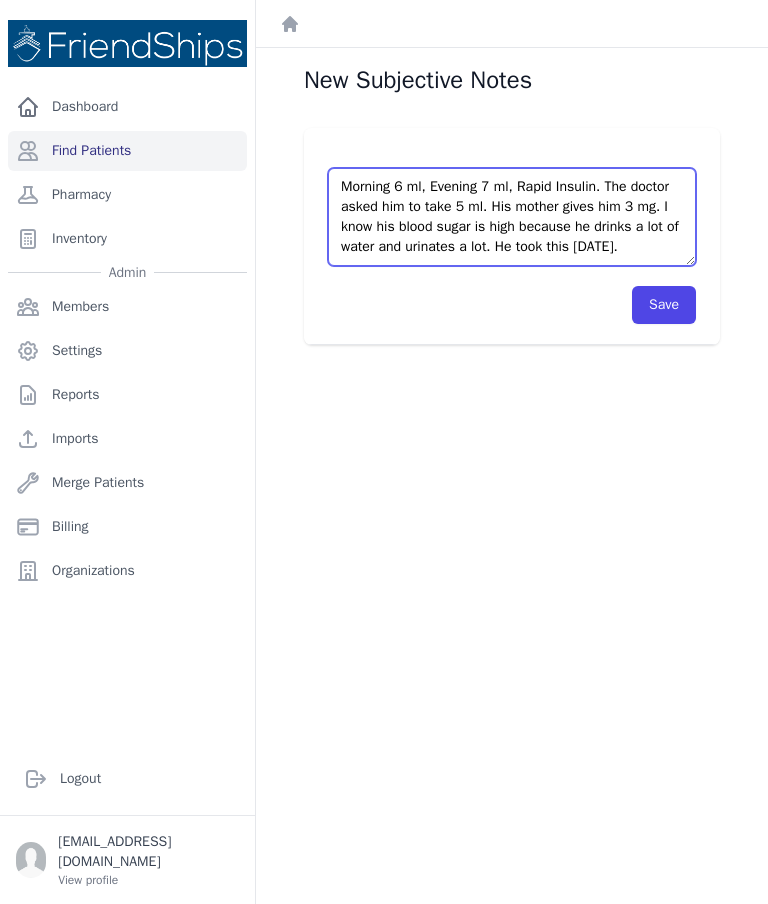 click on "Morning 6 ml, Evening 7 ml, Rapid Insulin. The doctor asked him to take 5 ml. His mother gives him 3 mg. I know his blood sugar is high because he drinks a lot of water and urinates a lot. He took this [DATE]." at bounding box center (512, 217) 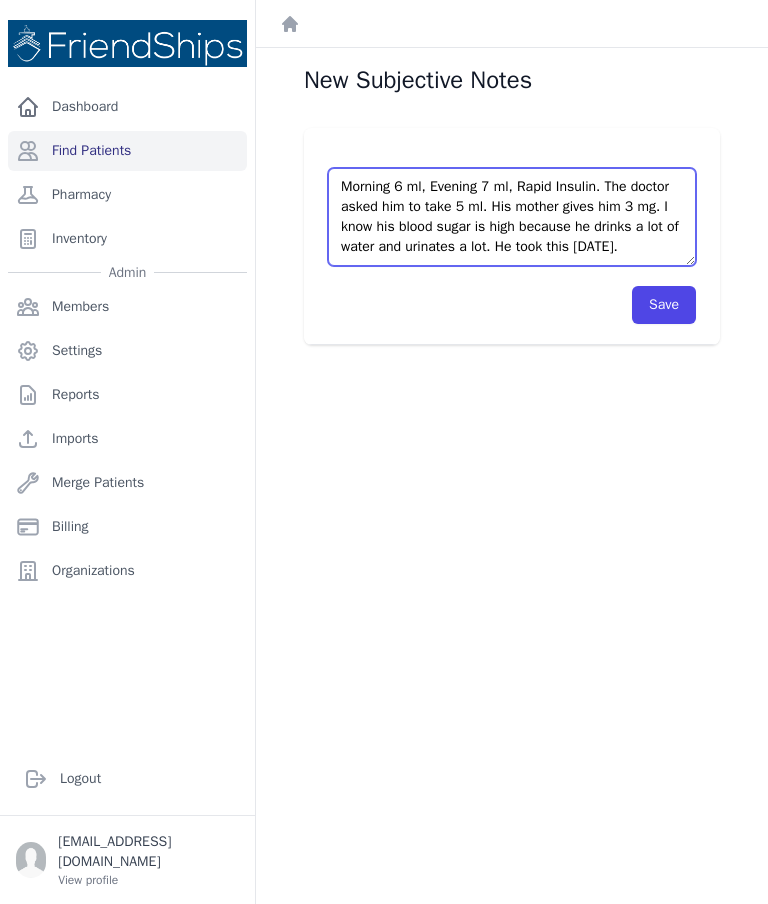 click on "Morning 6 ml, Evening 7 ml, Rapid Insulin. The doctor asked him to take 5 ml. His mother gives him 3 mg. I know his blood sugar is high because he drinks a lot of water and urinates a lot. He took this [DATE]." at bounding box center (512, 217) 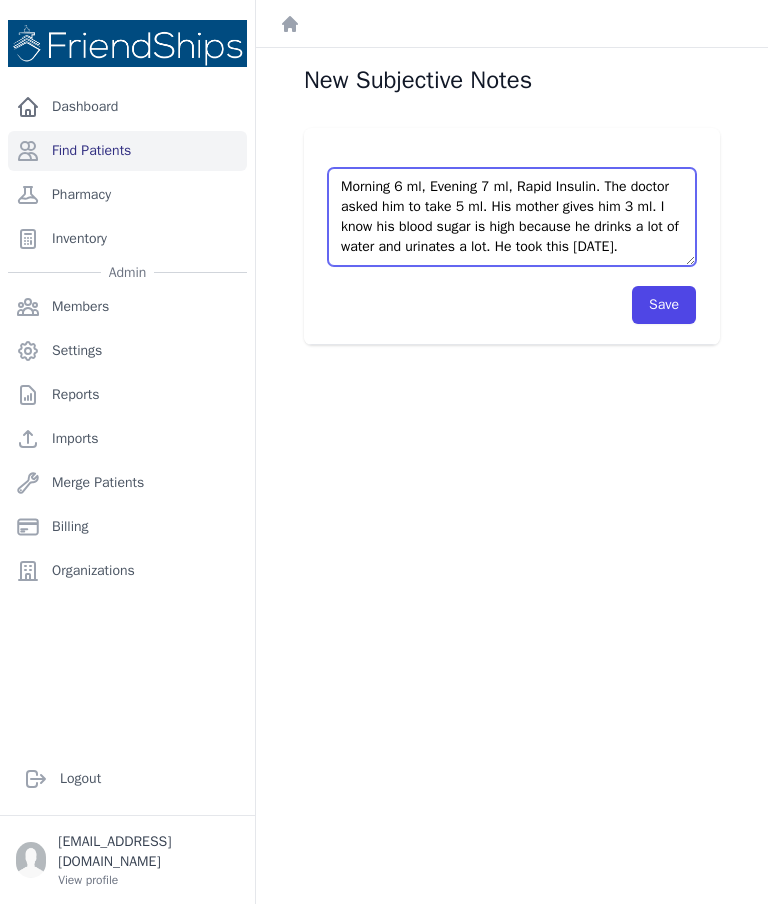scroll, scrollTop: 0, scrollLeft: 0, axis: both 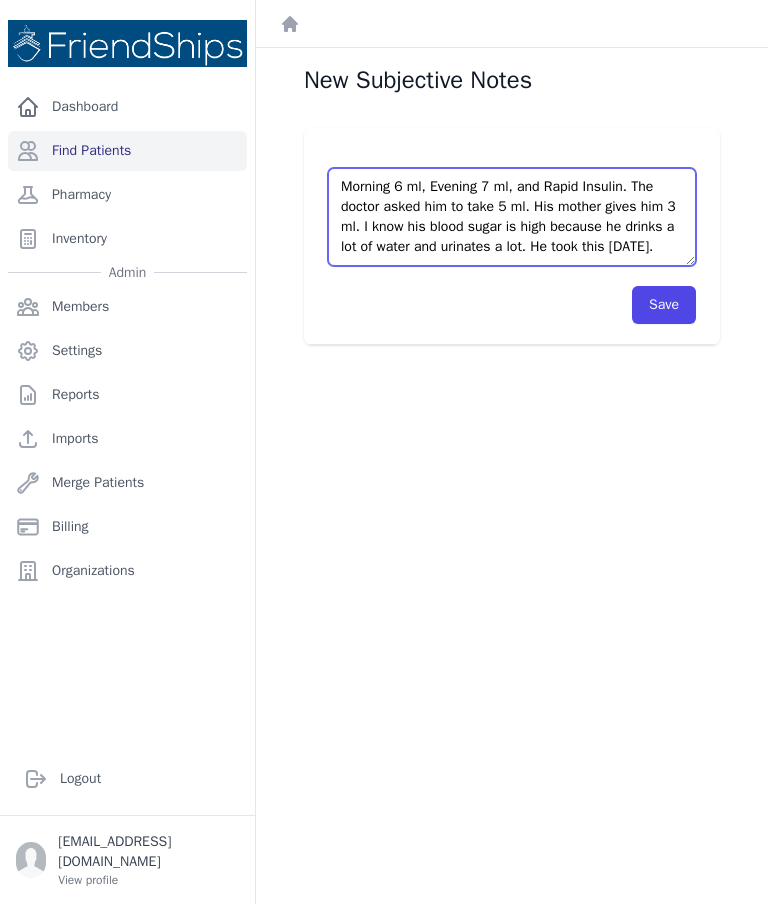 click on "Morning 6 ml, Evening 7 ml, and Rapid Insulin. The doctor asked him to take 5 ml. His mother gives him 3 ml. I know his blood sugar is high because he drinks a lot of water and urinates a lot. He took this [DATE]." at bounding box center (512, 217) 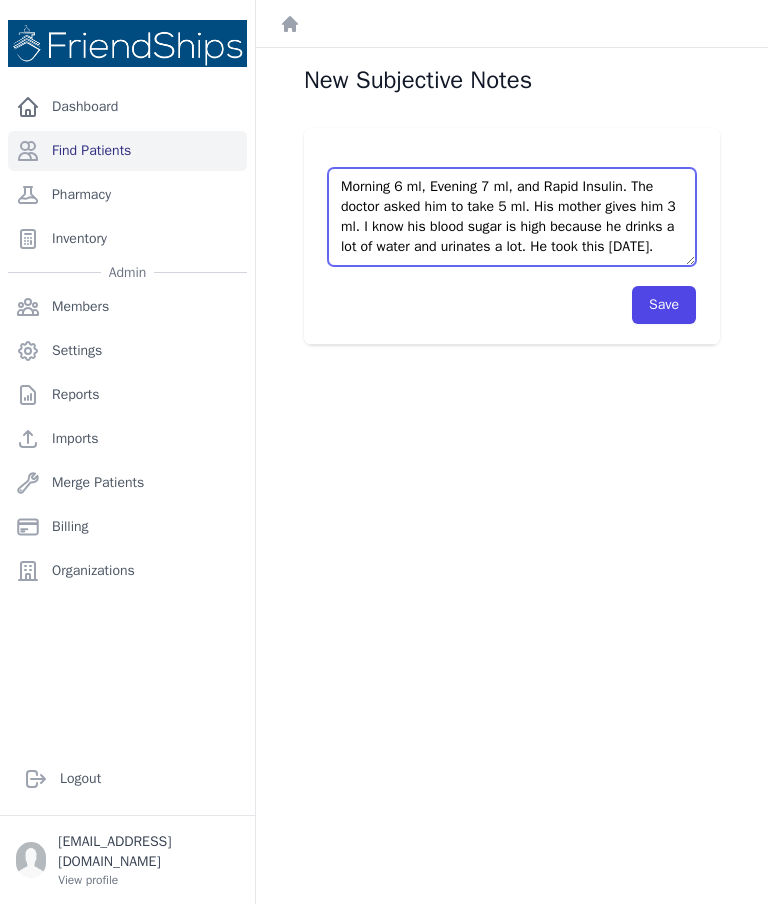 click on "Morning 6 ml, Evening 7 ml, and Rapid Insulin. The doctor asked him to take 5 ml. His mother gives him 3 ml. I know his blood sugar is high because he drinks a lot of water and urinates a lot. He took this [DATE]." at bounding box center [512, 217] 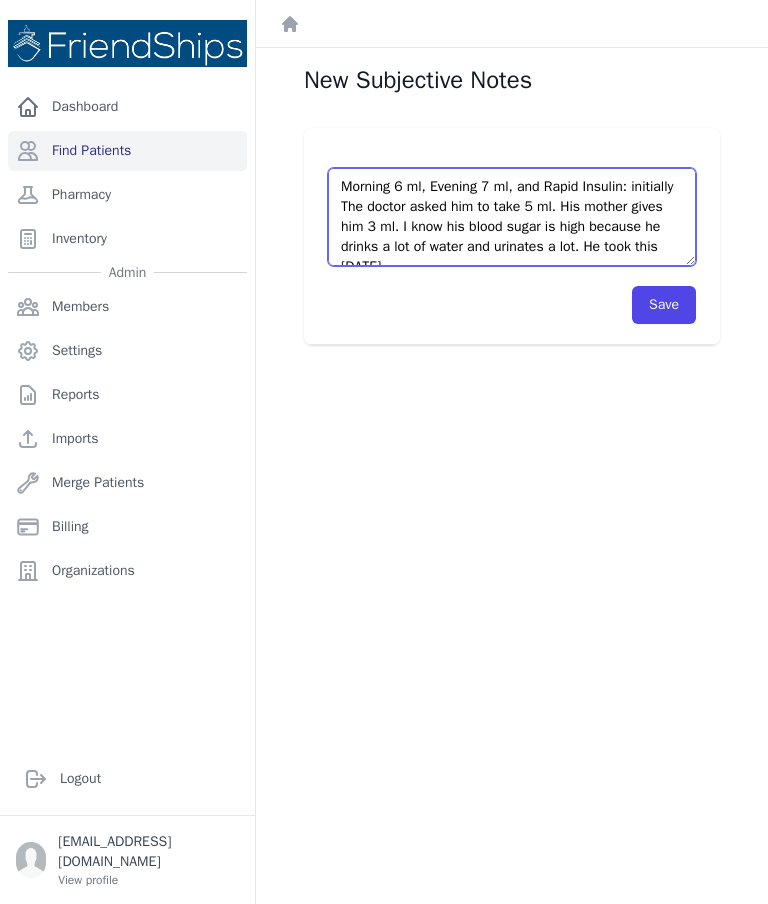 click on "Morning 6 ml, Evening 7 ml, and Rapid Insulin: initially The doctor asked him to take 5 ml. His mother gives him 3 ml. I know his blood sugar is high because he drinks a lot of water and urinates a lot. He took this [DATE]." at bounding box center [512, 217] 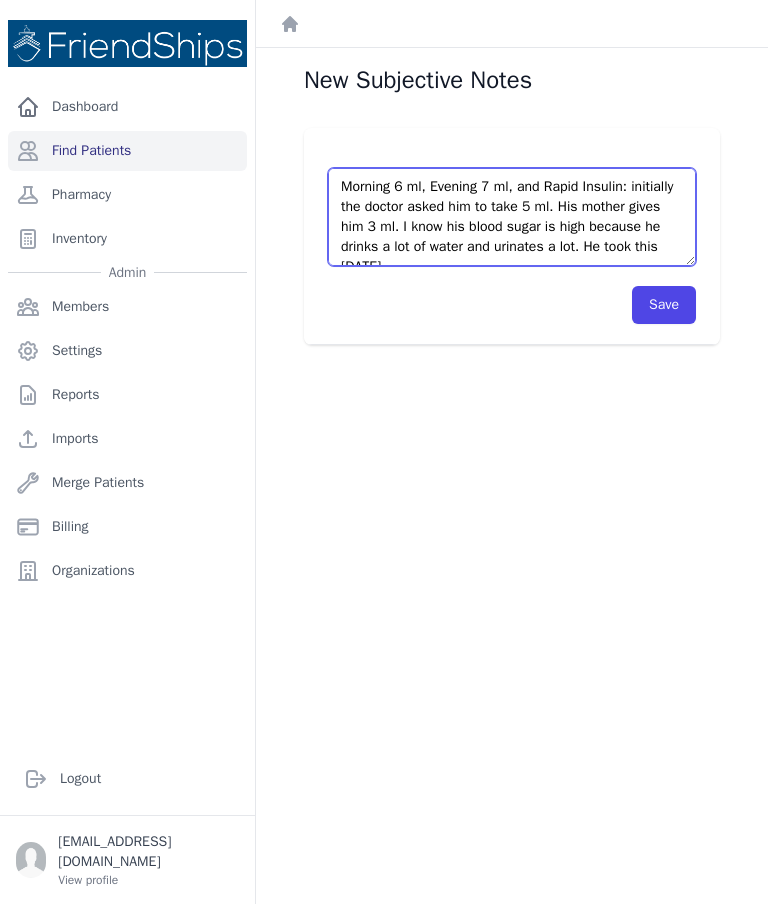 click on "Morning 6 ml, Evening 7 ml, and Rapid Insulin: initially the doctor asked him to take 5 ml. His mother gives him 3 ml. I know his blood sugar is high because he drinks a lot of water and urinates a lot. He took this [DATE]." at bounding box center (512, 217) 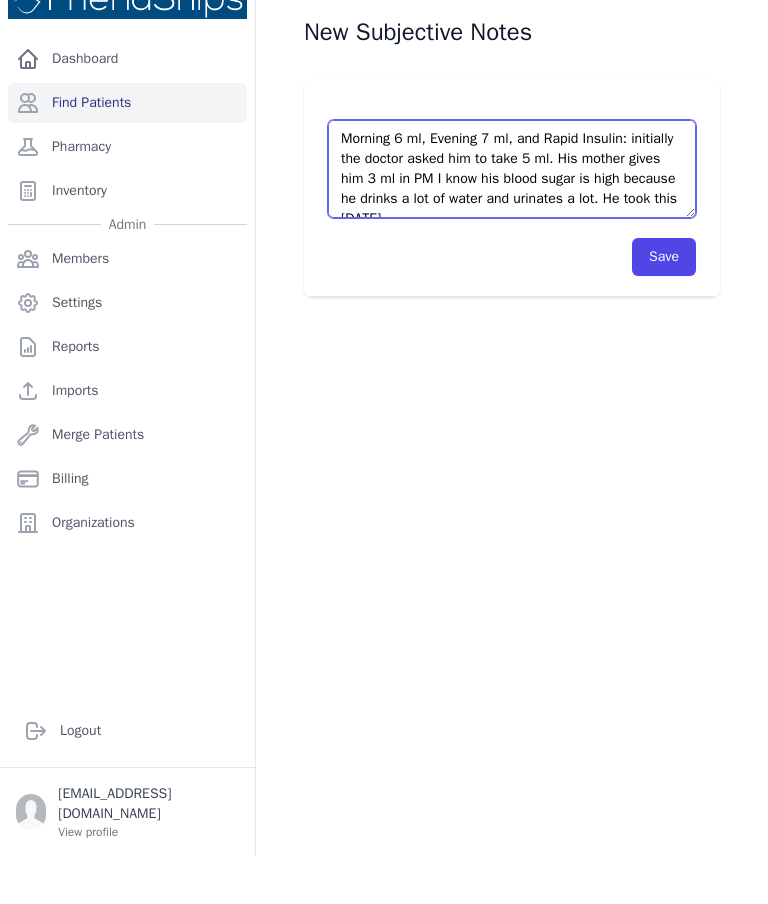 scroll, scrollTop: 0, scrollLeft: 0, axis: both 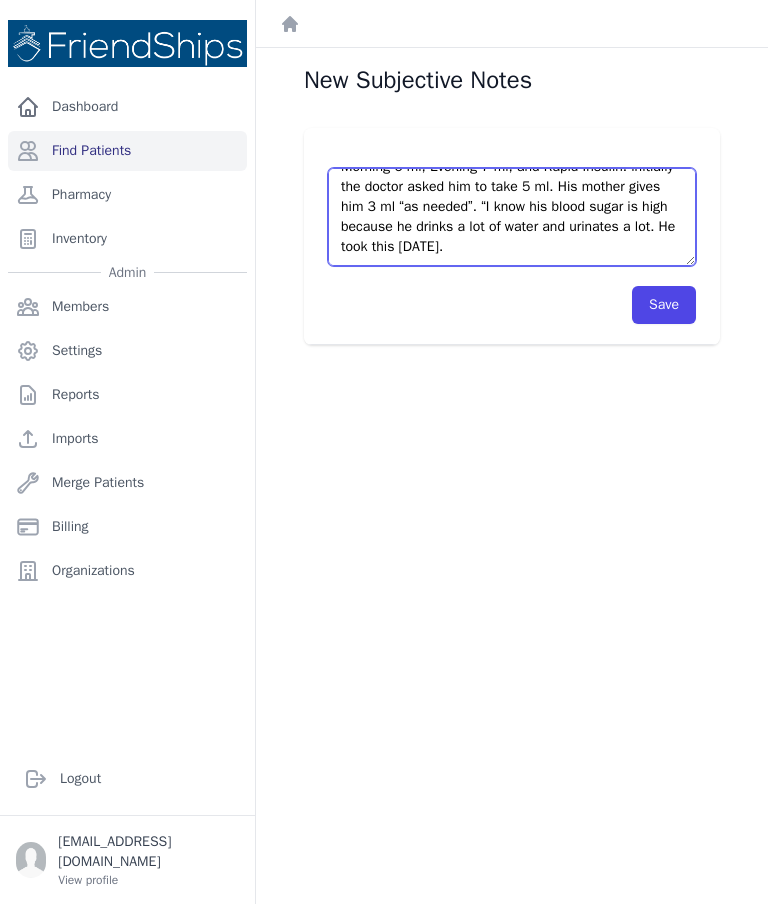click on "Morning 6 ml, Evening 7 ml, and Rapid Insulin: initially the doctor asked him to take 5 ml. His mother gives him 3 ml “as needed”. “I know his blood sugar is high because he drinks a lot of water and urinates a lot. He took this [DATE]." at bounding box center [512, 217] 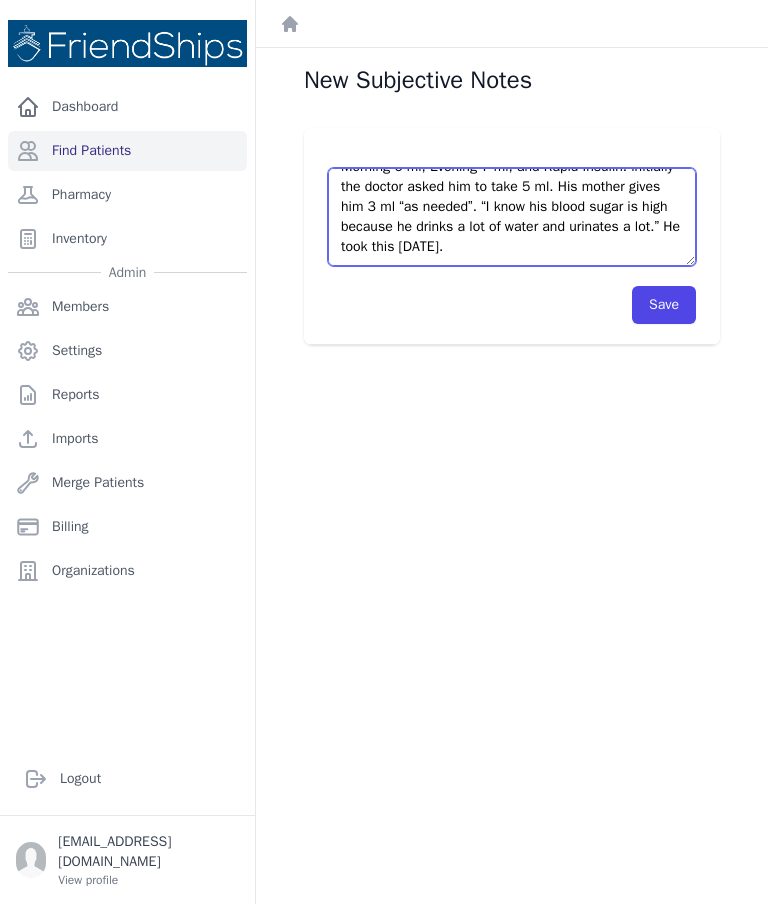 scroll, scrollTop: 20, scrollLeft: 0, axis: vertical 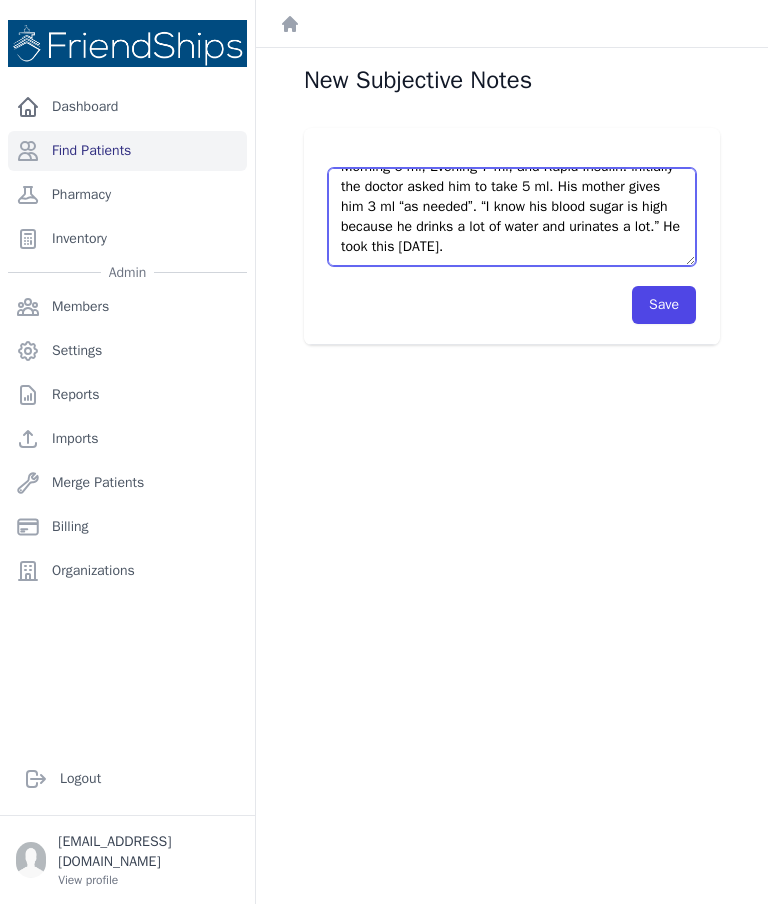 click on "Morning 6 ml, Evening 7 ml, and Rapid Insulin: initially the doctor asked him to take 5 ml. His mother gives him 3 ml “as needed”. “I know his blood sugar is high because he drinks a lot of water and urinates a lot.” He took this [DATE]." at bounding box center (512, 217) 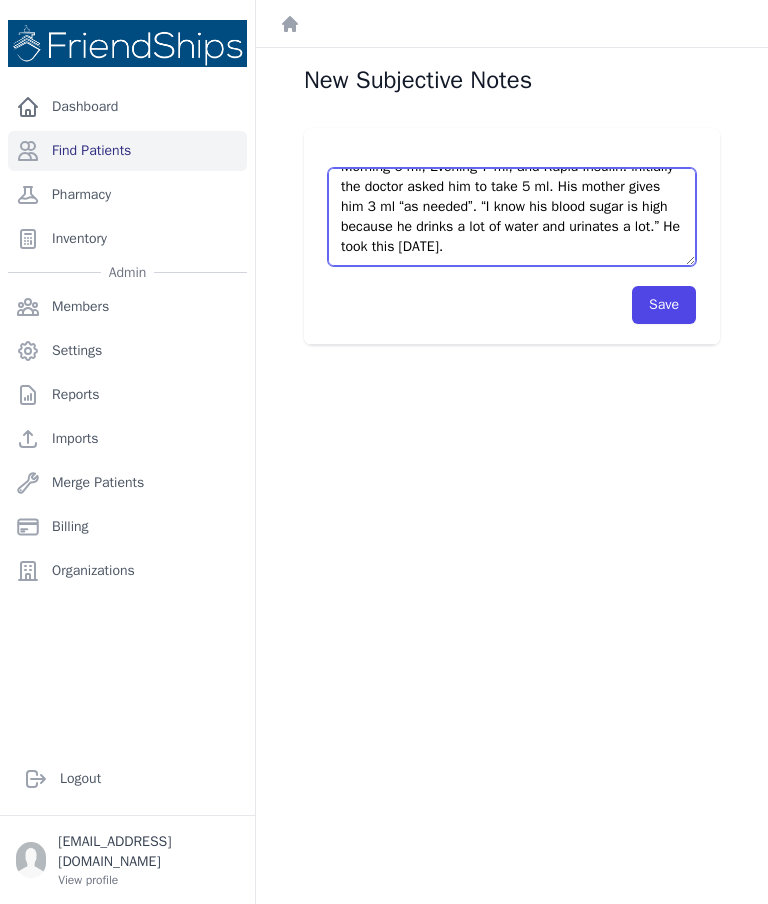scroll, scrollTop: 40, scrollLeft: 0, axis: vertical 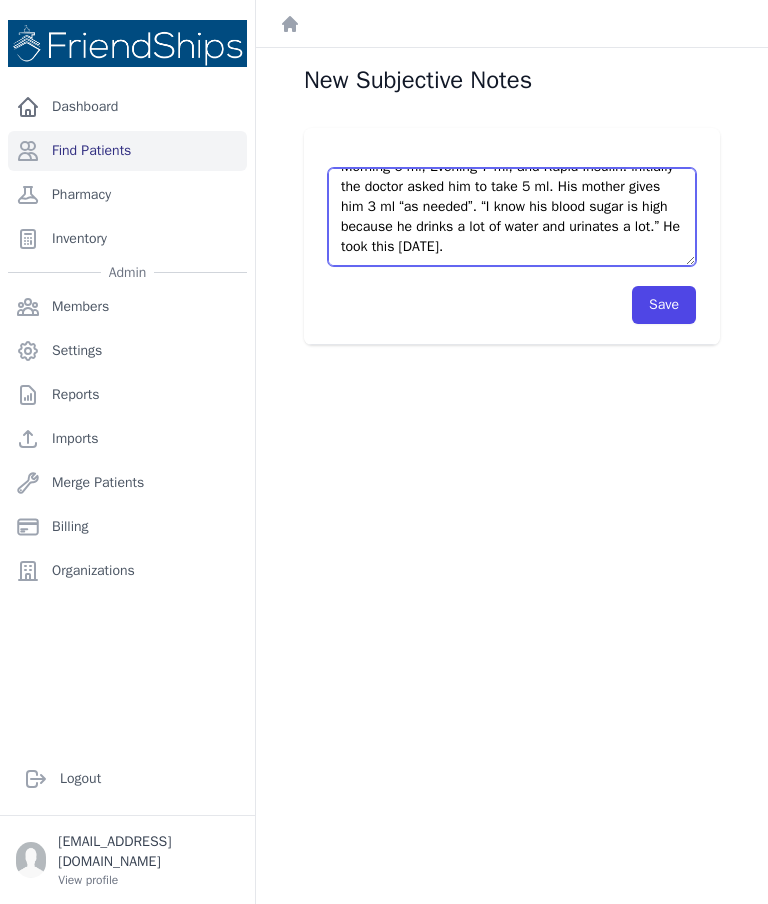 click on "Morning 6 ml, Evening 7 ml, and Rapid Insulin: initially the doctor asked him to take 5 ml. His mother gives him 3 ml “as needed”. “I know his blood sugar is high because he drinks a lot of water and urinates a lot.” He took this [DATE]." at bounding box center (512, 217) 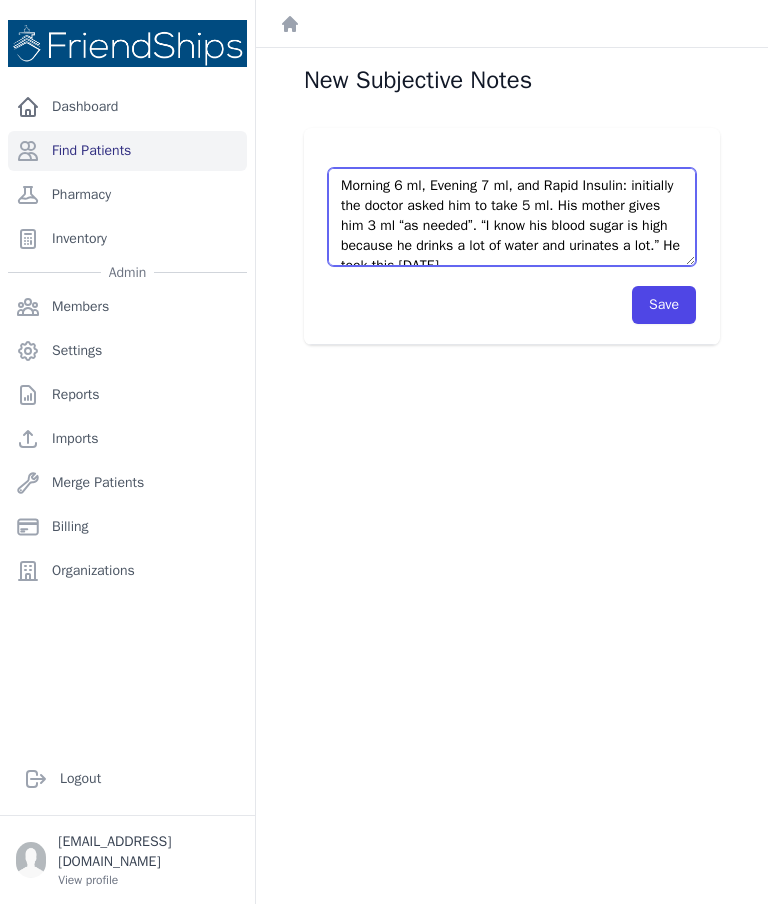 scroll, scrollTop: 0, scrollLeft: 0, axis: both 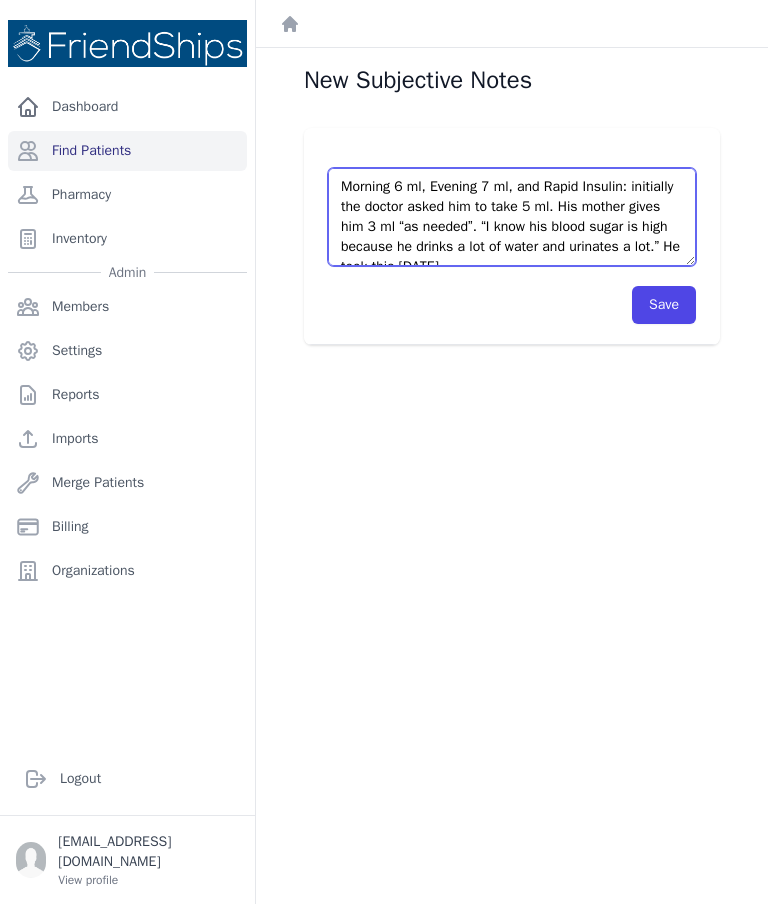 click on "Morning 6 ml, Evening 7 ml, and Rapid Insulin: initially the doctor asked him to take 5 ml. His mother gives him 3 ml “as needed”. “I know his blood sugar is high because he drinks a lot of water and urinates a lot.” He took this [DATE].
He was diagnosed with [MEDICAL_DATA] when he was [DEMOGRAPHIC_DATA].
Giving a glucometer." at bounding box center [512, 217] 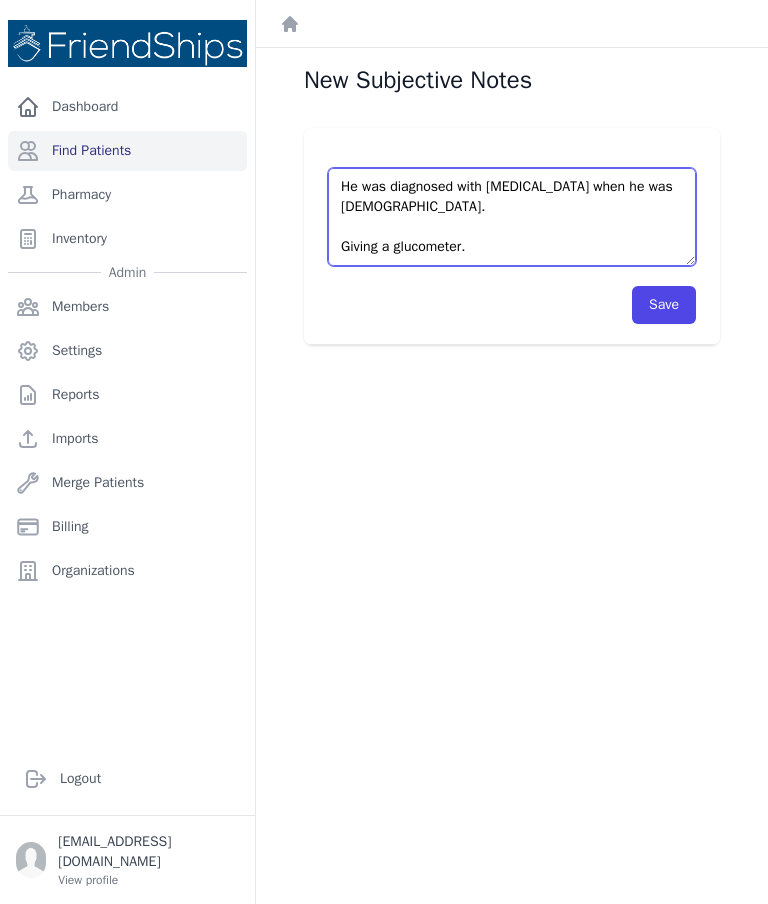 scroll, scrollTop: 140, scrollLeft: 0, axis: vertical 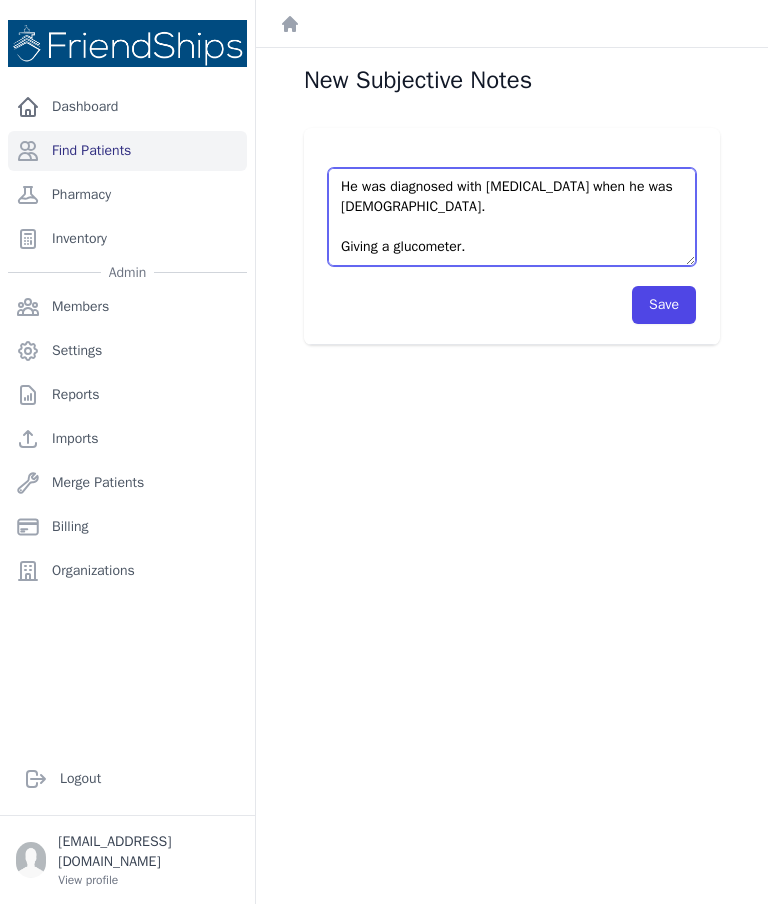click on "Mother came [DATE] and said:
Morning 6 ml, Evening 7 ml, and Rapid Insulin: initially the doctor asked him to take 5 ml. His mother gives him 3 ml “as needed”. “I know his blood sugar is high because he drinks a lot of water and urinates a lot.” He took this [DATE].
He was diagnosed with [MEDICAL_DATA] when he was [DEMOGRAPHIC_DATA].
Giving a glucometer." at bounding box center (512, 217) 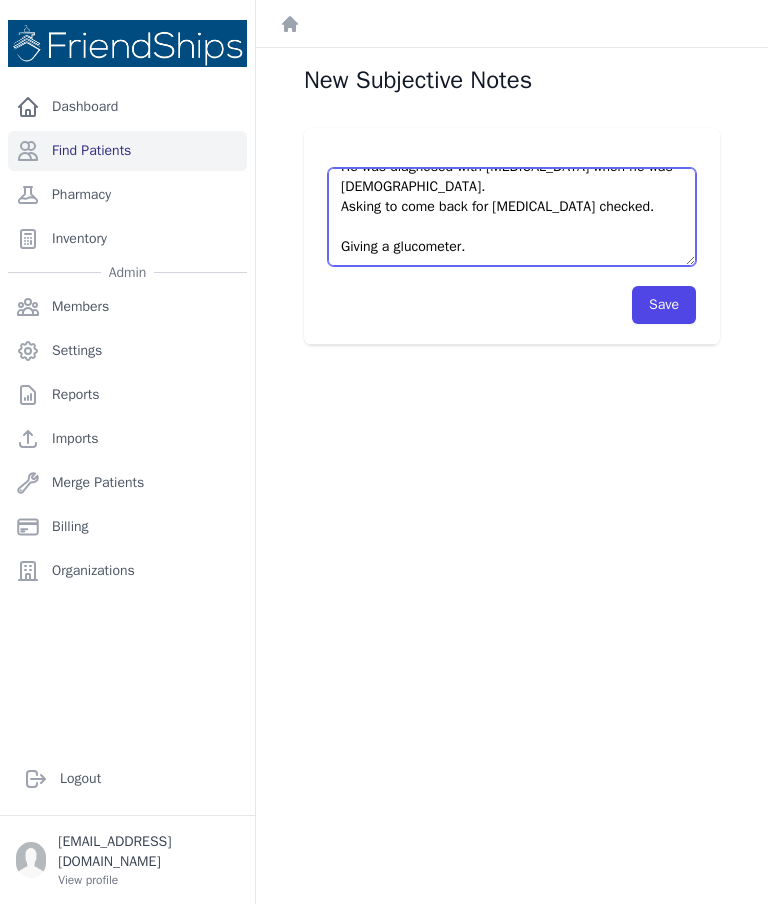 scroll, scrollTop: 160, scrollLeft: 0, axis: vertical 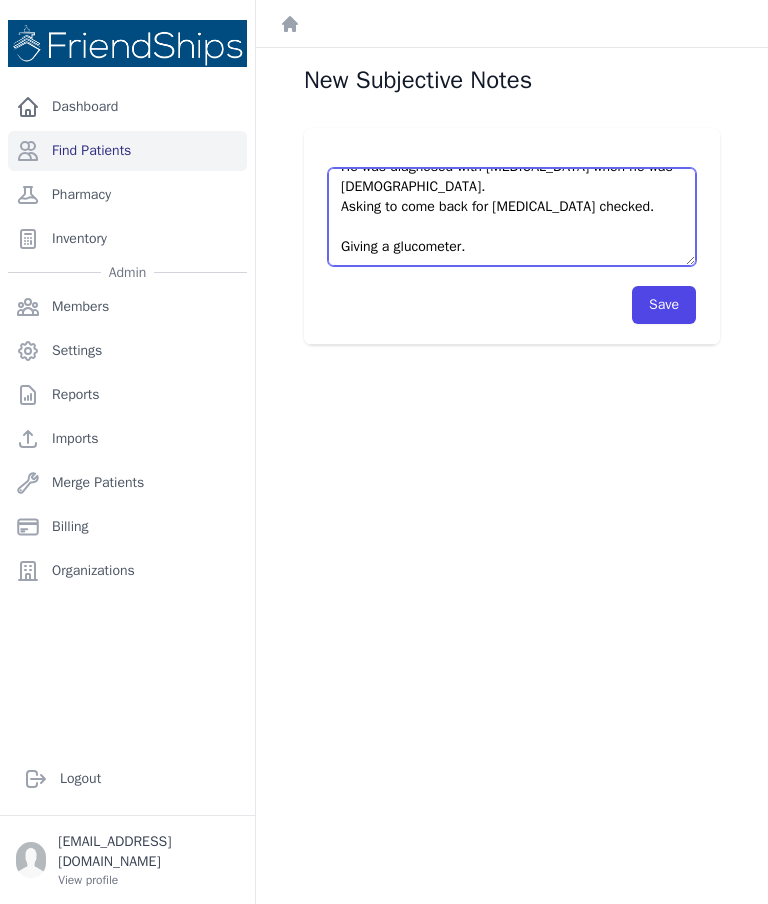type on "Mother came [DATE] and said:
Morning 6 ml, Evening 7 ml, and Rapid Insulin: initially the doctor asked him to take 5 ml. His mother gives him 3 ml “as needed”. “I know his blood sugar is high because he drinks a lot of water and urinates a lot.” He took this [DATE].
He was diagnosed with [MEDICAL_DATA] when he was [DEMOGRAPHIC_DATA].
Asking to come back for [MEDICAL_DATA] checked.
Giving a glucometer." 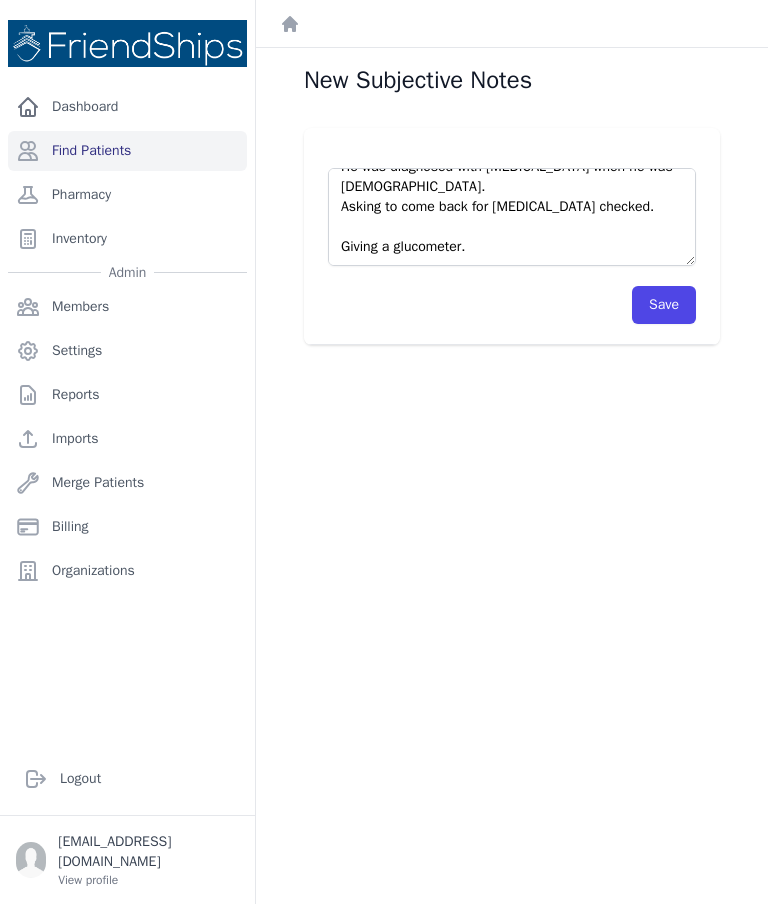 click on "Save" at bounding box center [664, 305] 